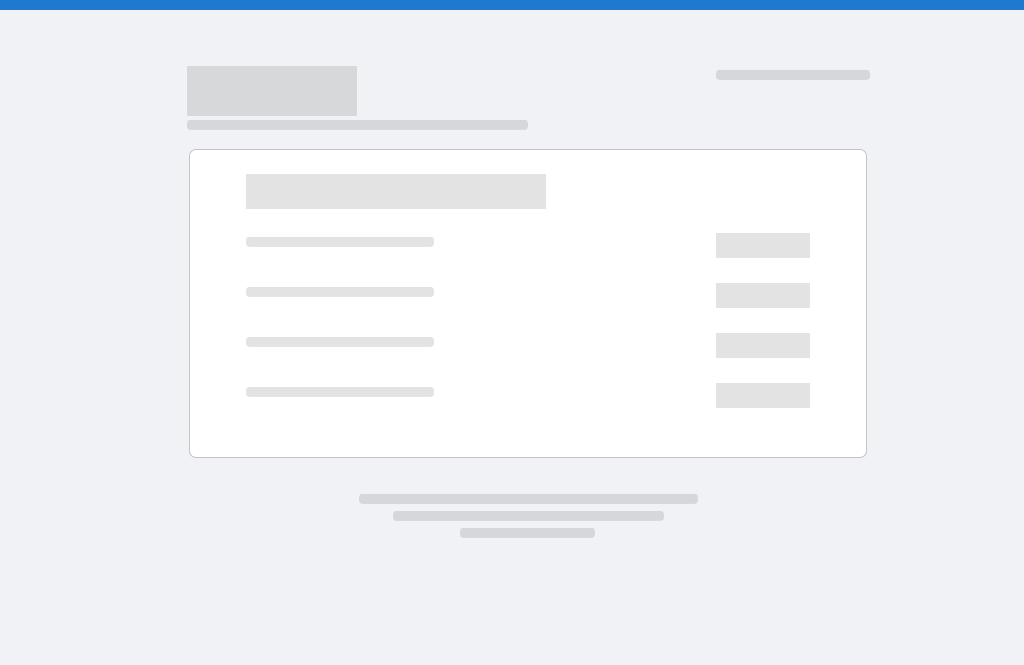 scroll, scrollTop: 0, scrollLeft: 0, axis: both 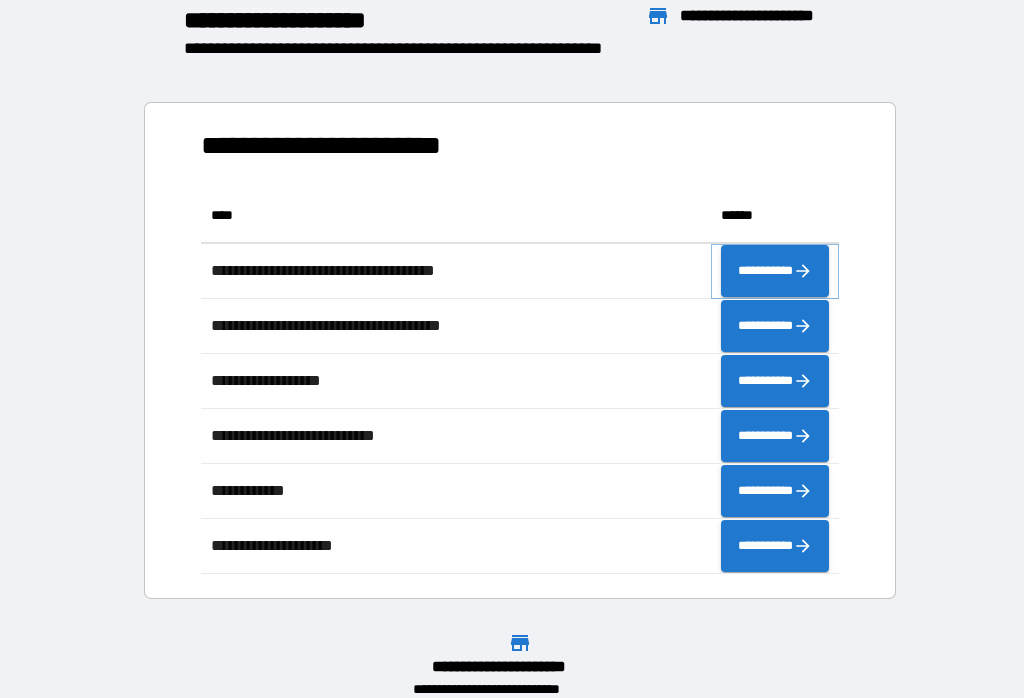 click on "**********" at bounding box center (775, 271) 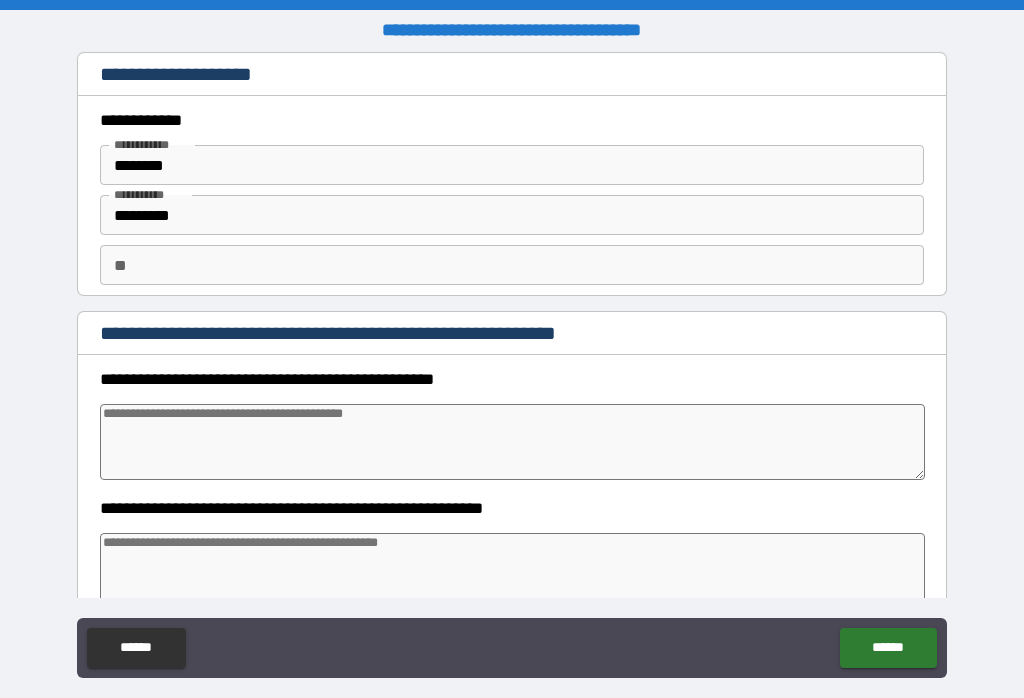 type on "*" 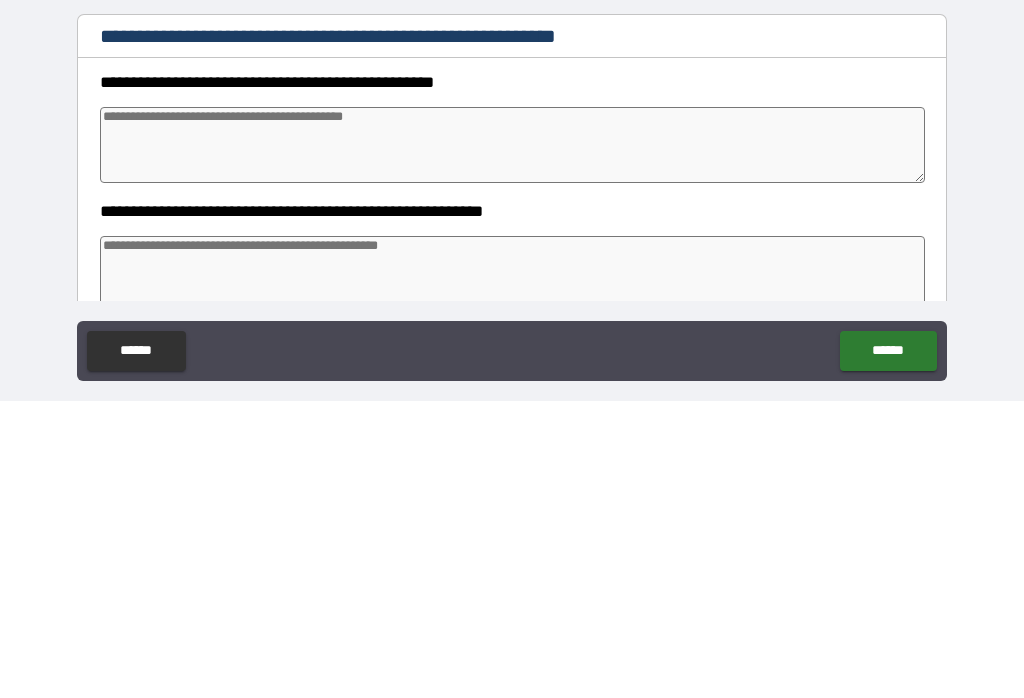 type on "*" 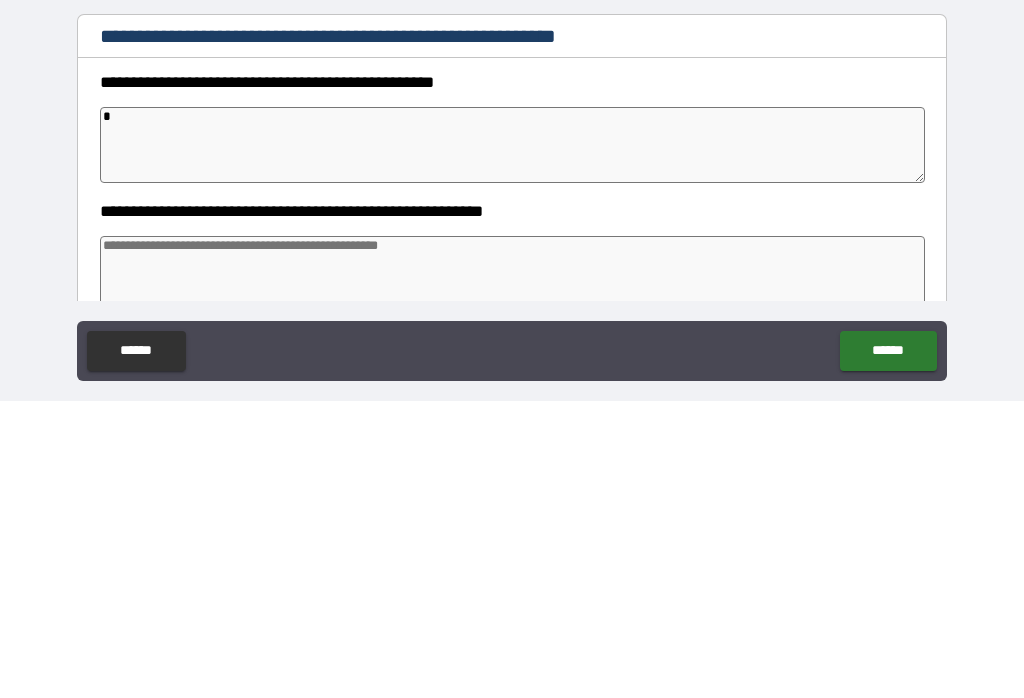 type on "*" 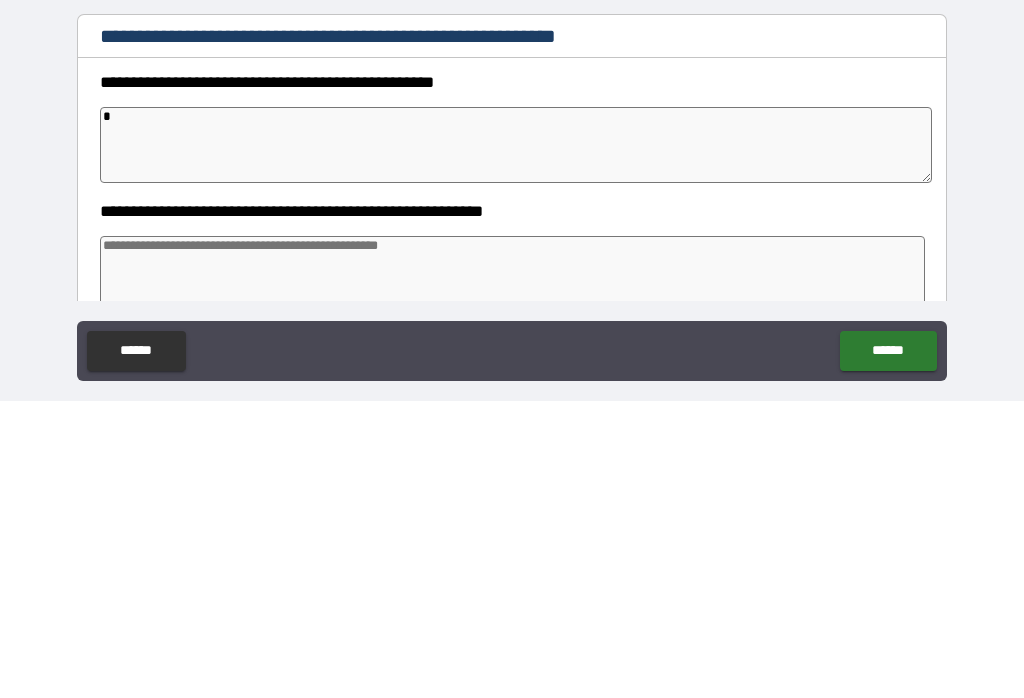 type on "*" 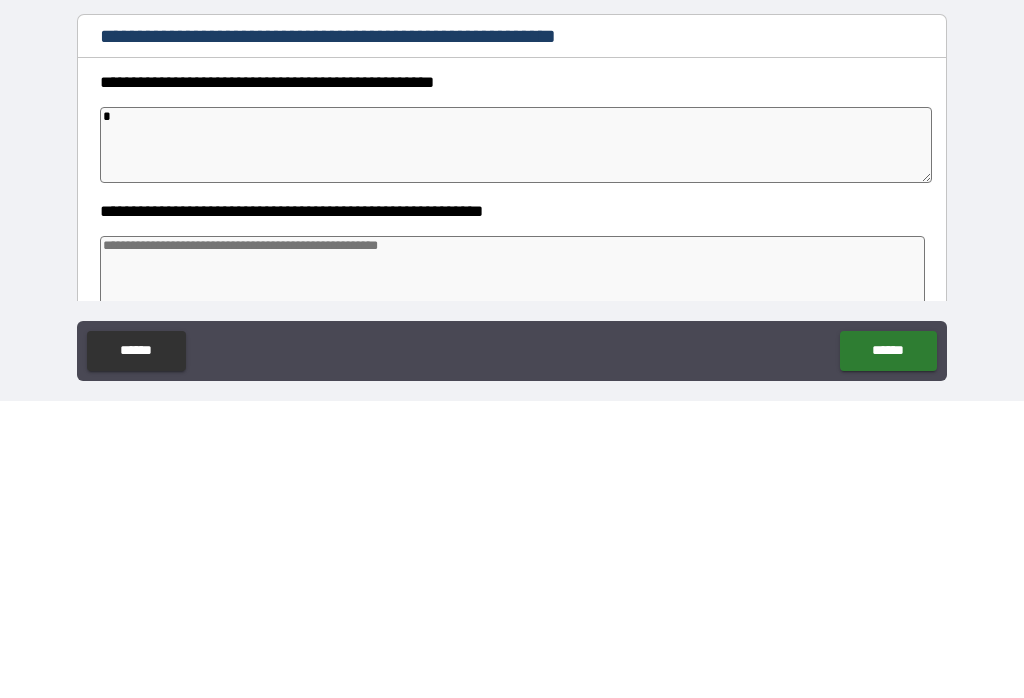 type on "*" 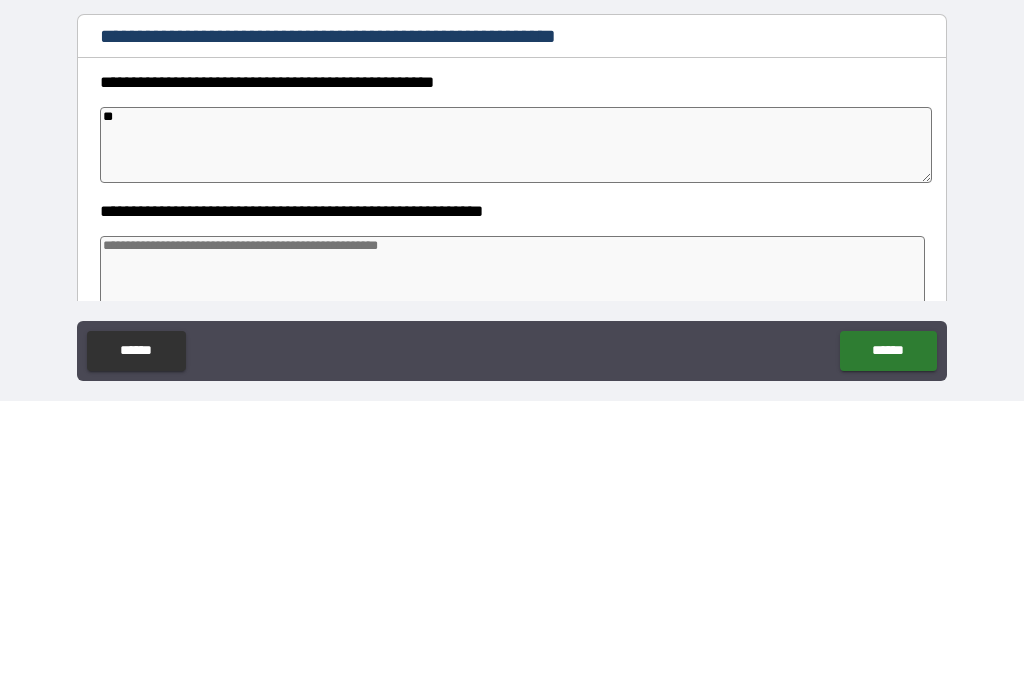 type on "*" 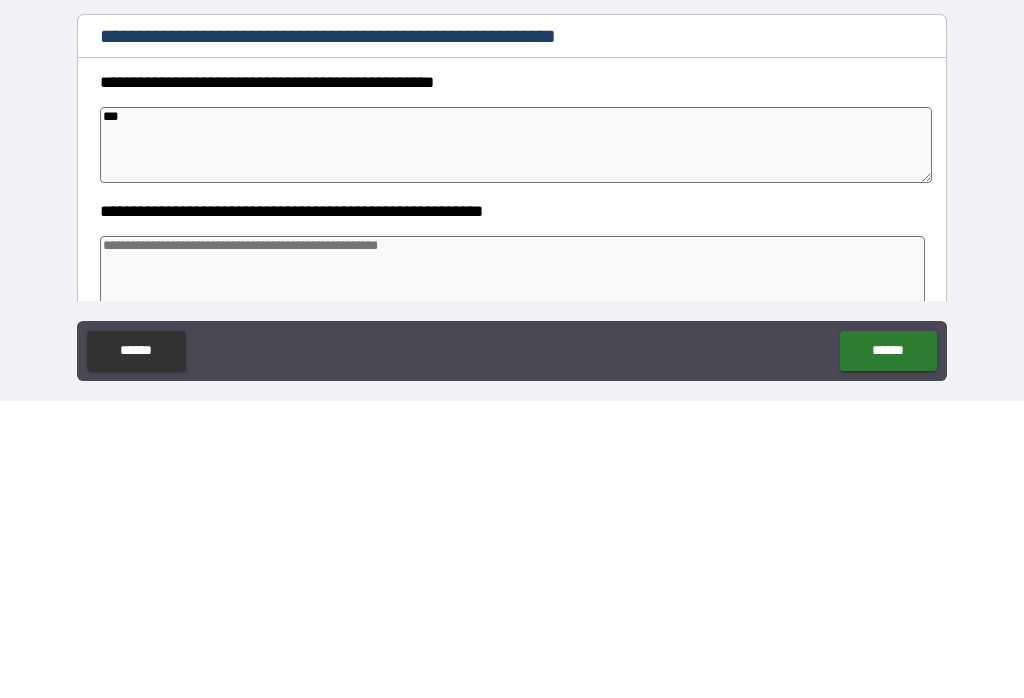 type on "*" 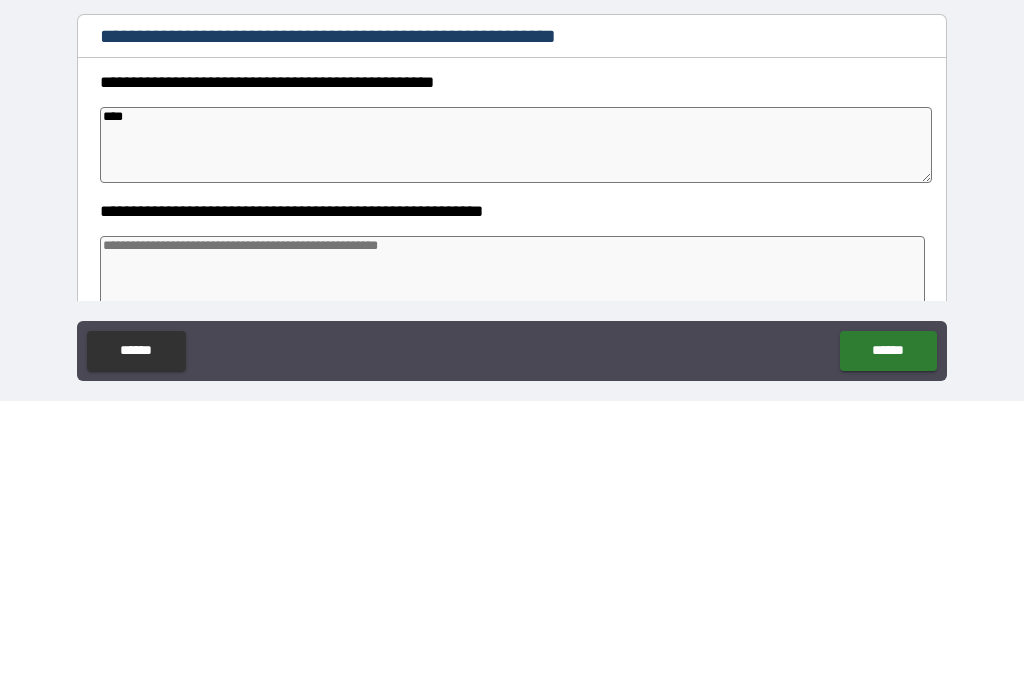 type on "*" 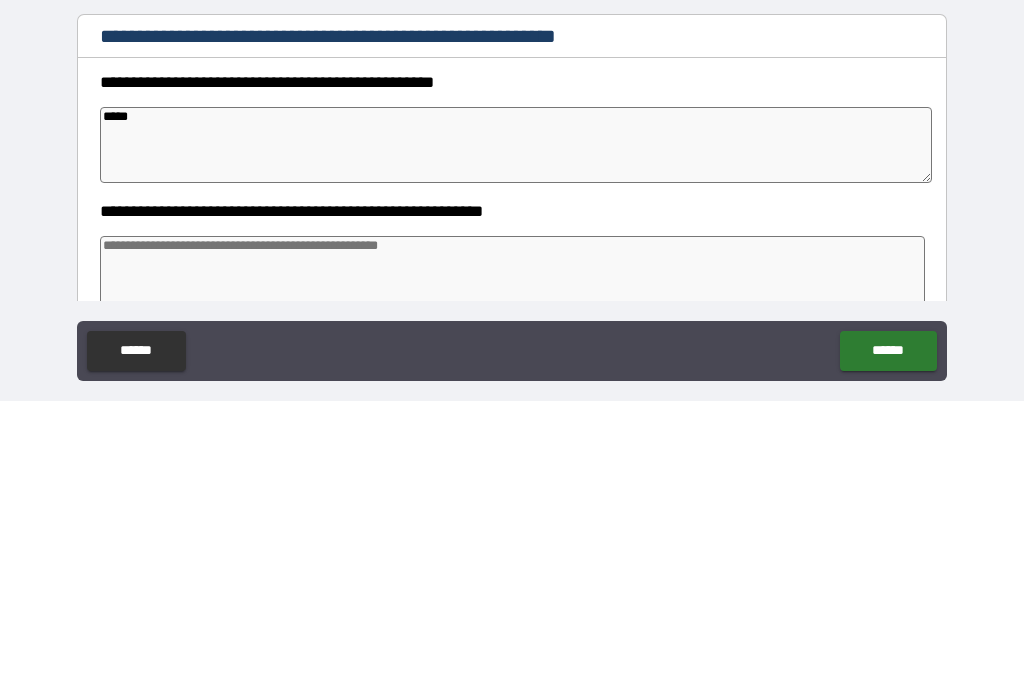 type on "*" 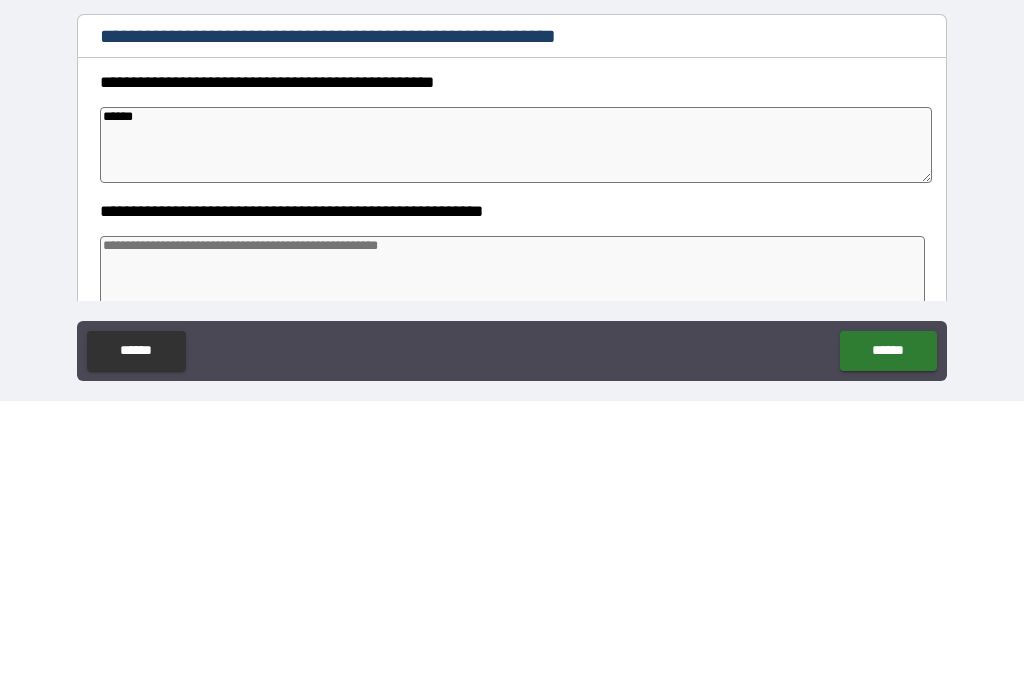 type on "*" 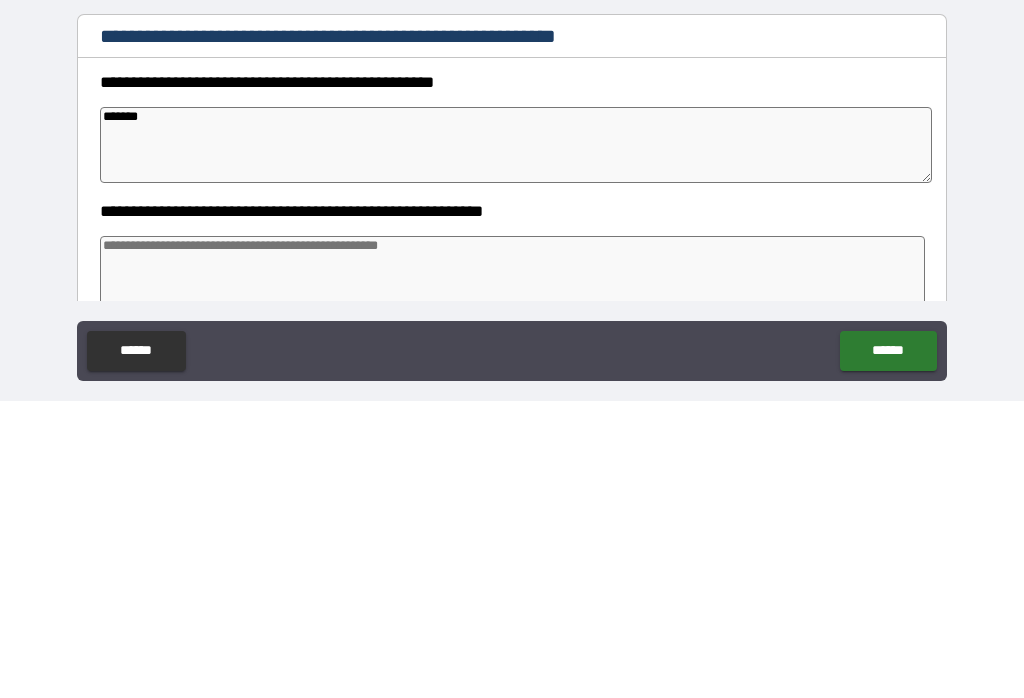 type on "*" 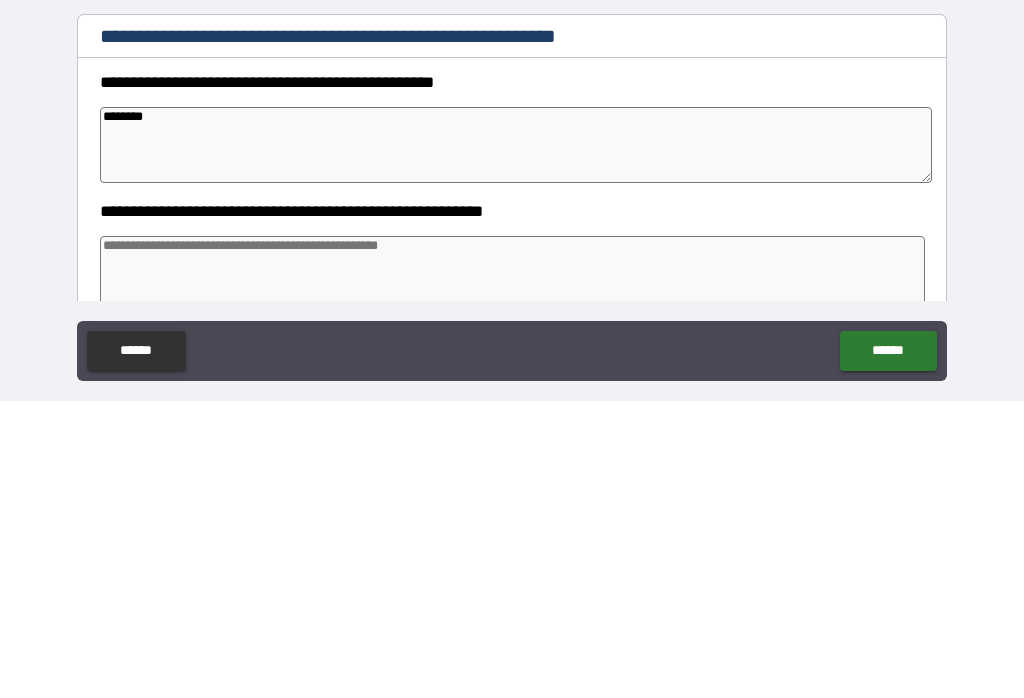 type on "*" 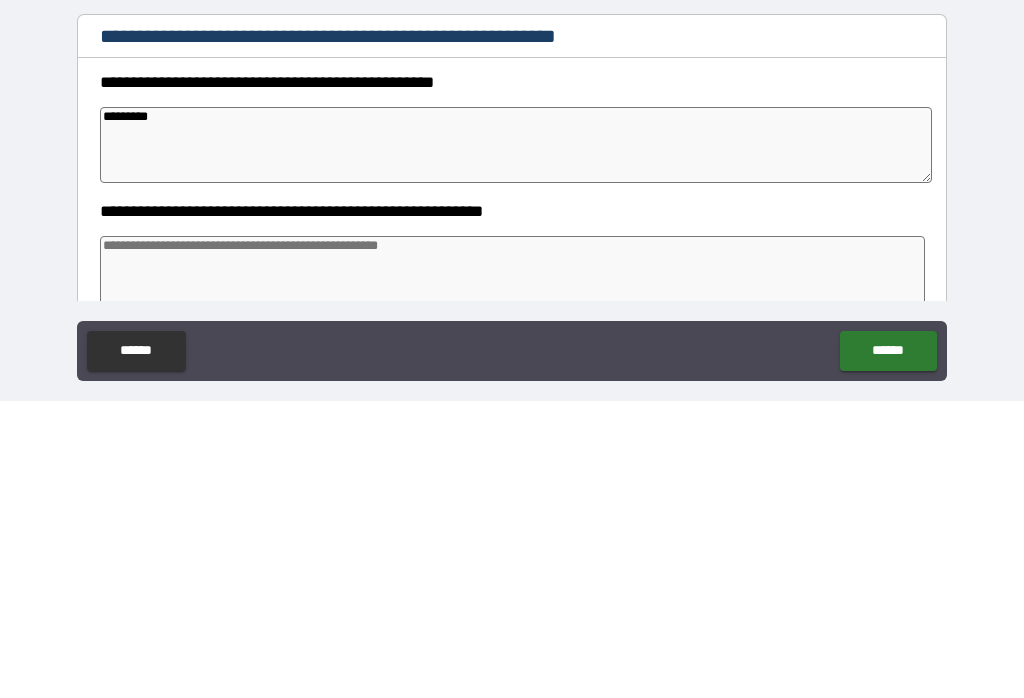 type on "*" 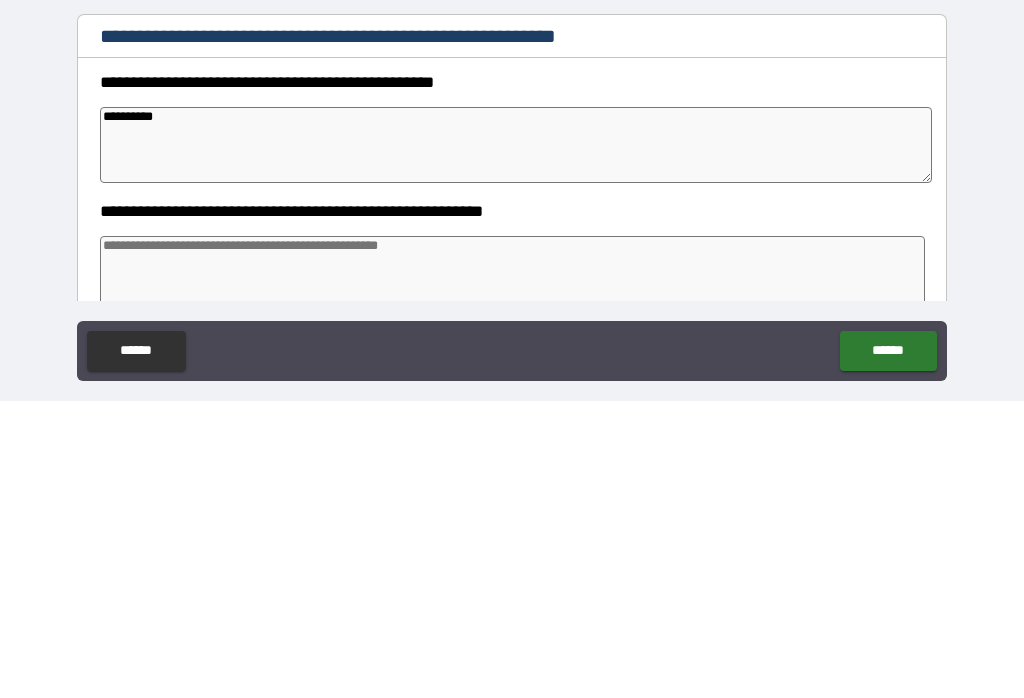 type on "*" 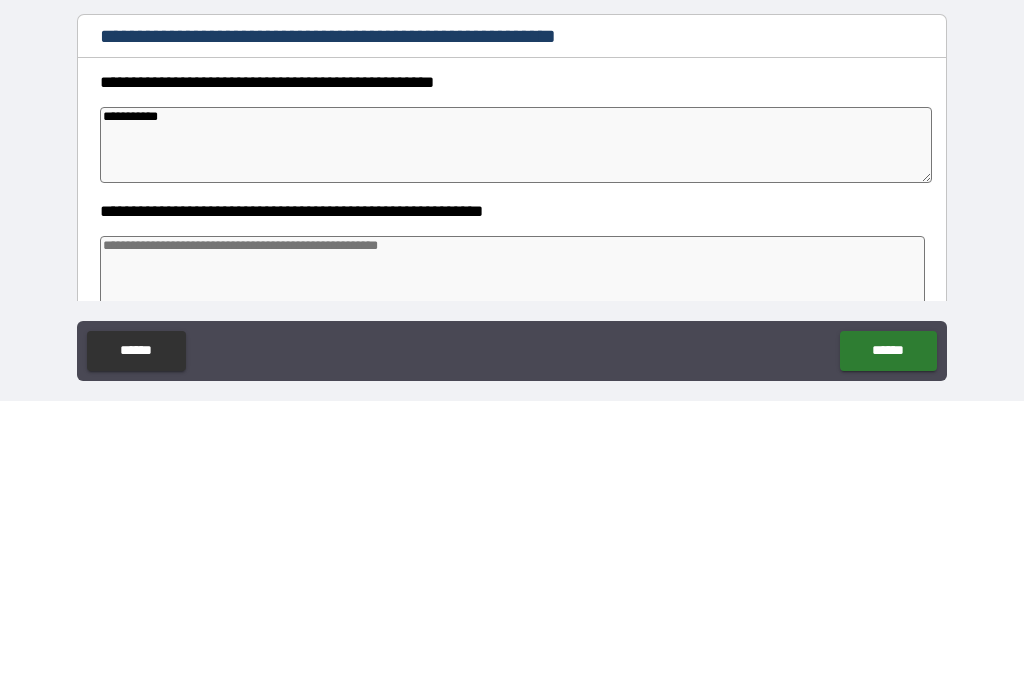 type on "*" 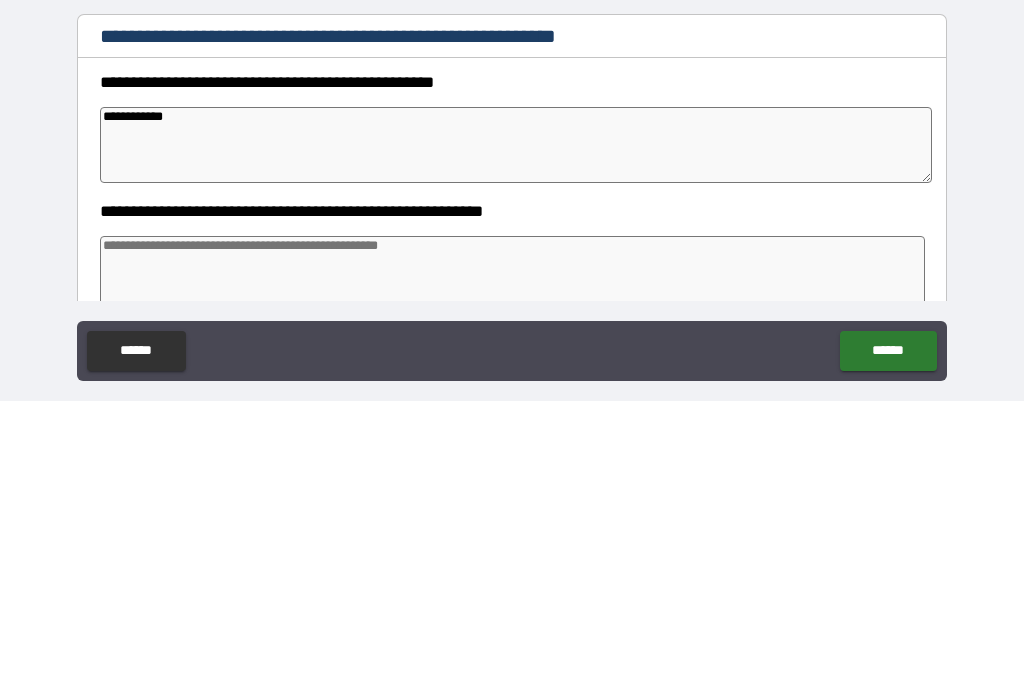 type on "*" 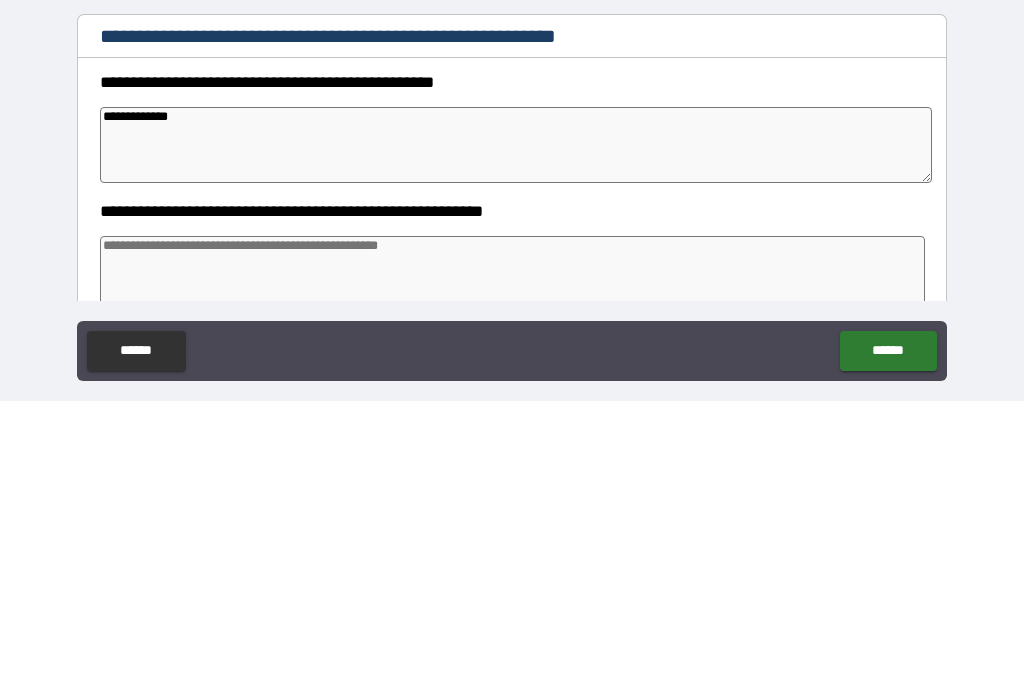 type on "**********" 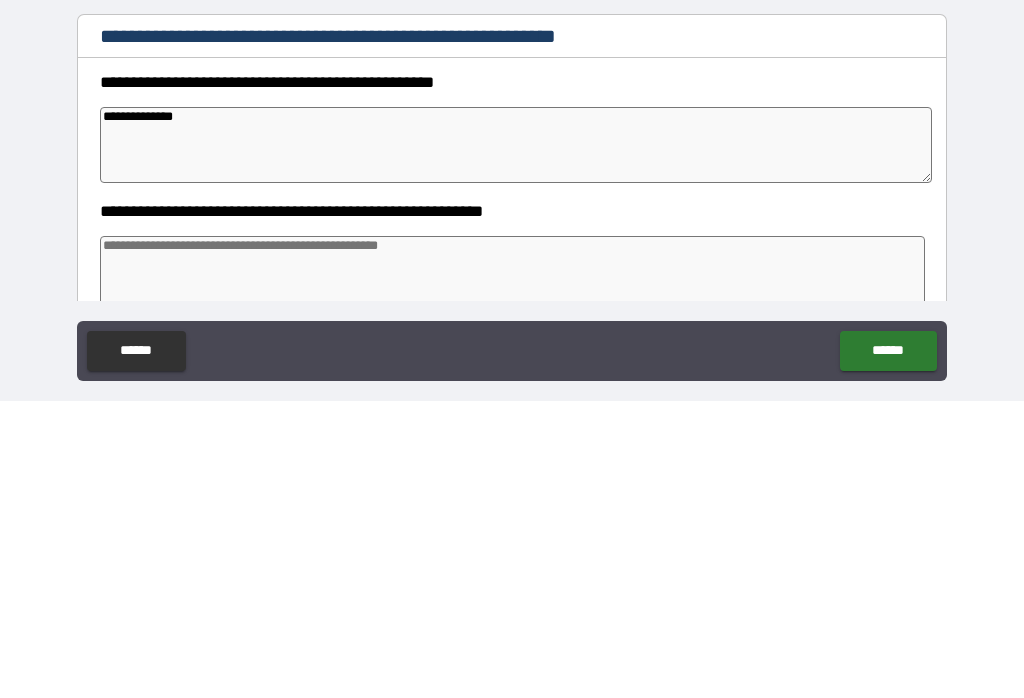 type on "*" 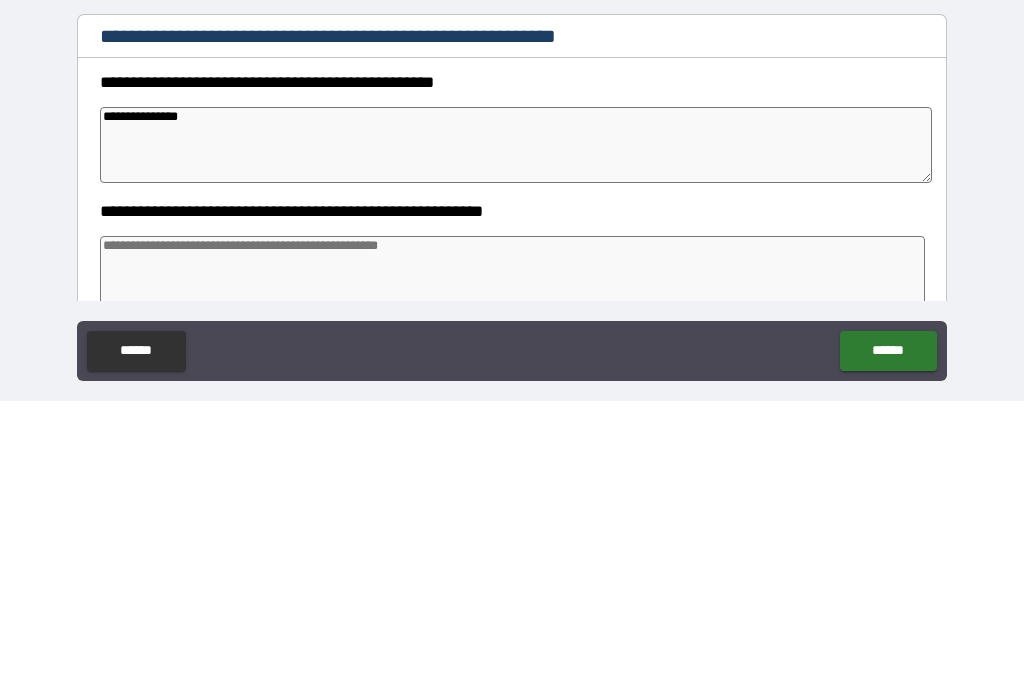 type on "*" 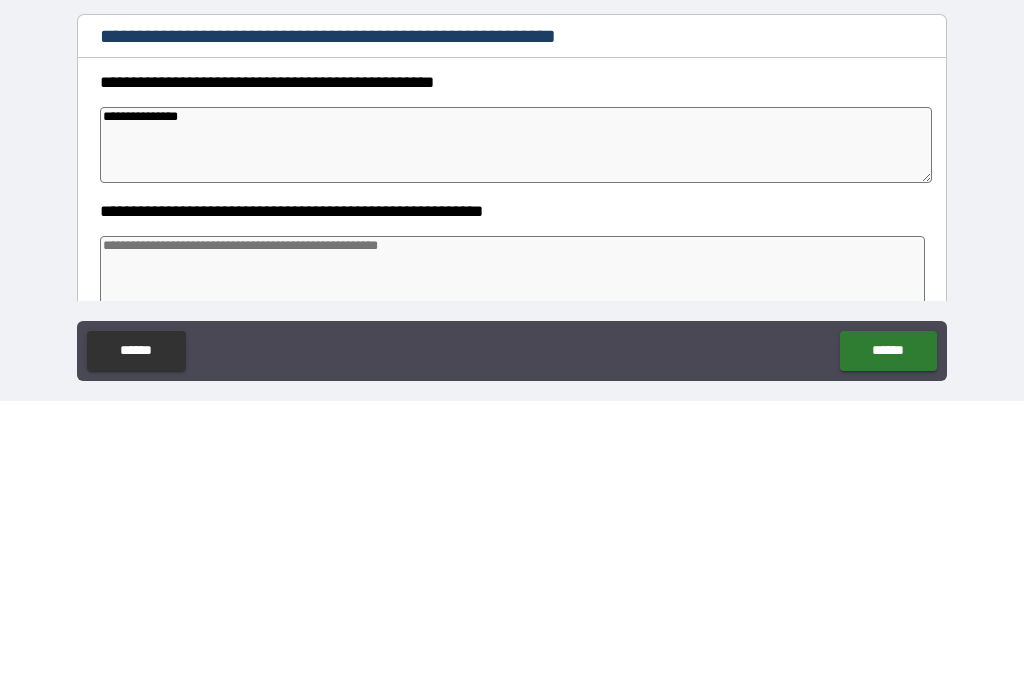 type on "**********" 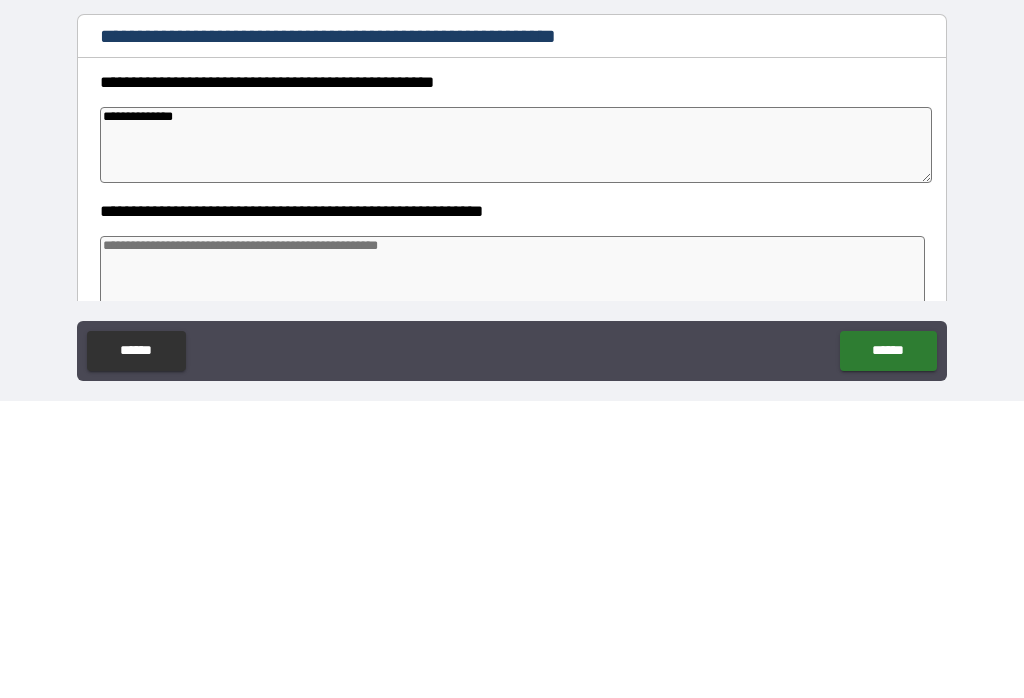 type on "*" 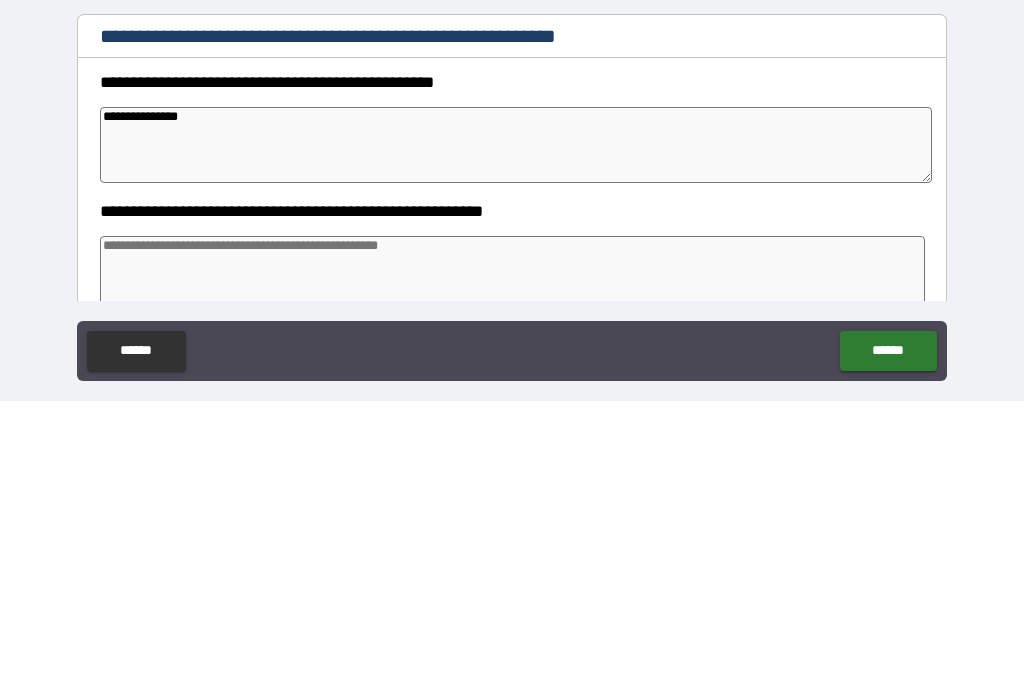 type on "*" 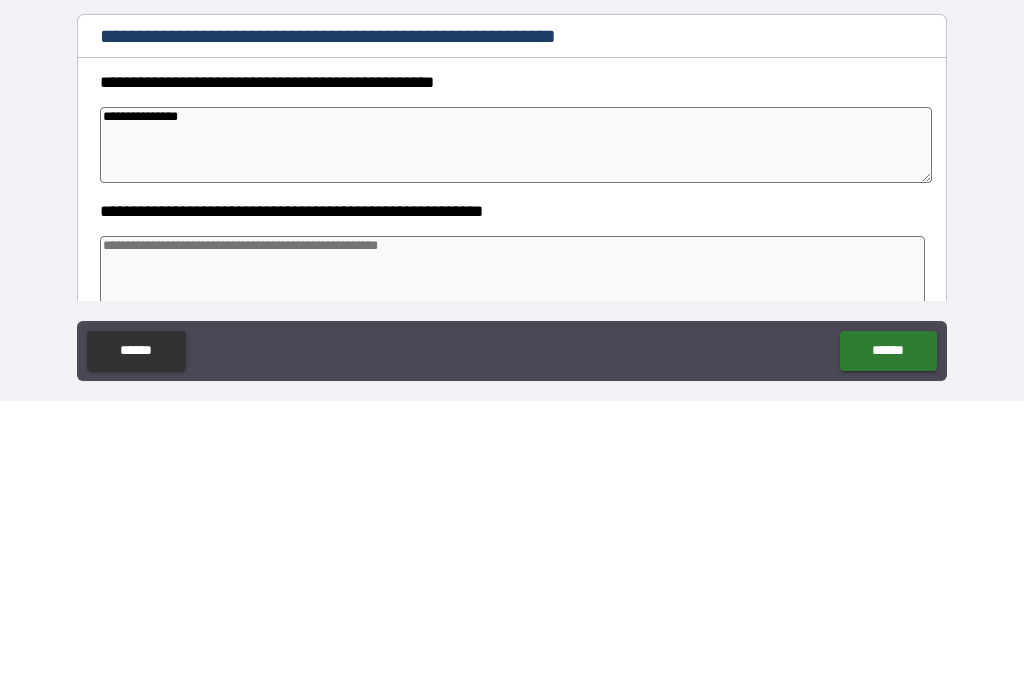 type on "**********" 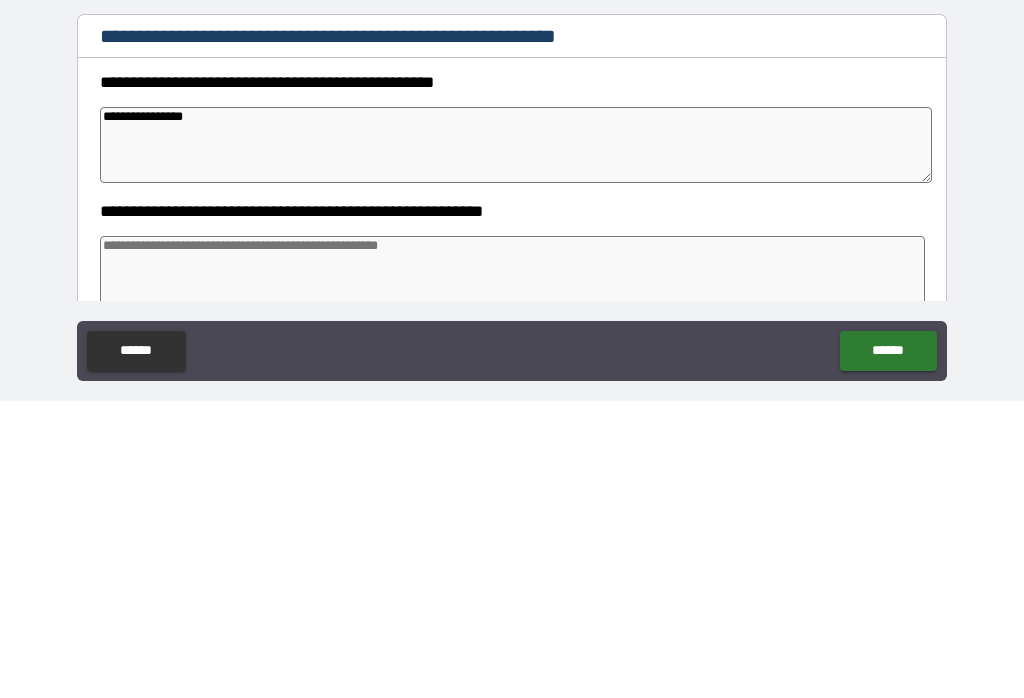 type on "*" 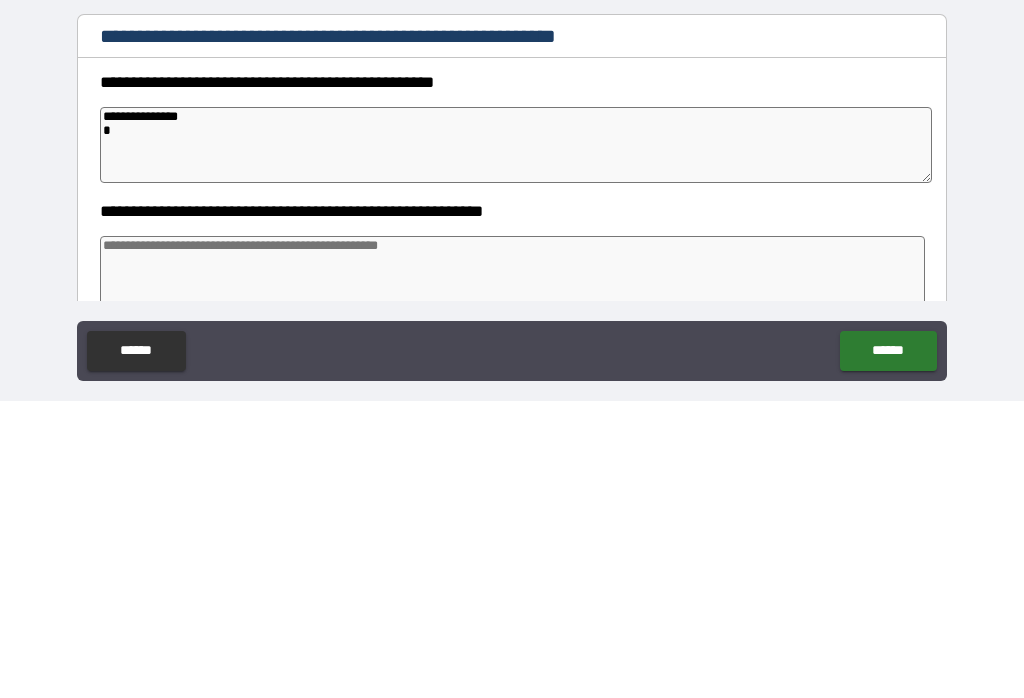 type on "*" 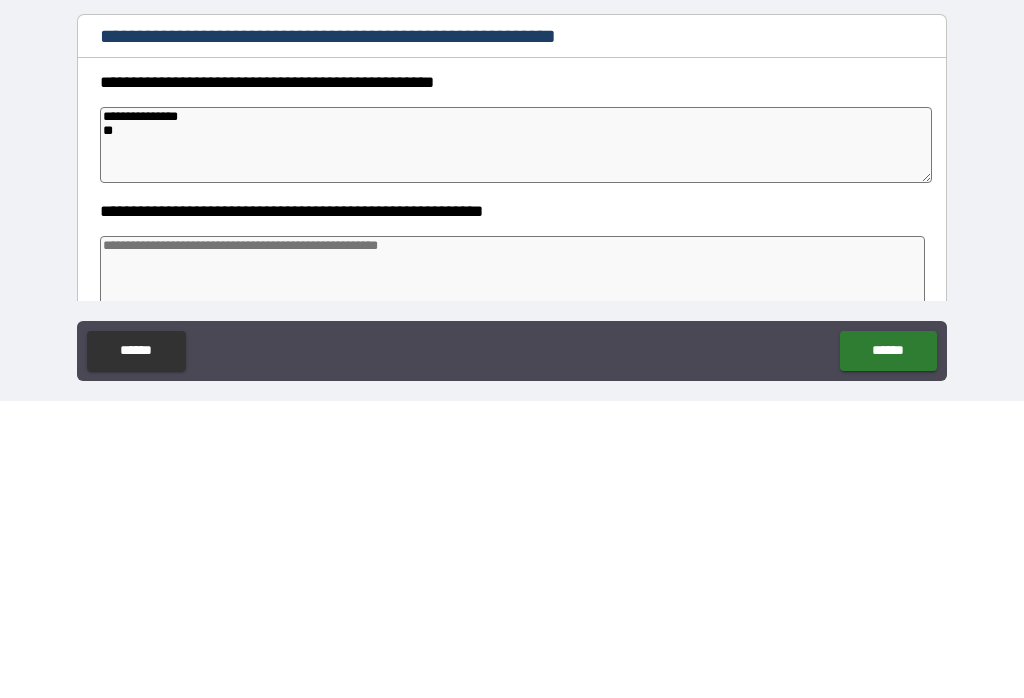 type on "*" 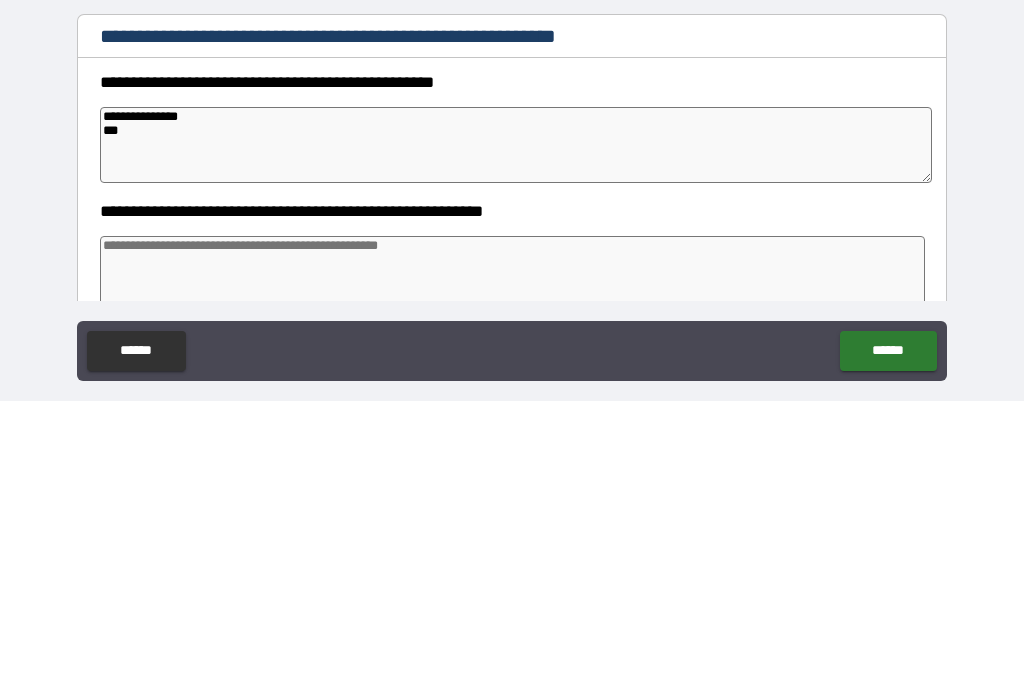 type on "*" 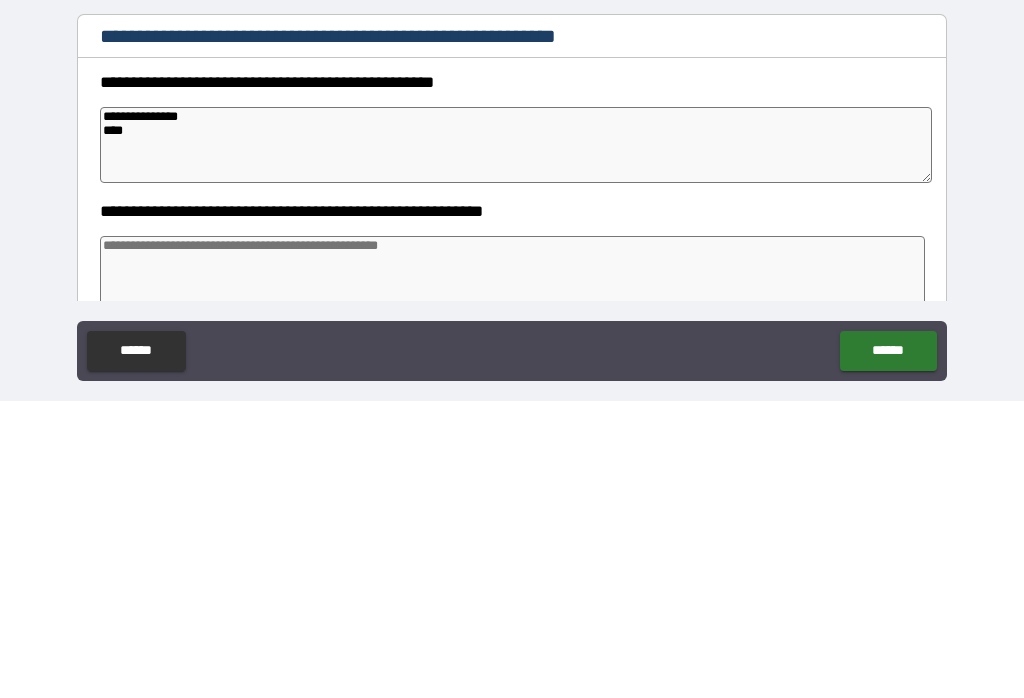type on "*" 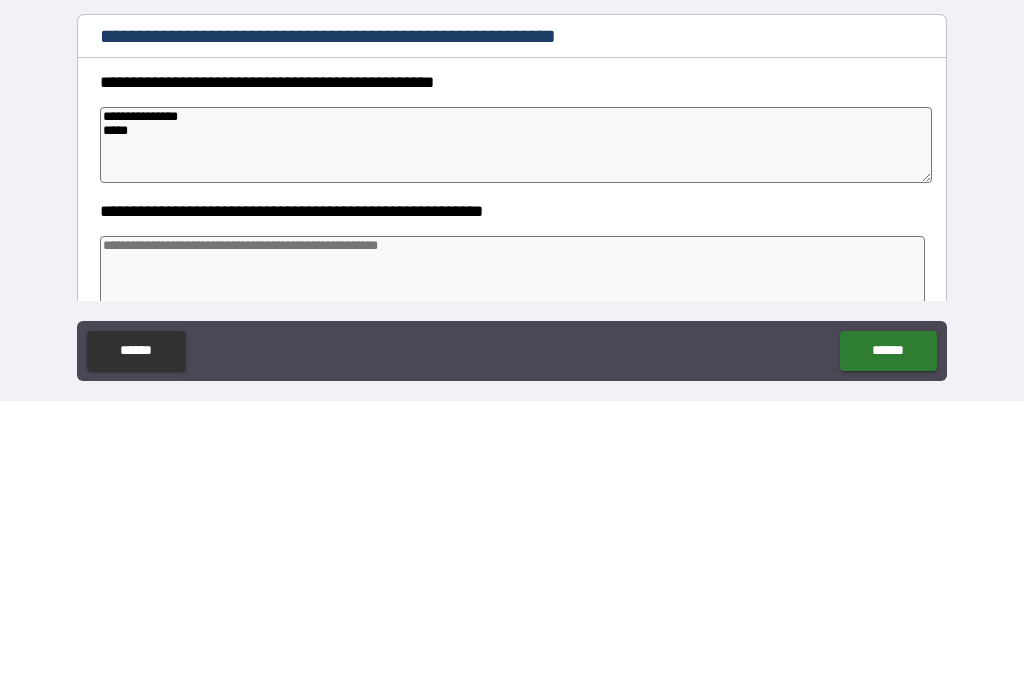 type on "*" 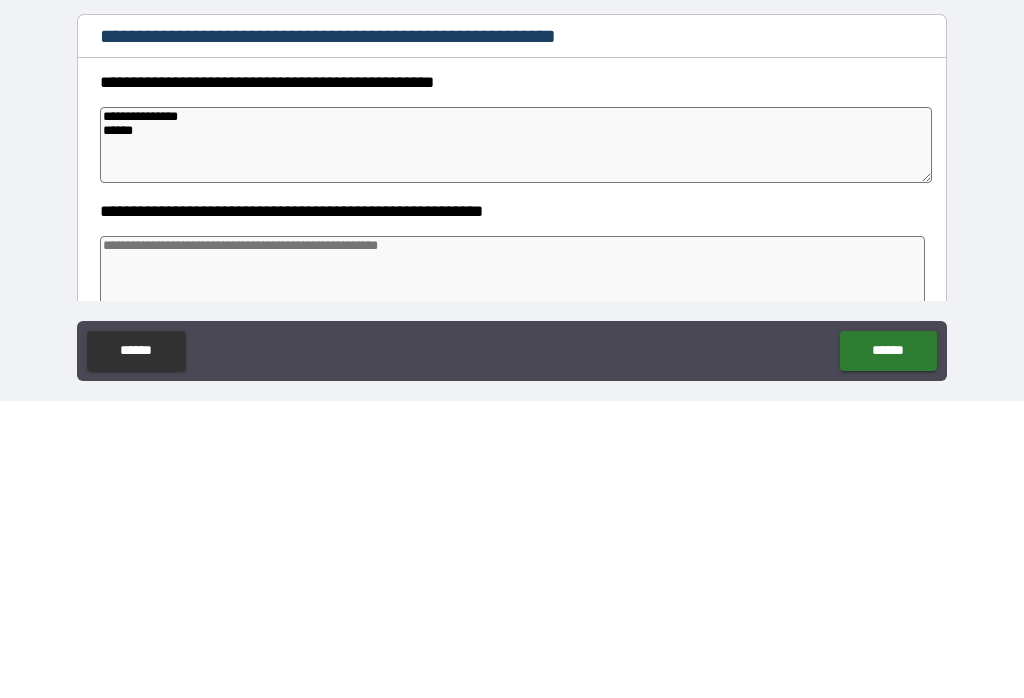 type on "*" 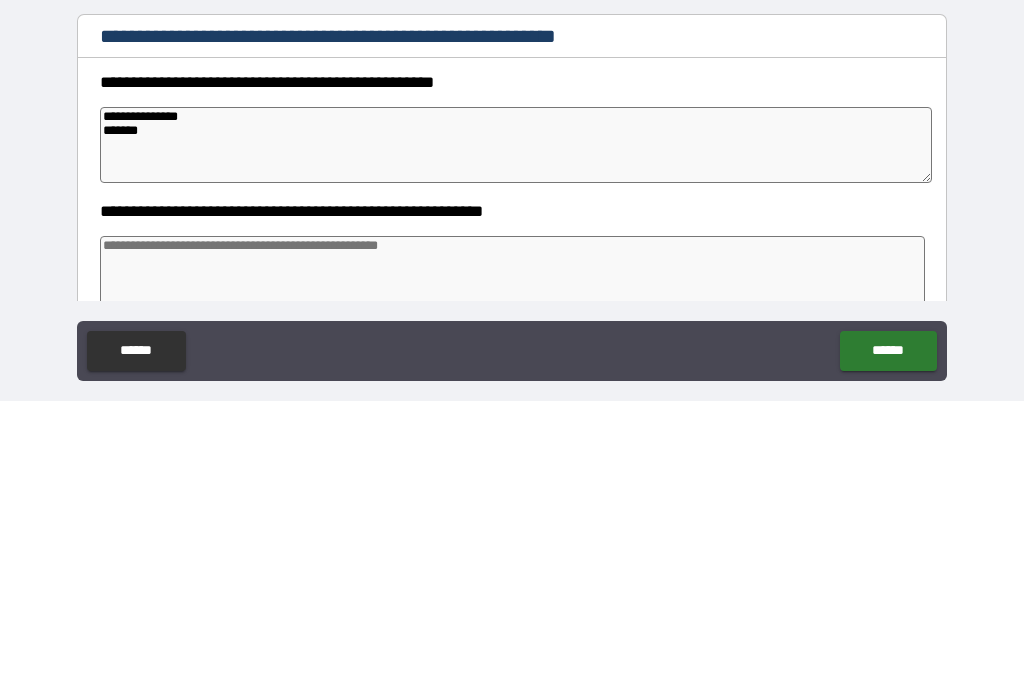 type on "*" 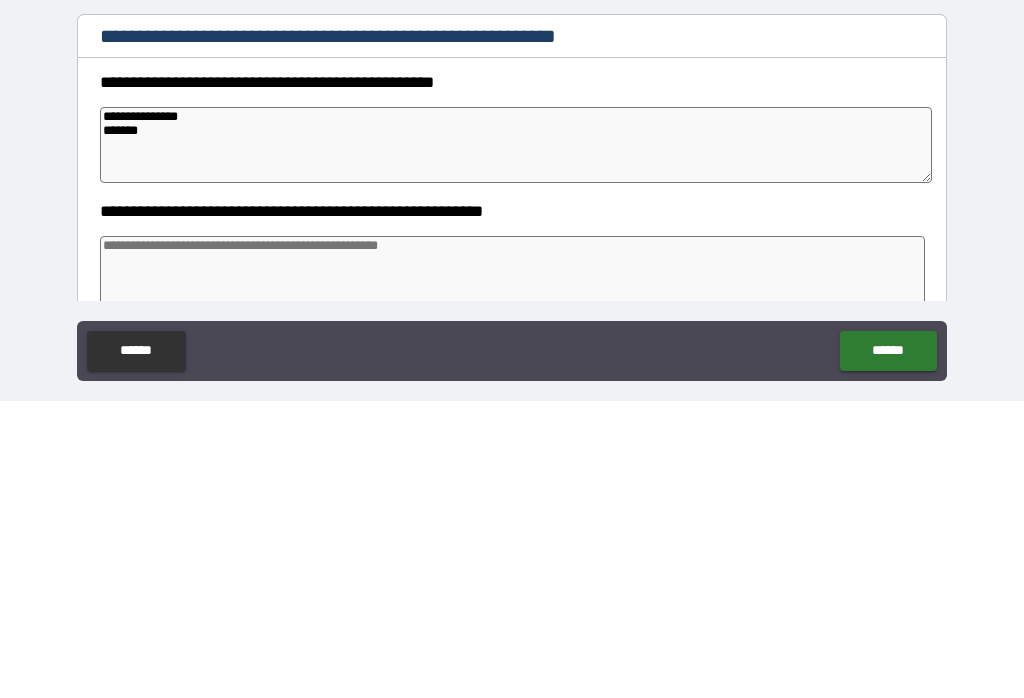 type on "**********" 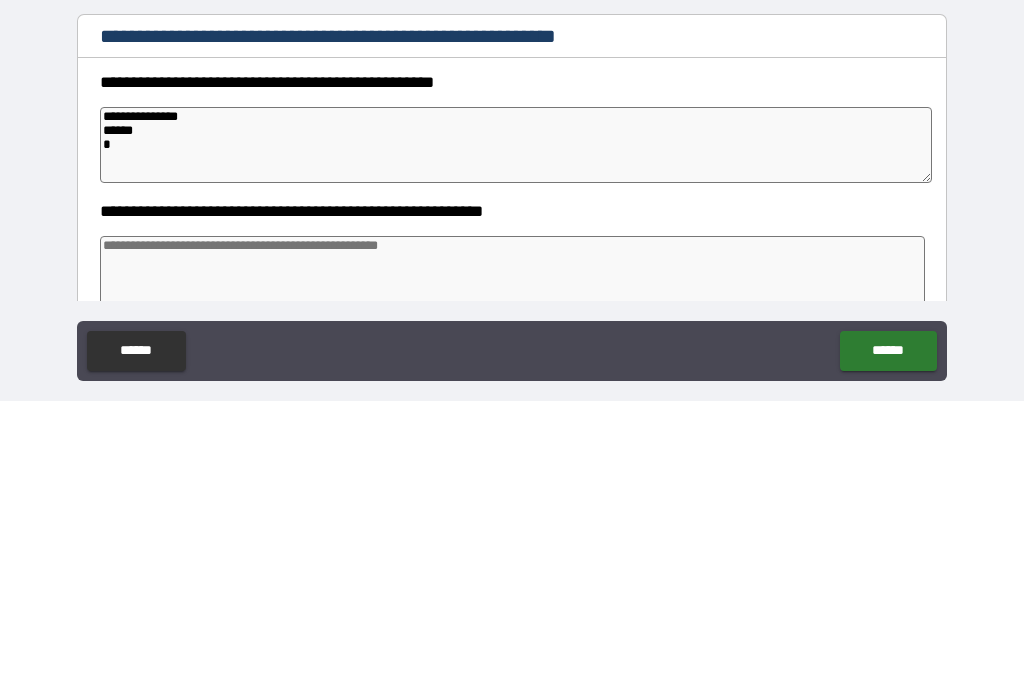 type on "*" 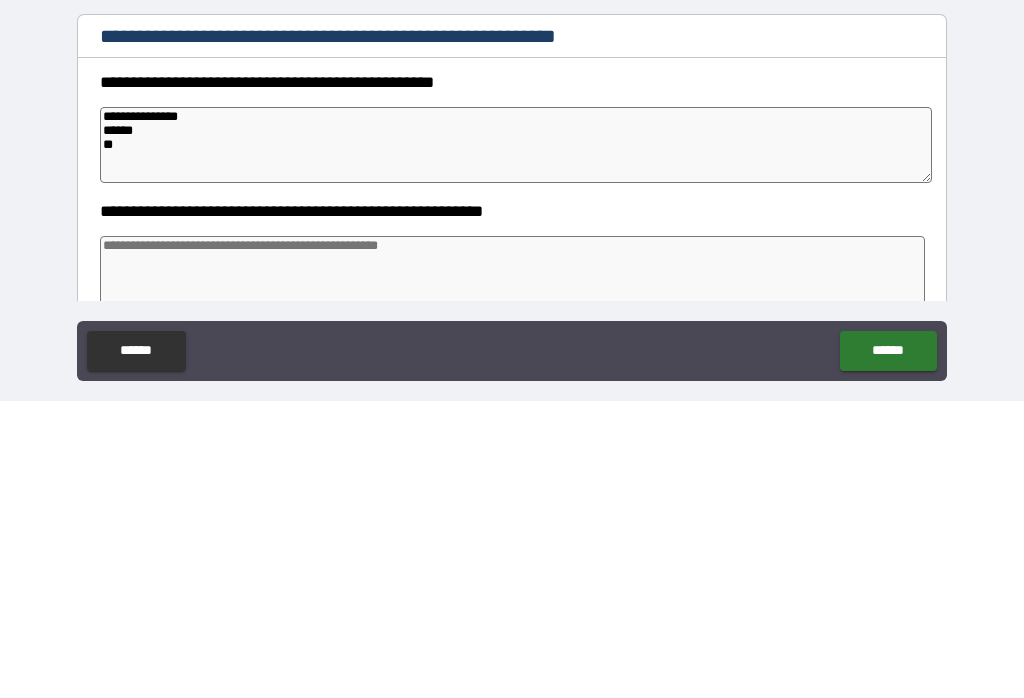type on "*" 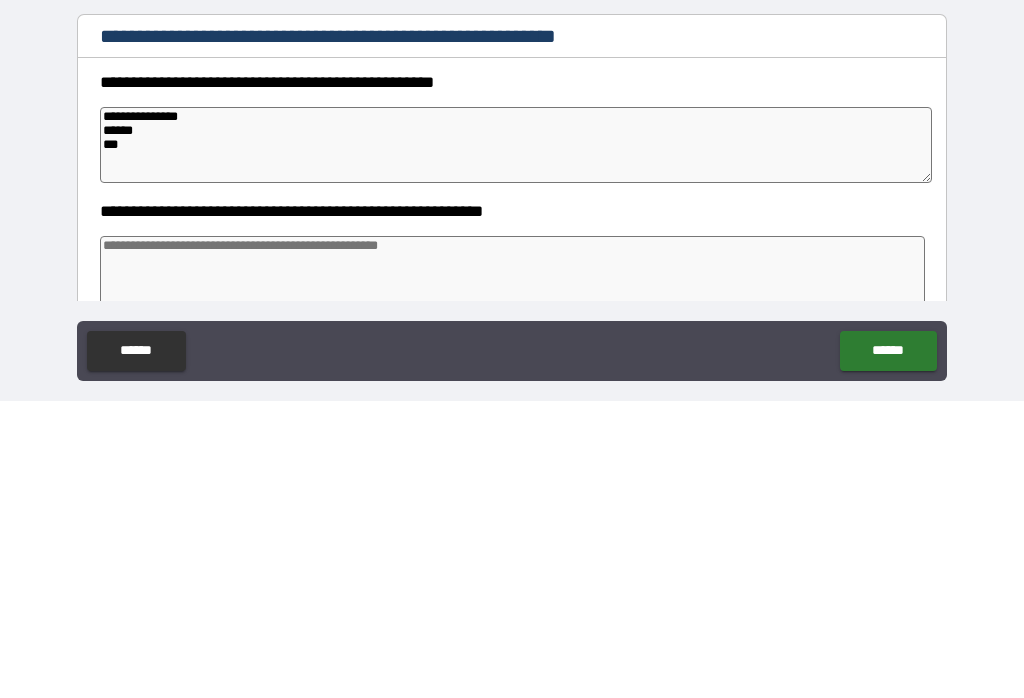 type on "*" 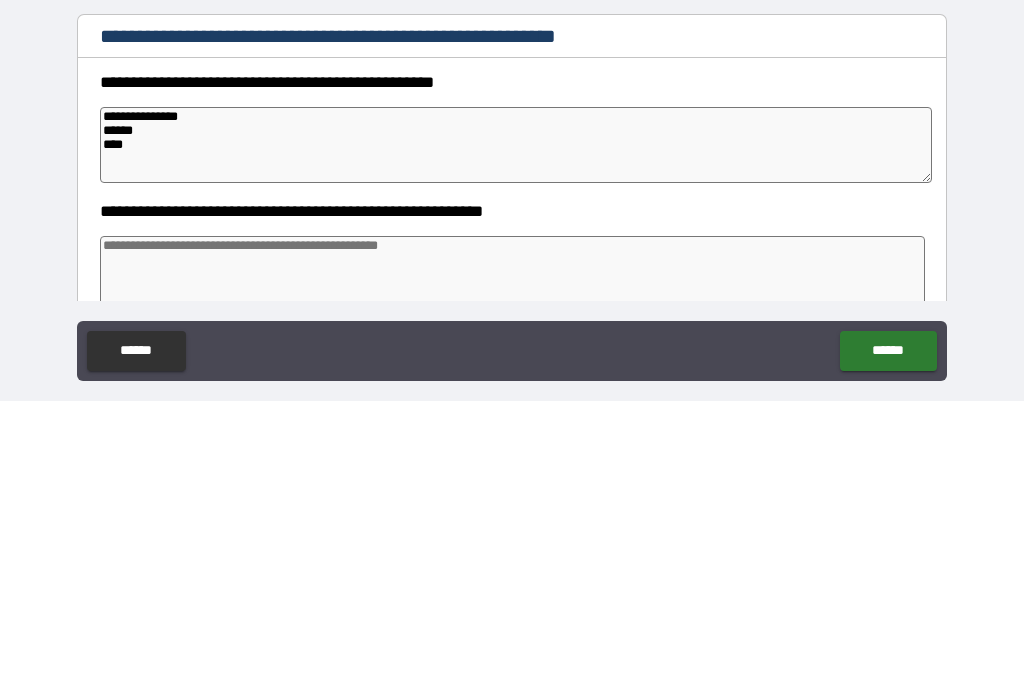 type on "**********" 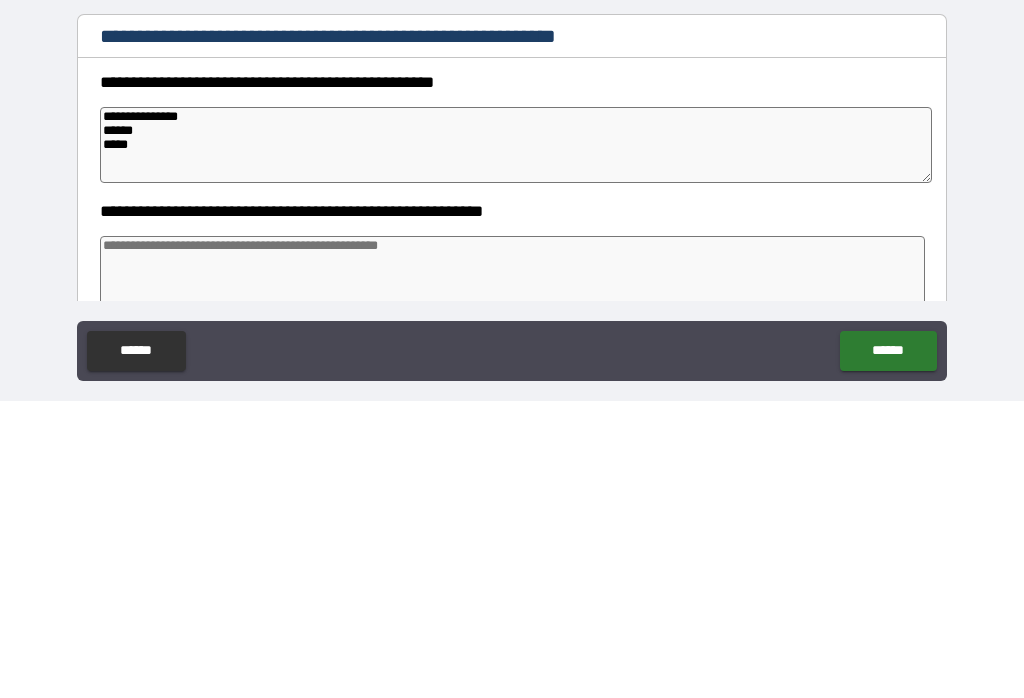 type on "*" 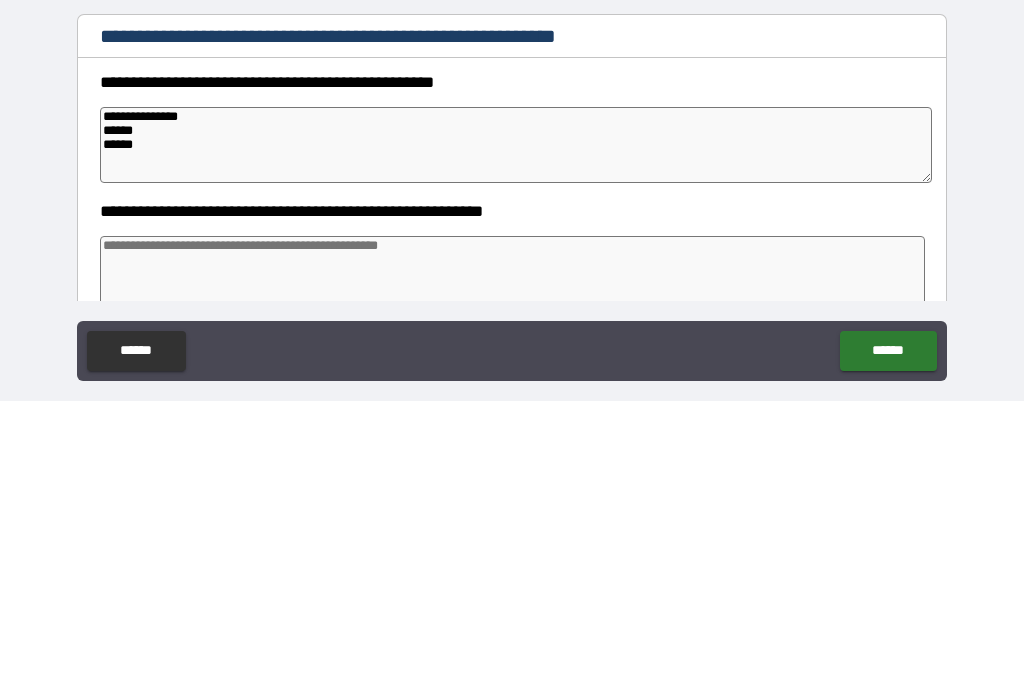 type on "*" 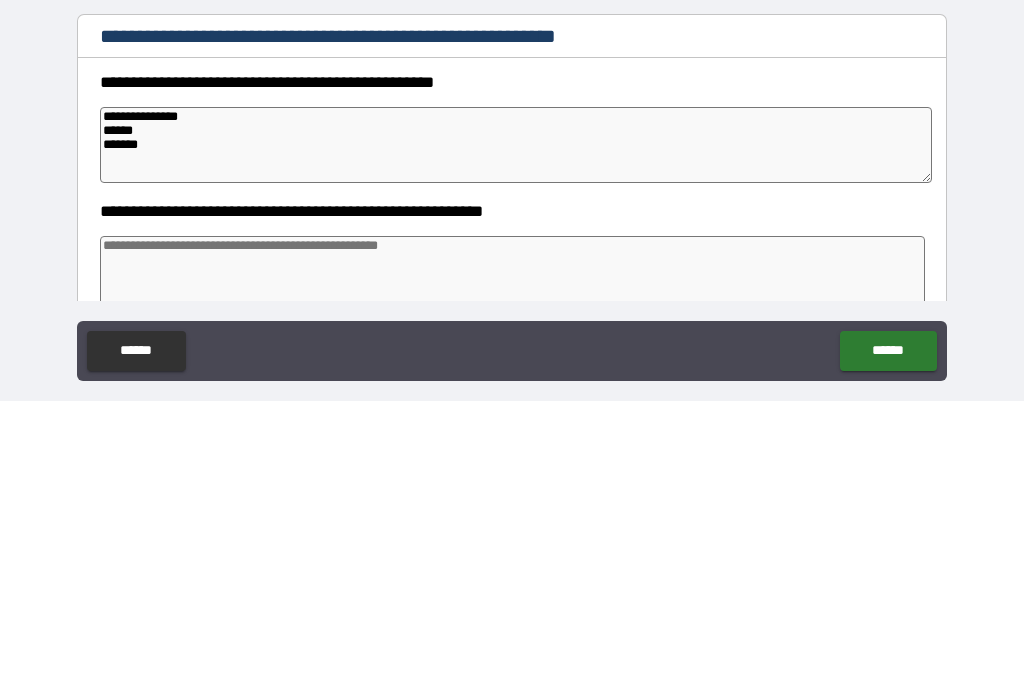 type on "*" 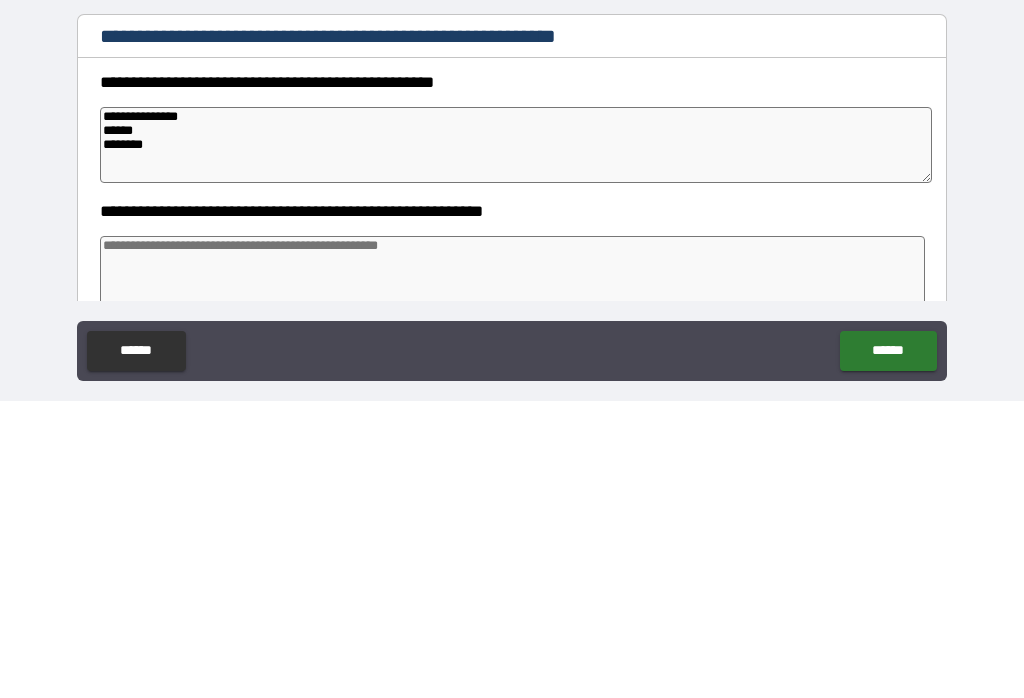 type on "*" 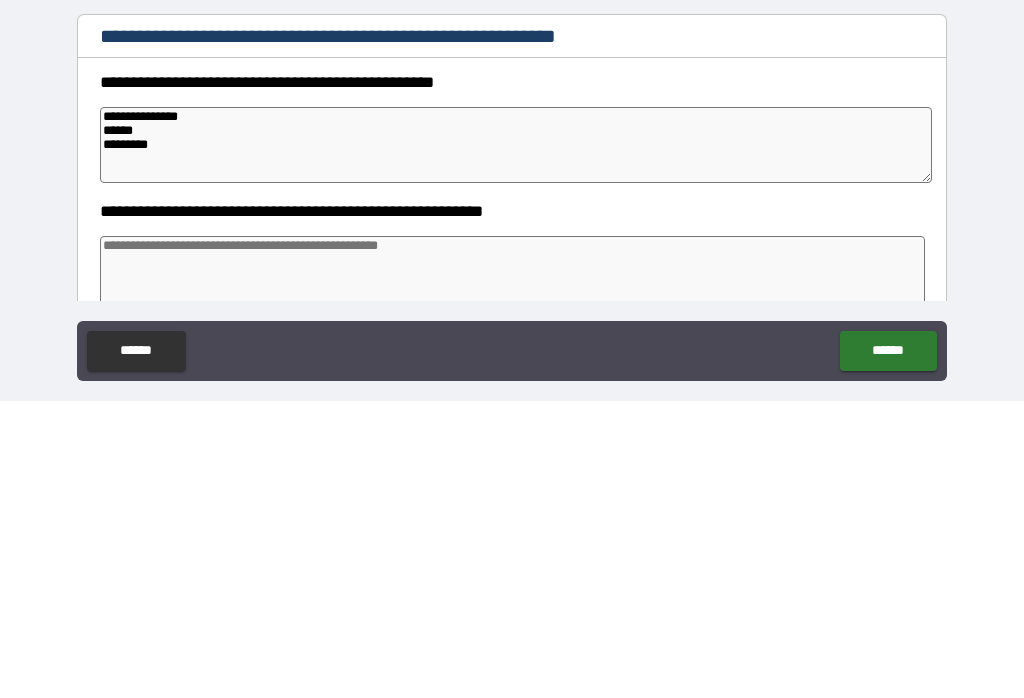 type on "*" 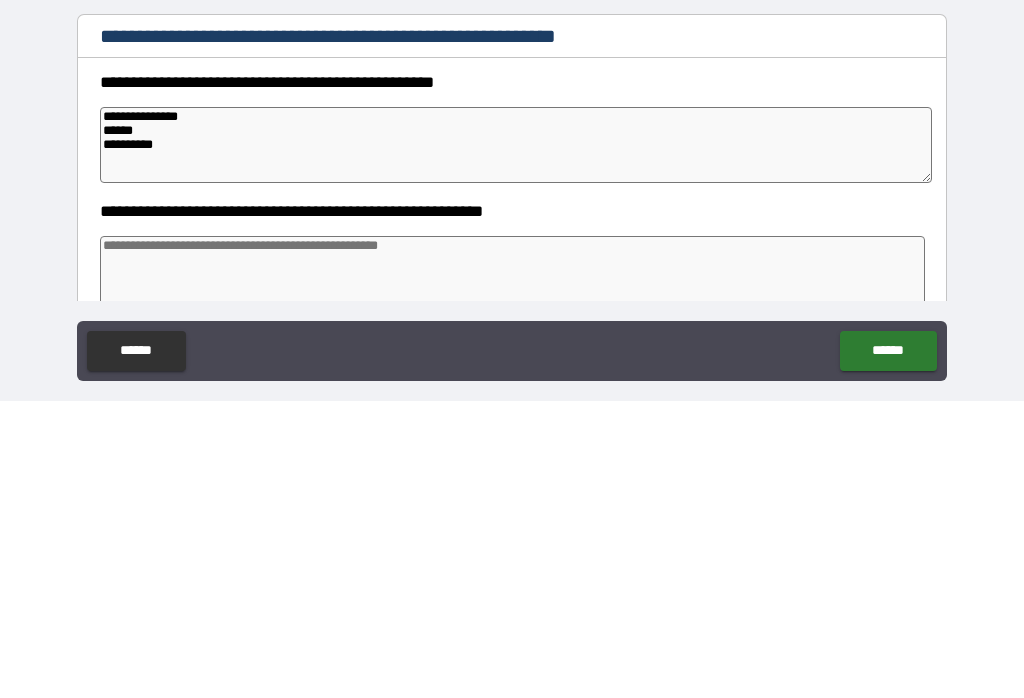 type on "*" 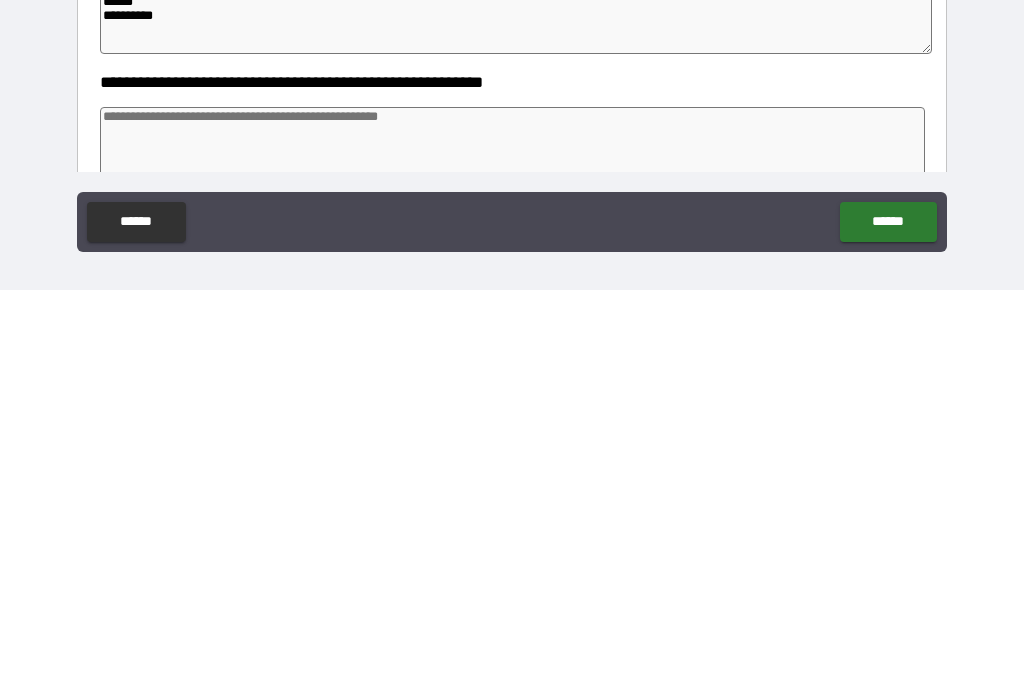 type on "*" 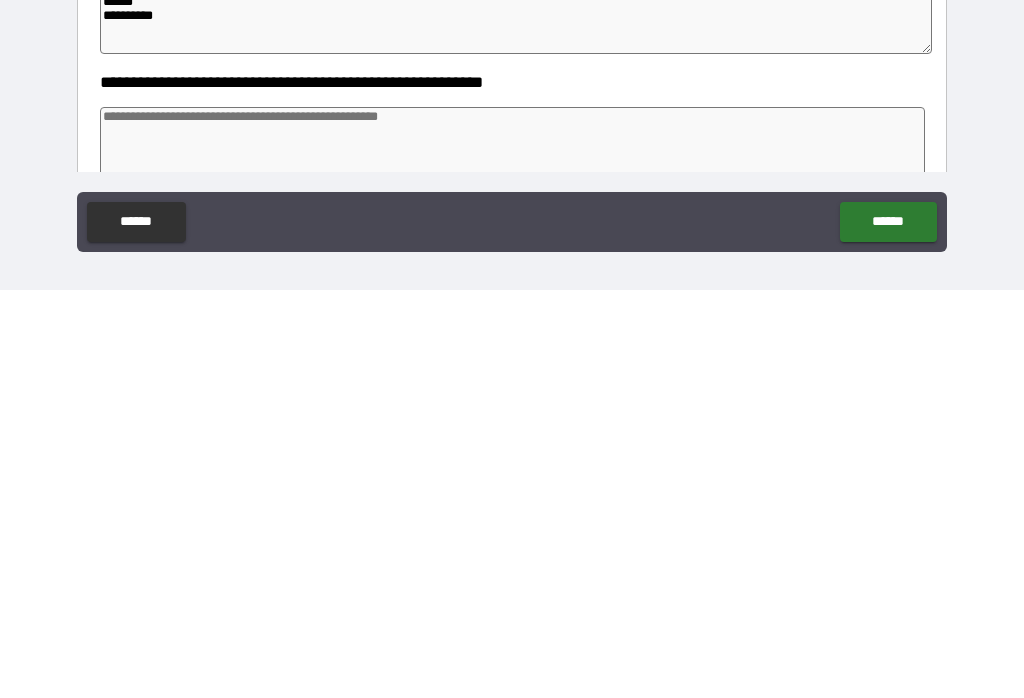 type on "*" 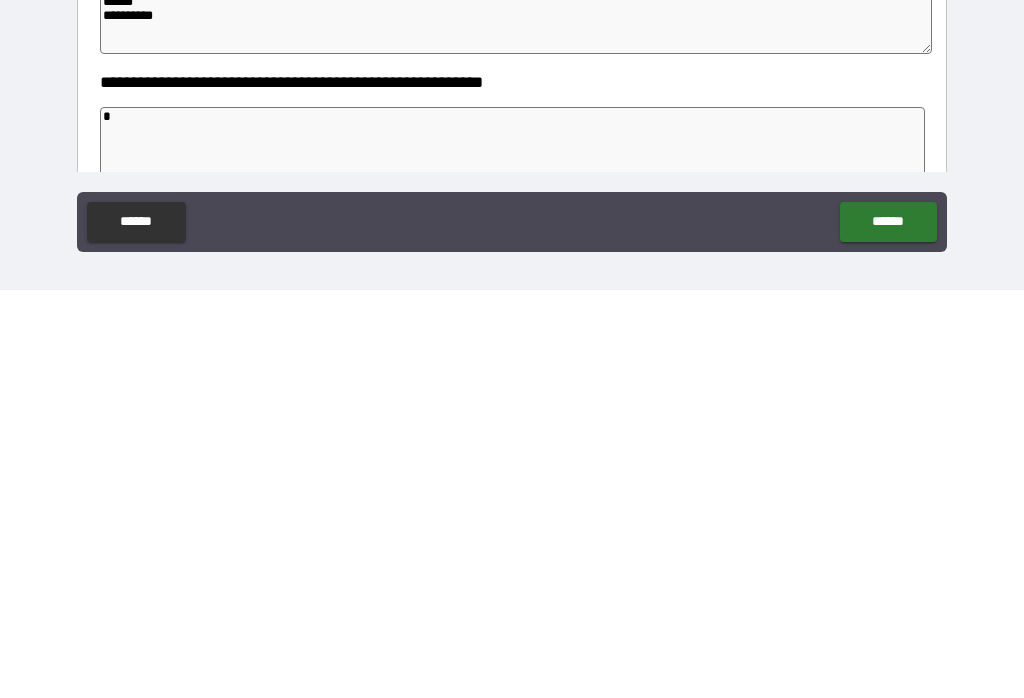 type on "*" 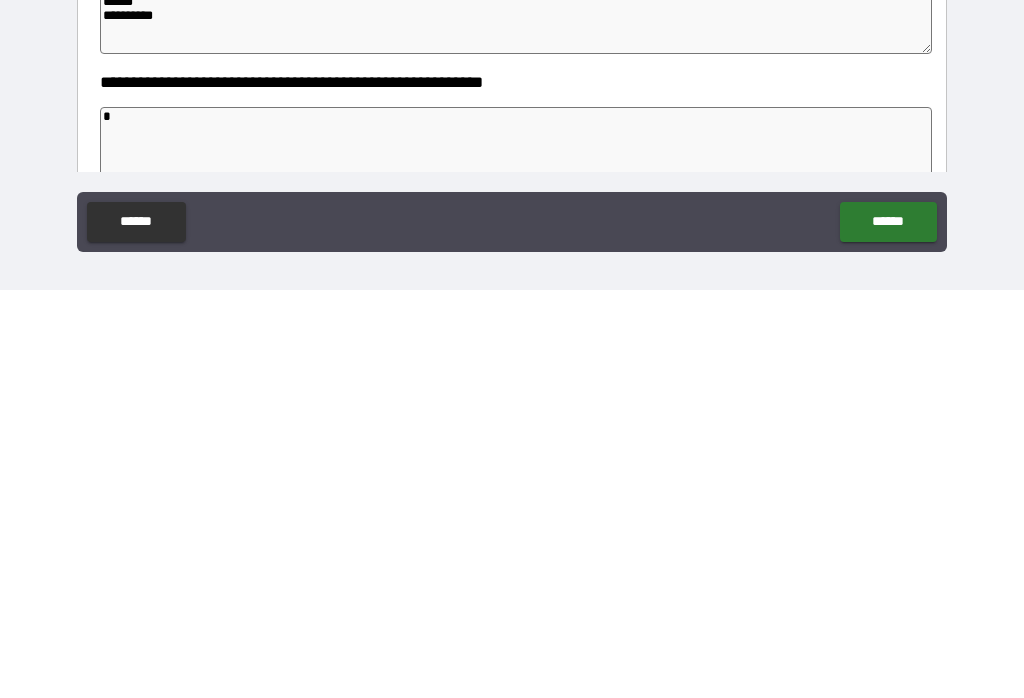 type on "**" 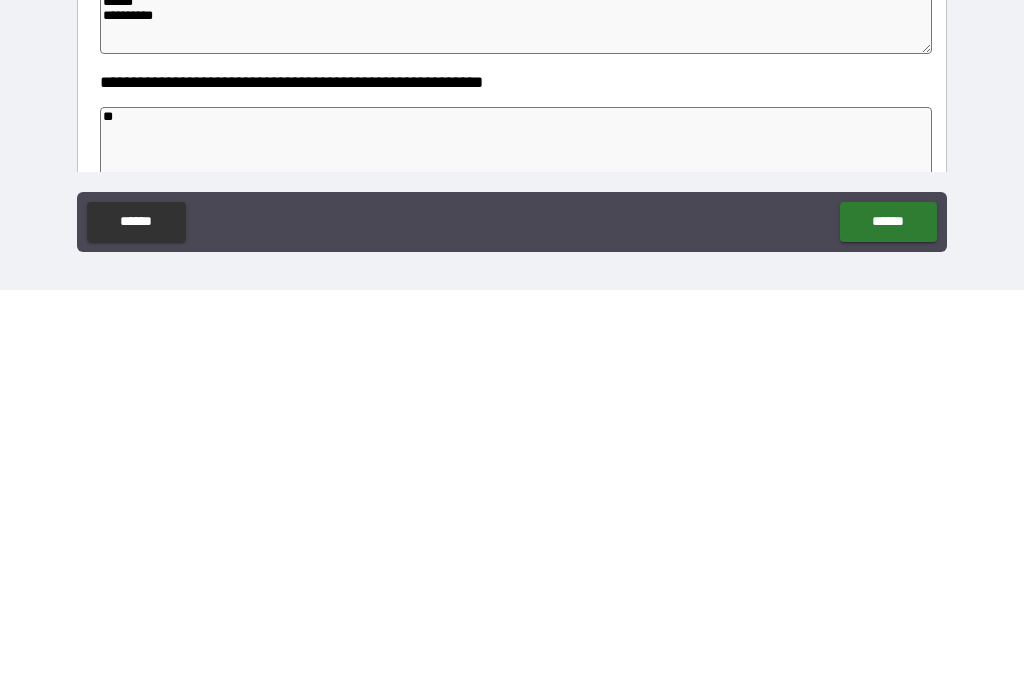 type on "*" 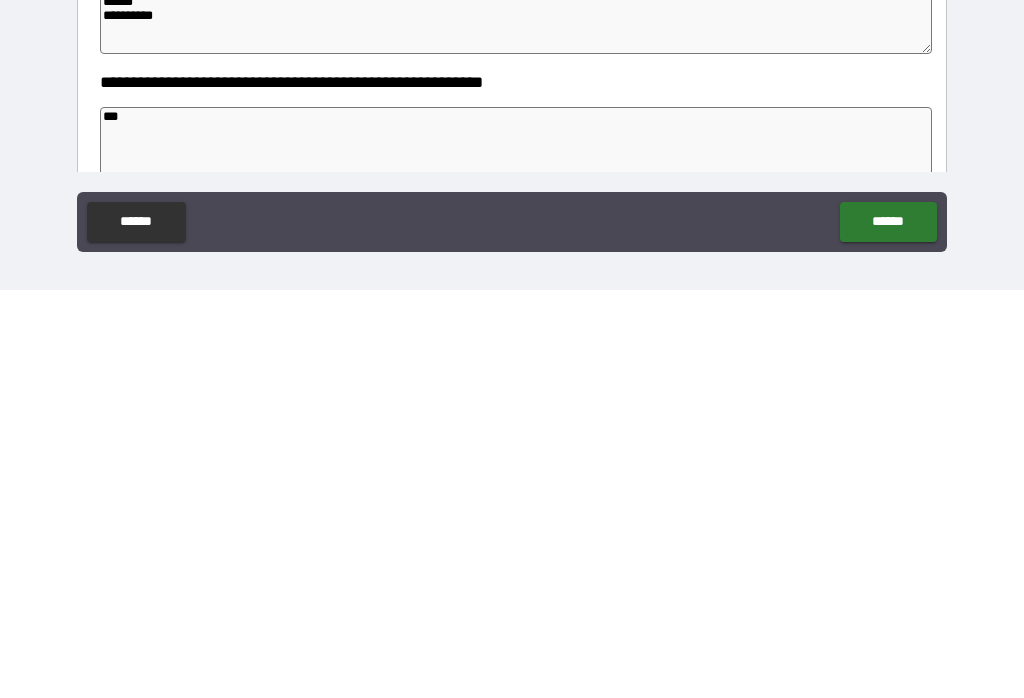 type on "*" 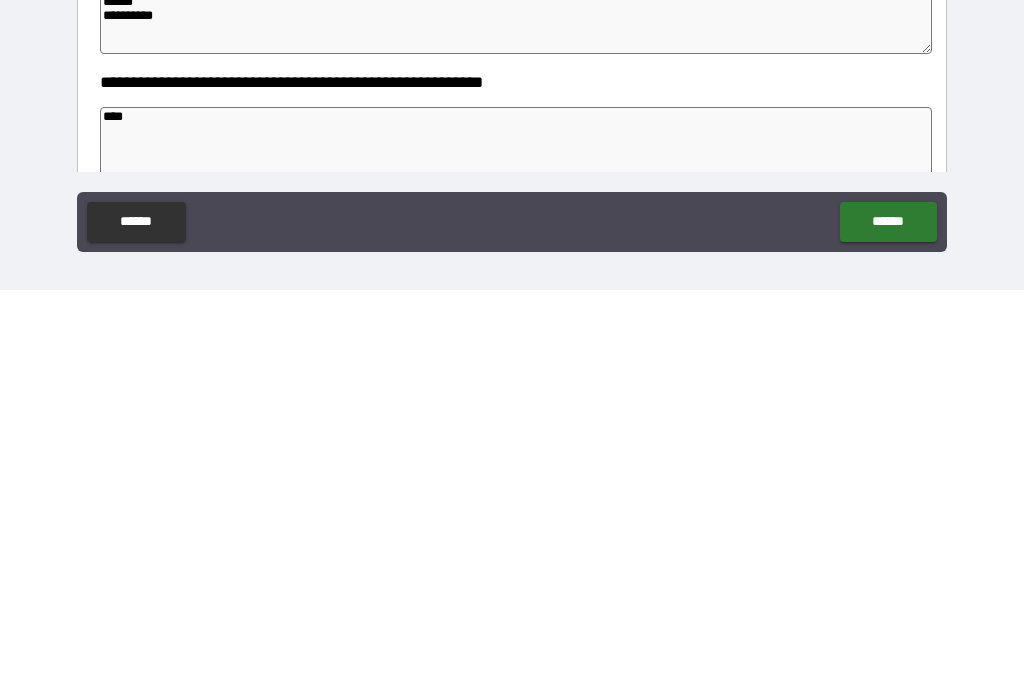 type on "*" 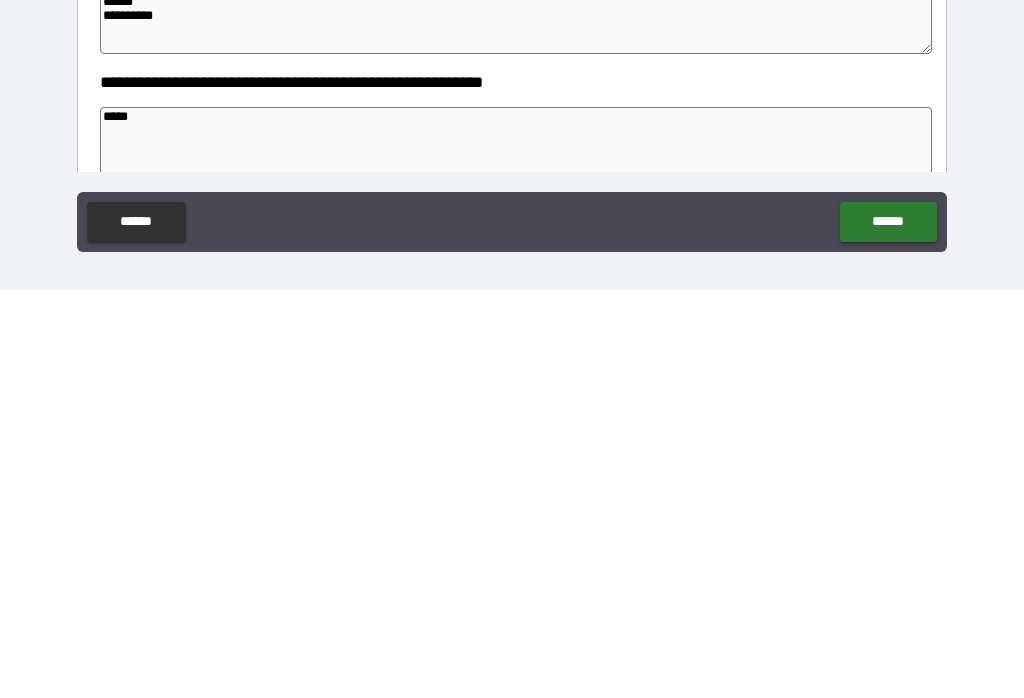 type on "*" 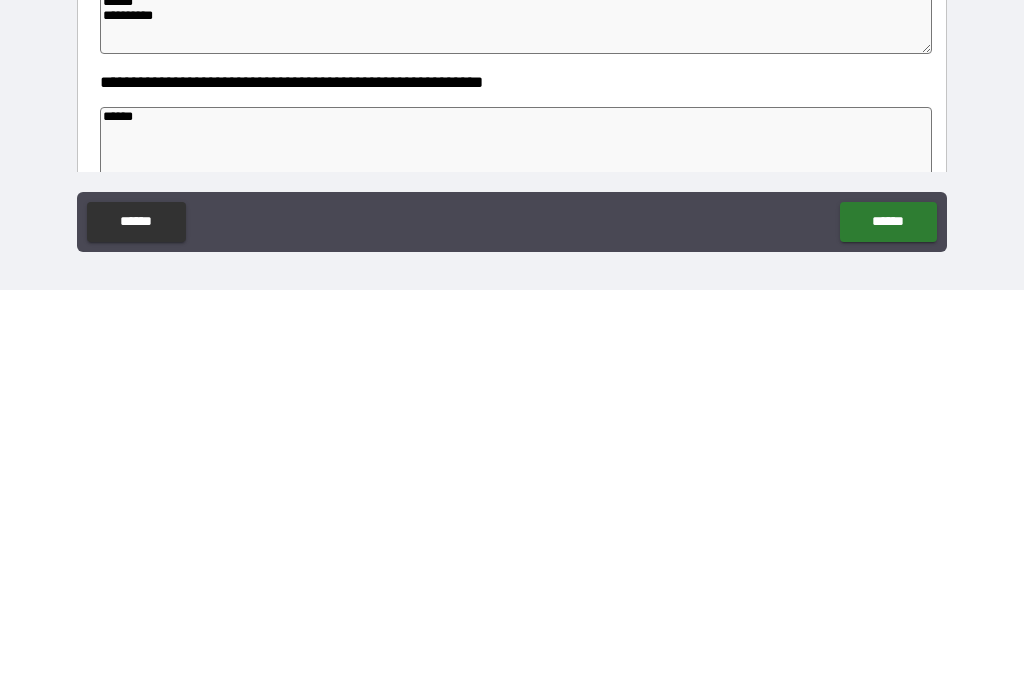 type on "*" 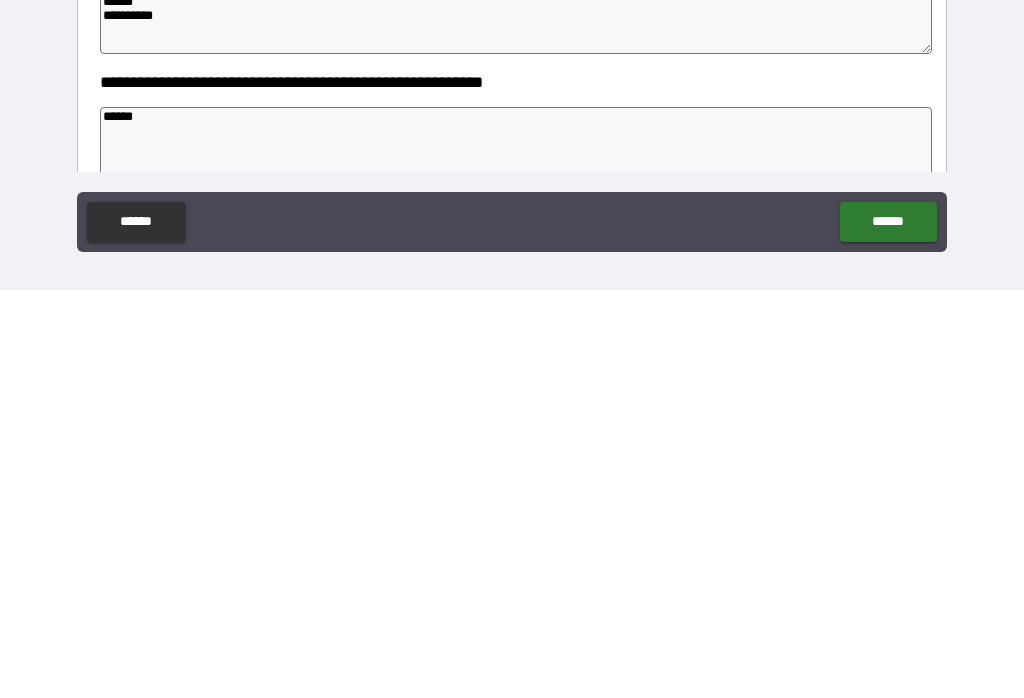 type on "*******" 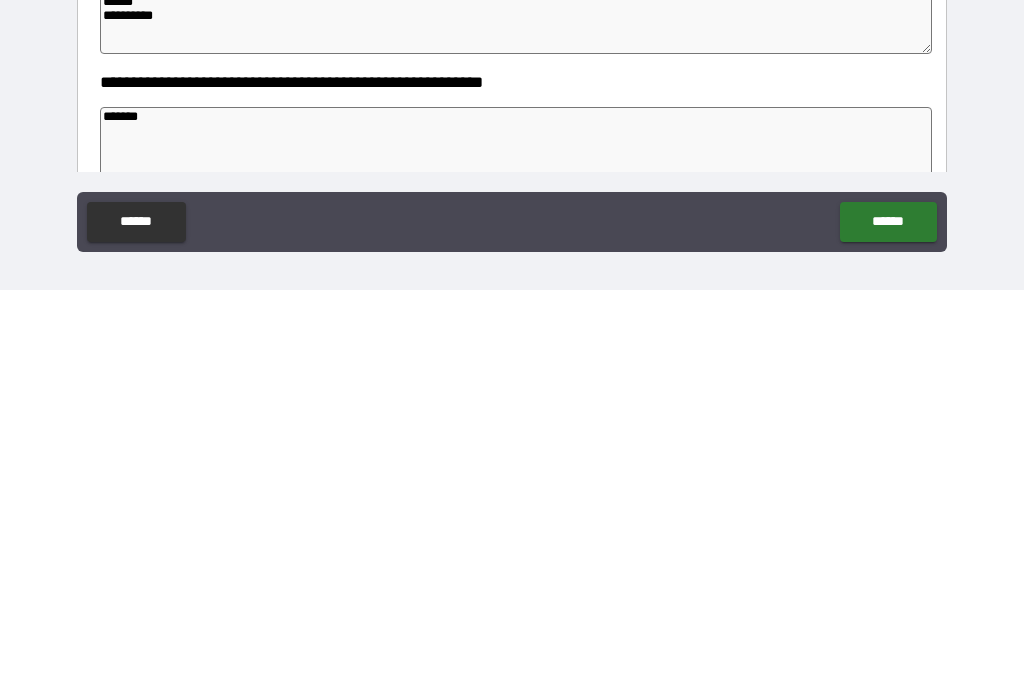 type on "*" 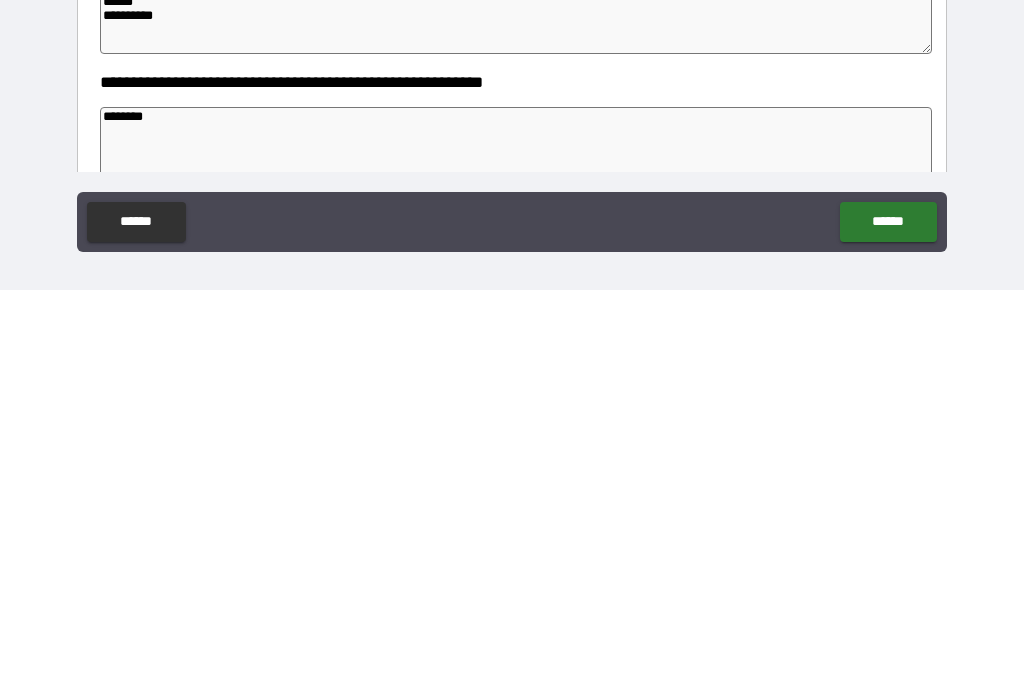 type on "*" 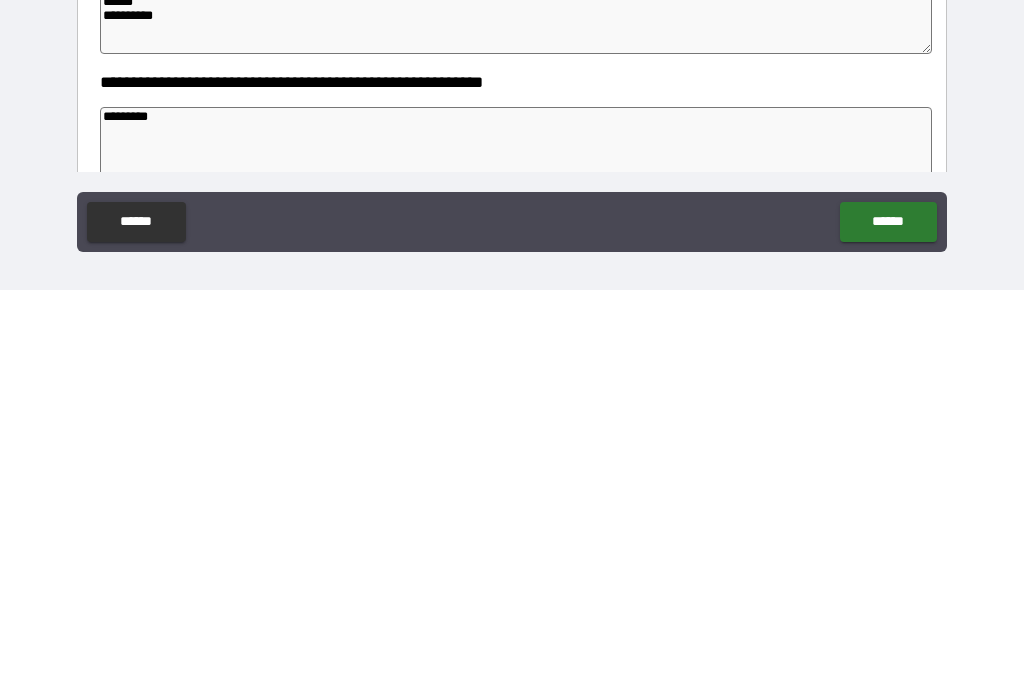 type on "*" 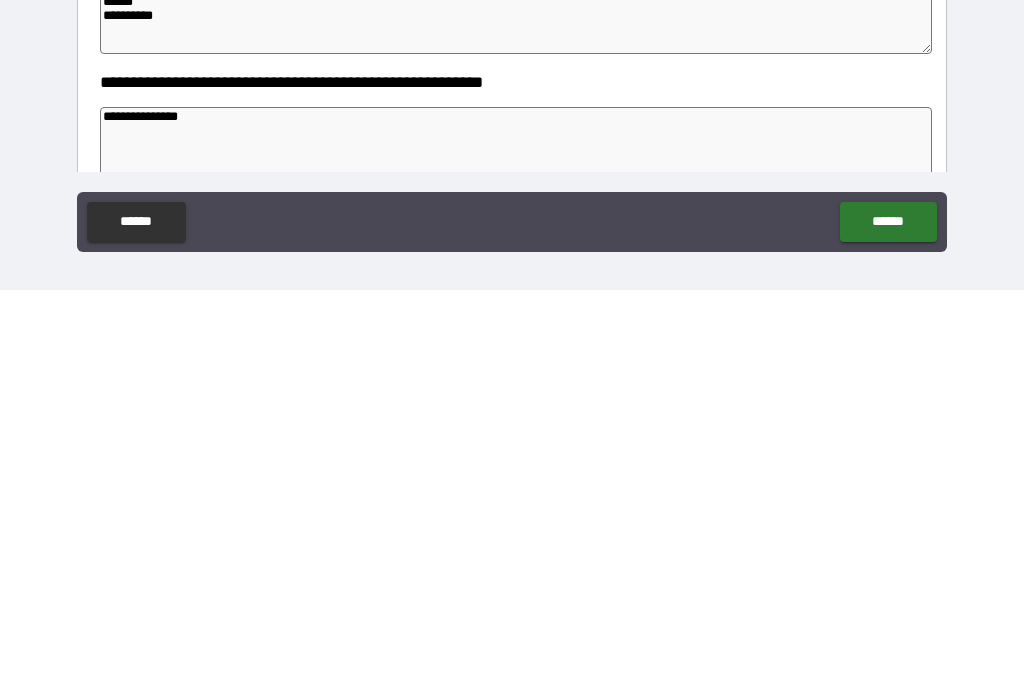 click on "******" at bounding box center [888, 630] 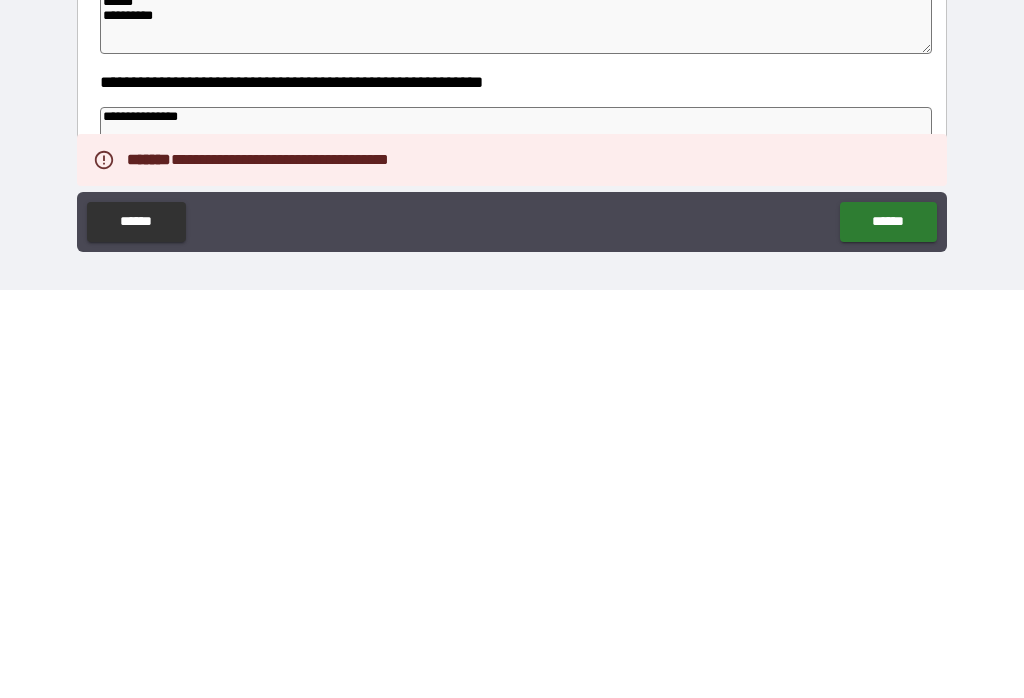 scroll, scrollTop: 31, scrollLeft: 0, axis: vertical 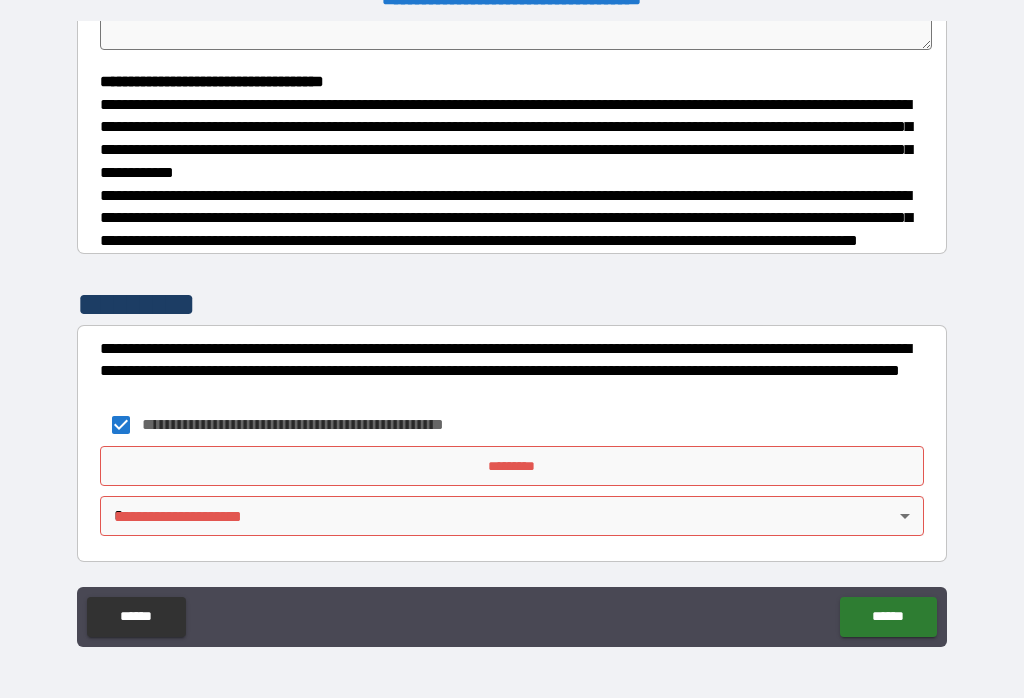click on "*********" at bounding box center (512, 466) 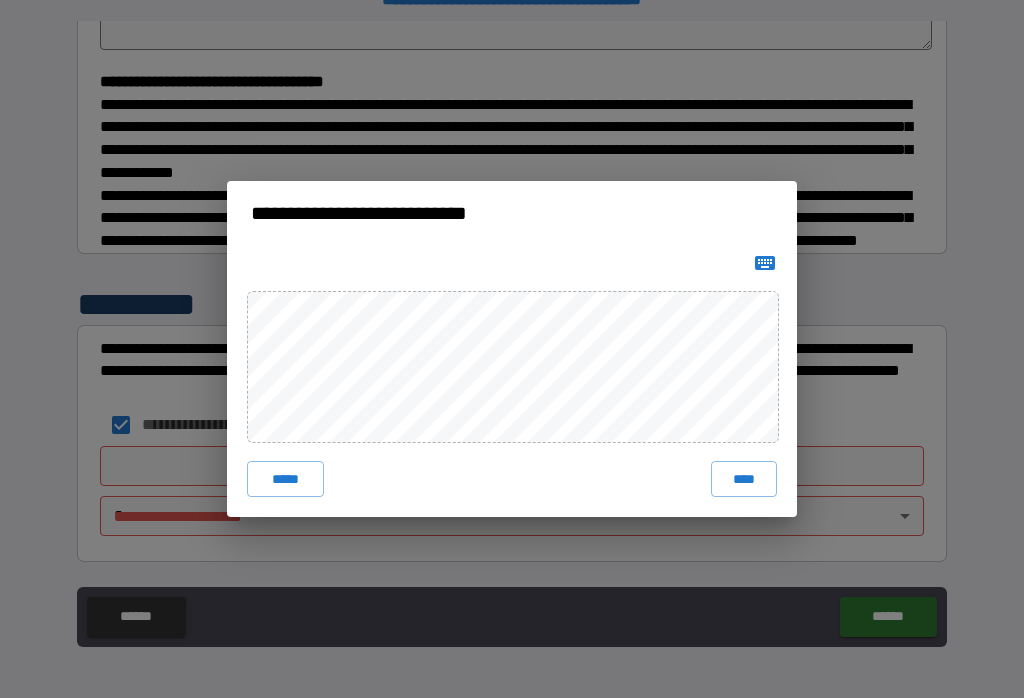 click on "****" at bounding box center (744, 479) 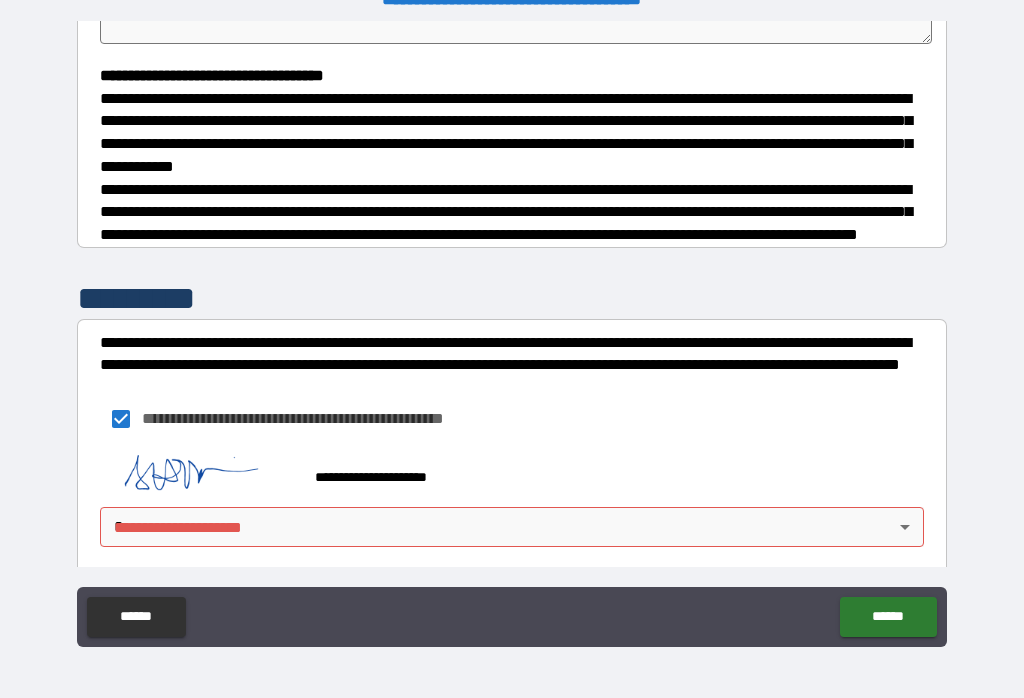 click on "**********" at bounding box center (512, 333) 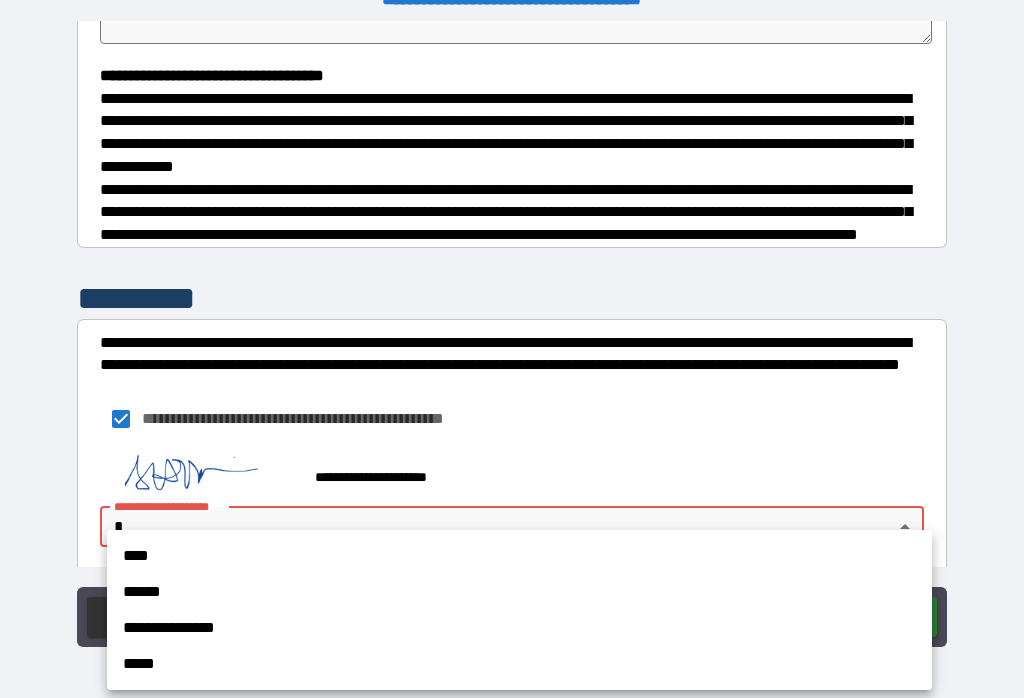 click on "****" at bounding box center [519, 556] 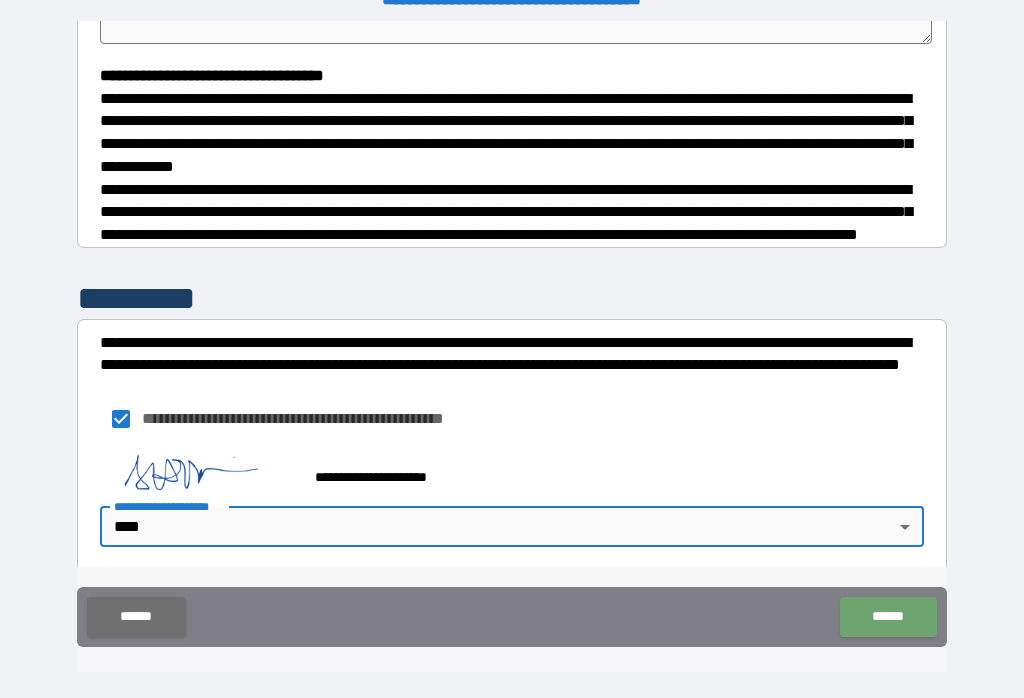 click on "******" at bounding box center (888, 617) 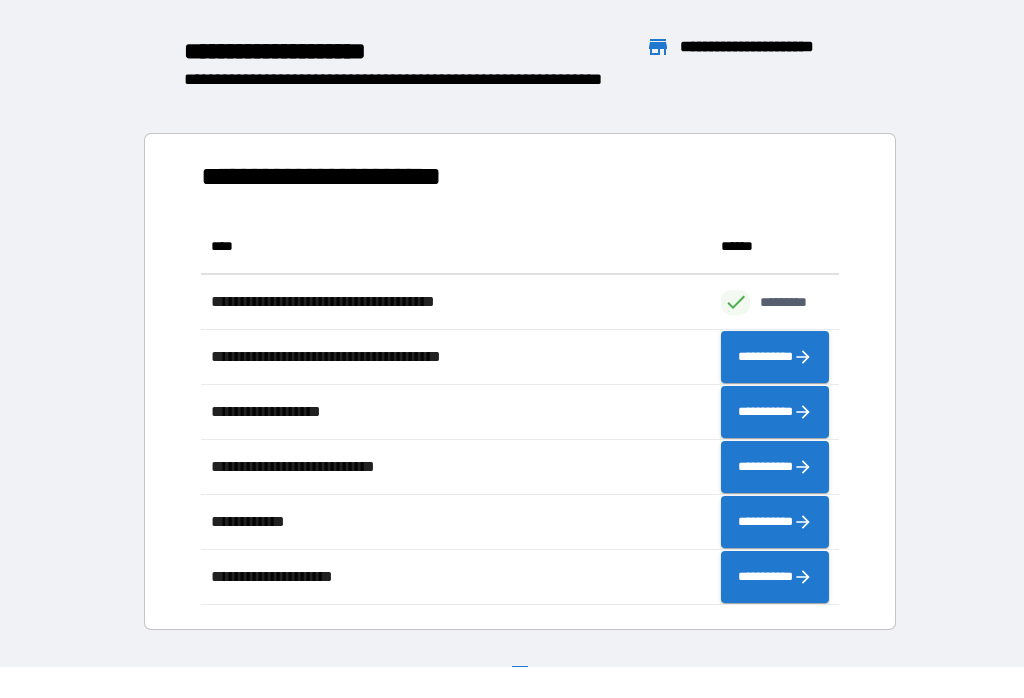 scroll, scrollTop: 1, scrollLeft: 1, axis: both 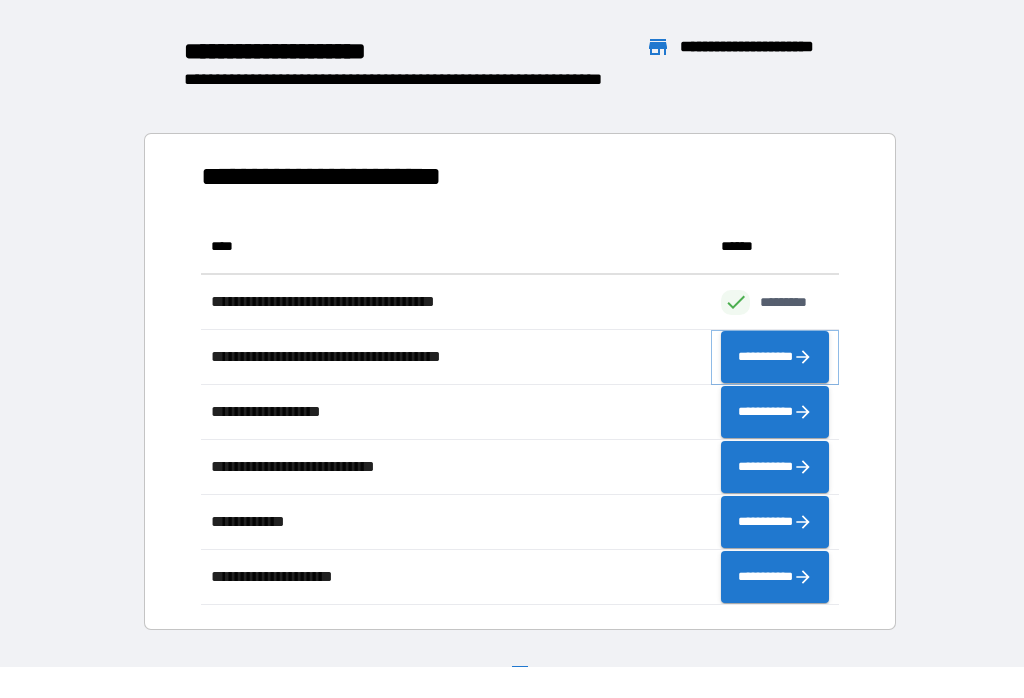 click on "**********" at bounding box center (775, 357) 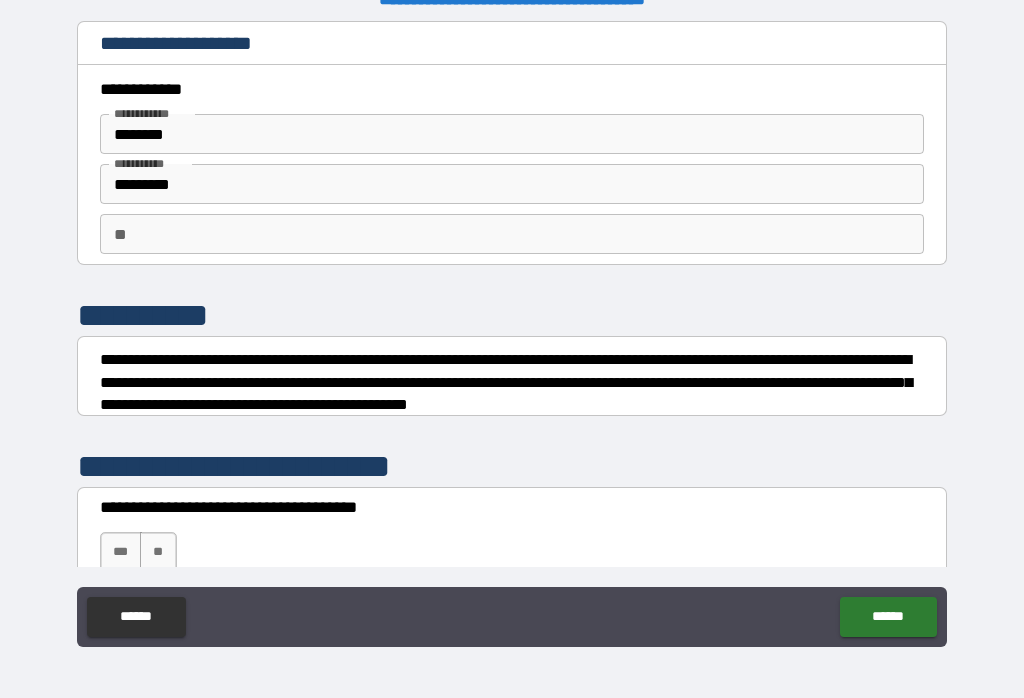 click on "**" at bounding box center [158, 552] 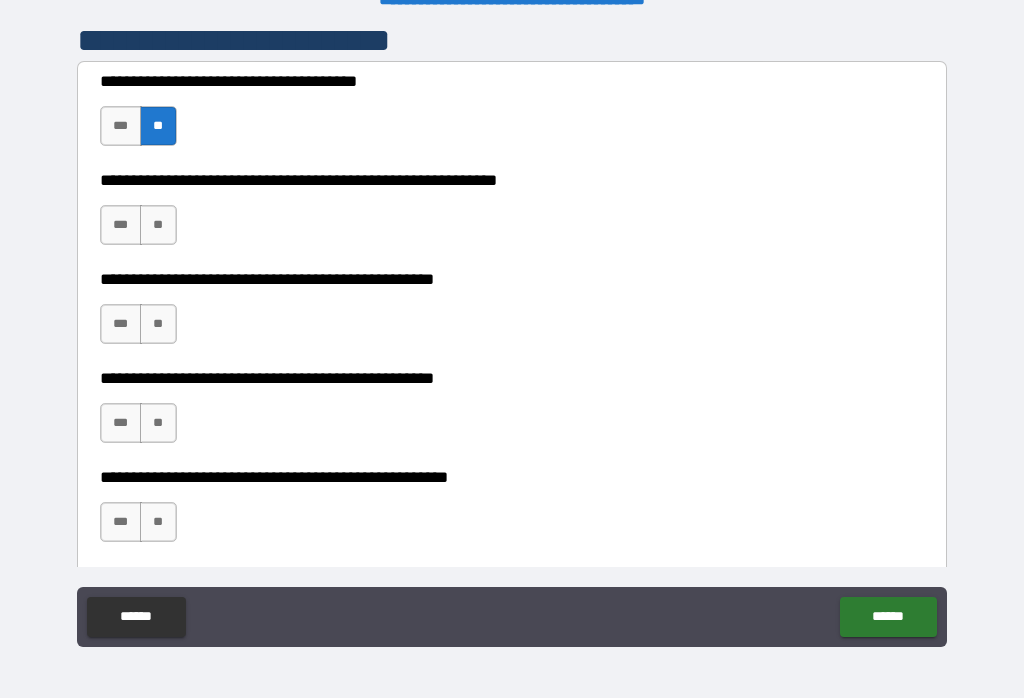 scroll, scrollTop: 427, scrollLeft: 0, axis: vertical 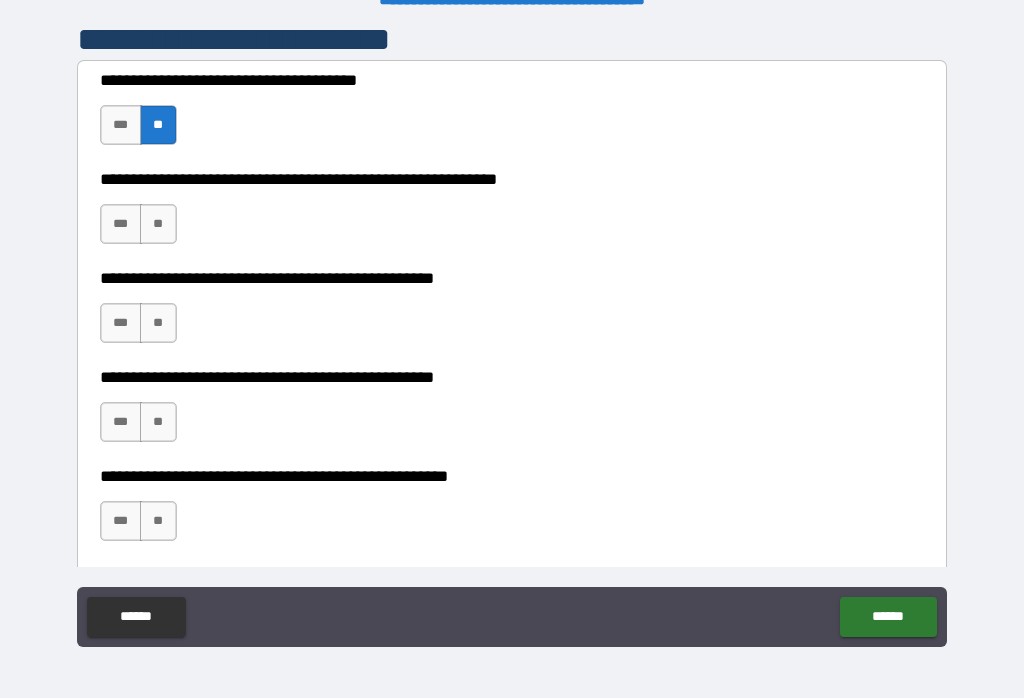 click on "***" at bounding box center [121, 224] 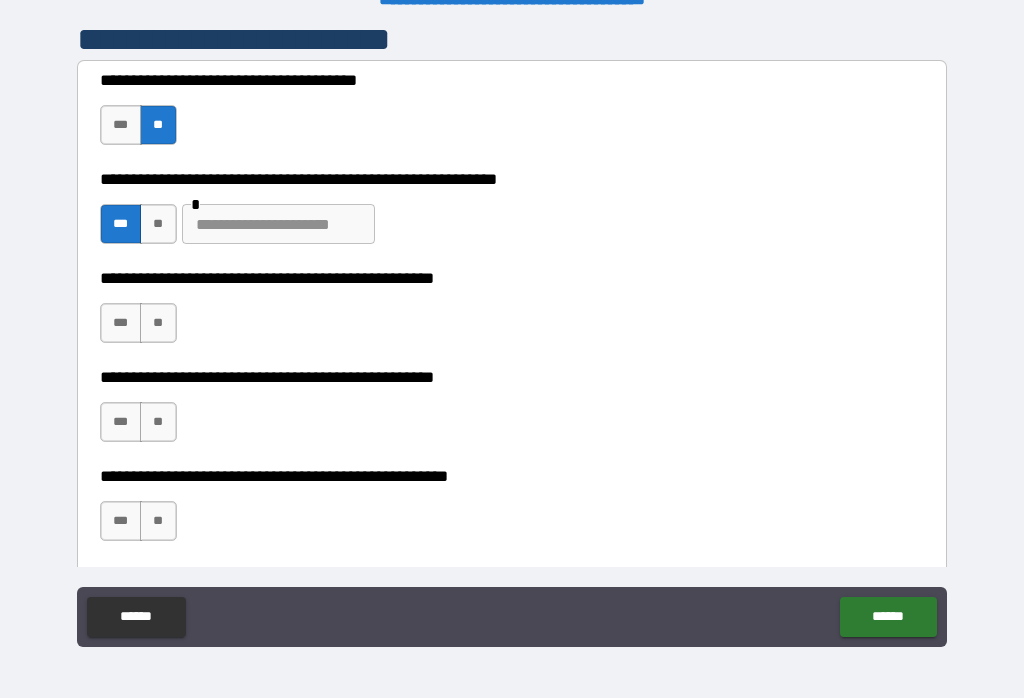 click on "**" at bounding box center [158, 323] 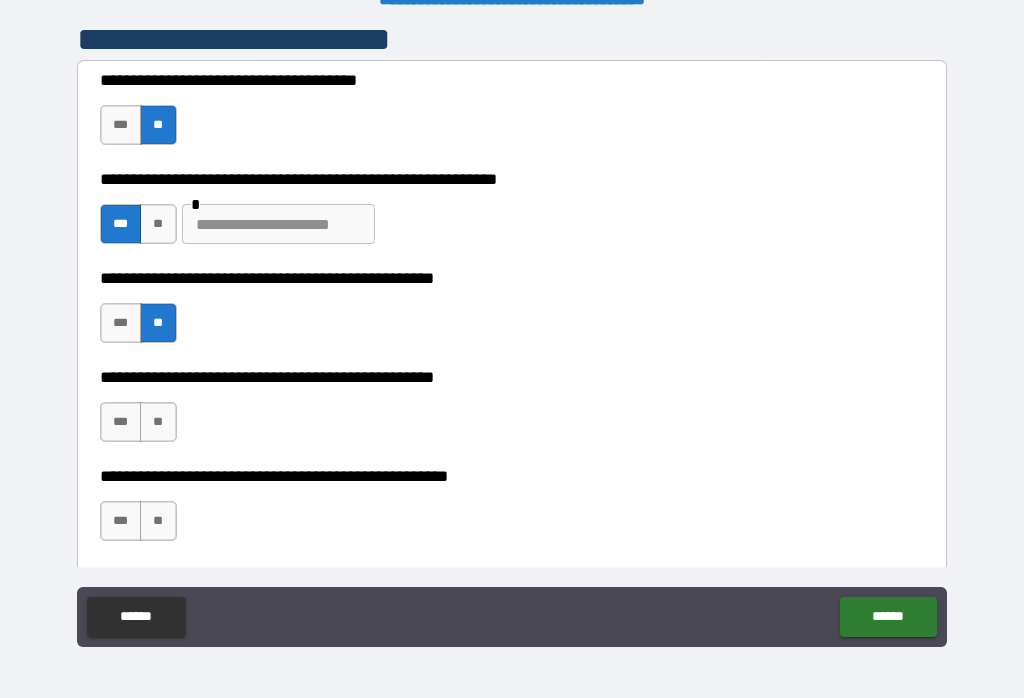 click on "***" at bounding box center (121, 422) 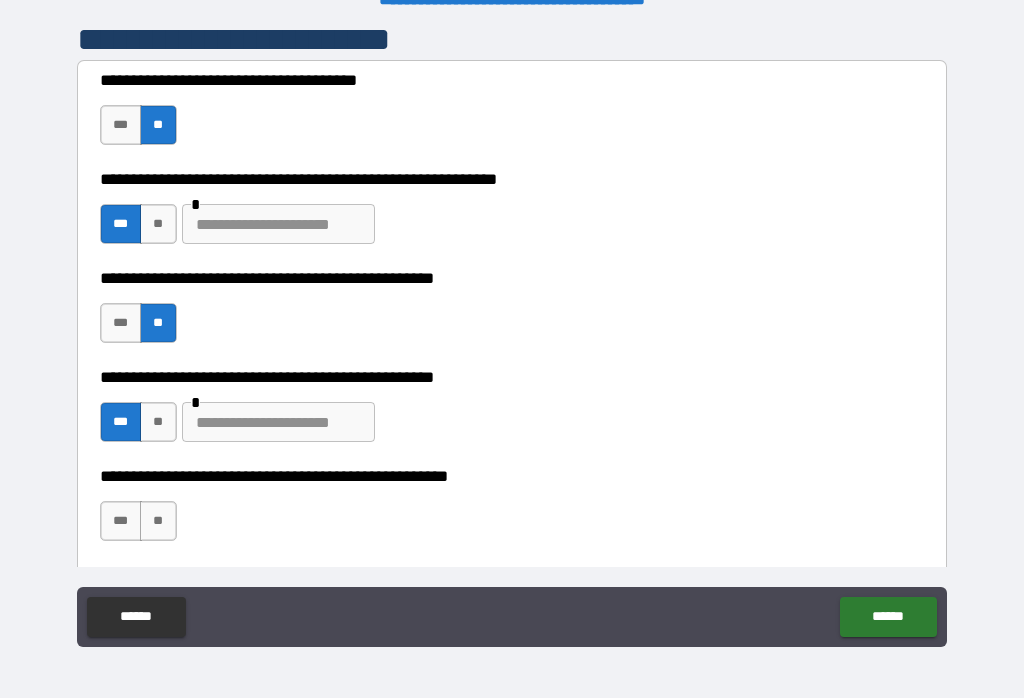 click on "**" at bounding box center [158, 521] 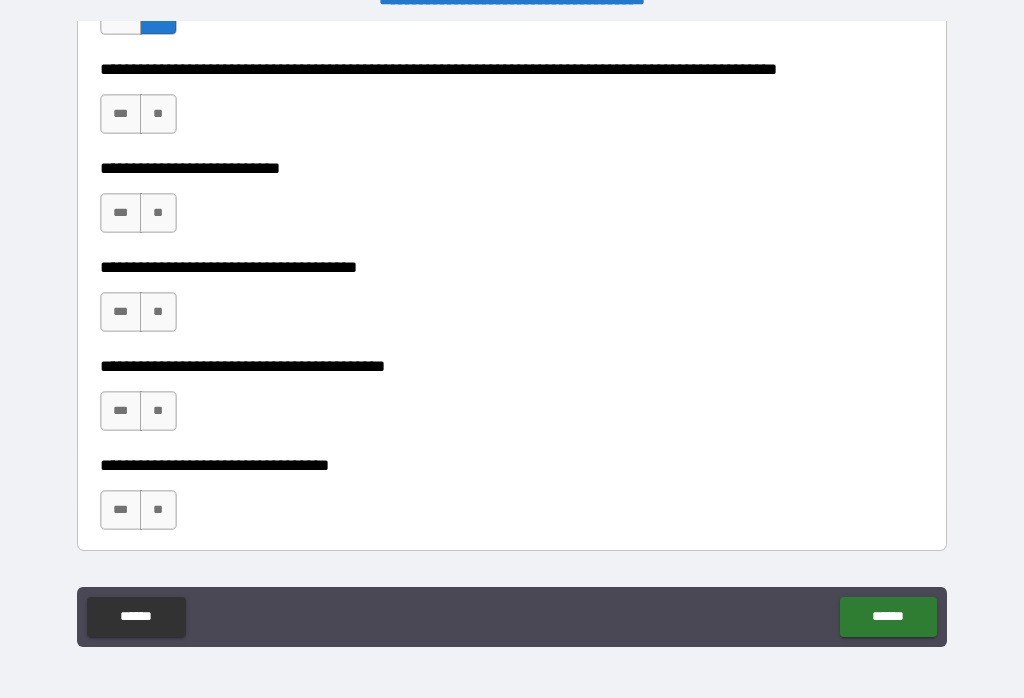 scroll, scrollTop: 930, scrollLeft: 0, axis: vertical 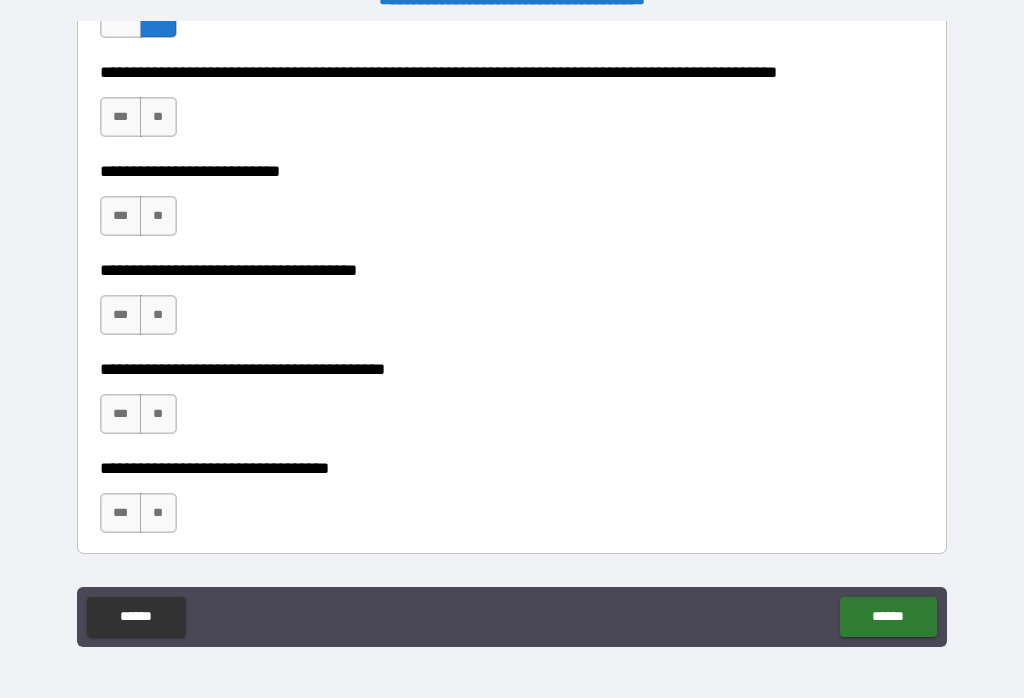 click on "**" at bounding box center [158, 117] 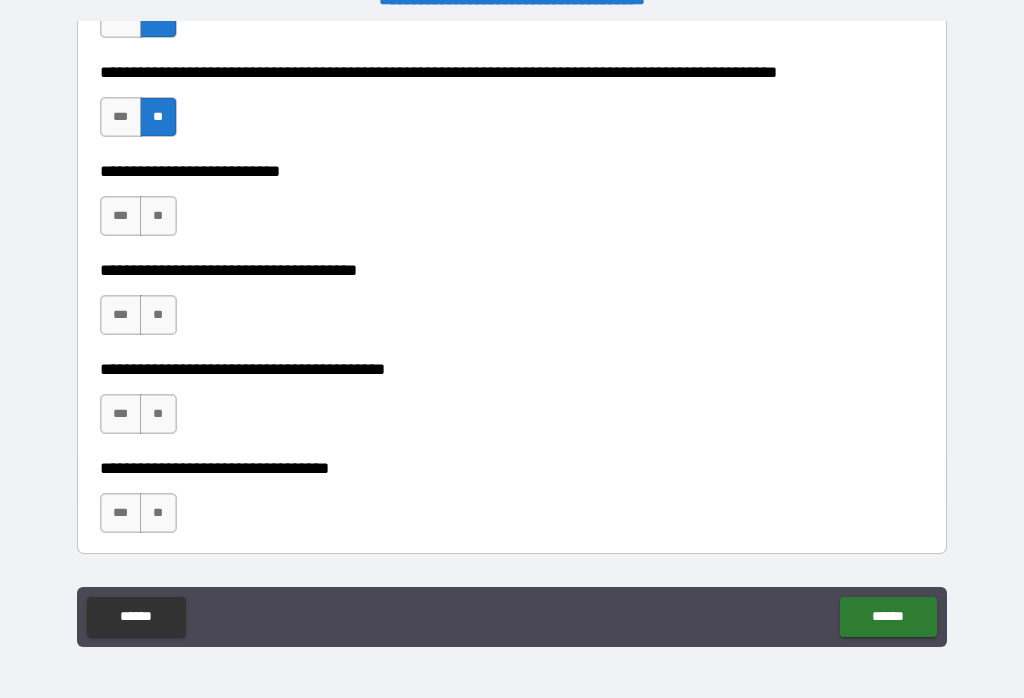 click on "**" at bounding box center [158, 216] 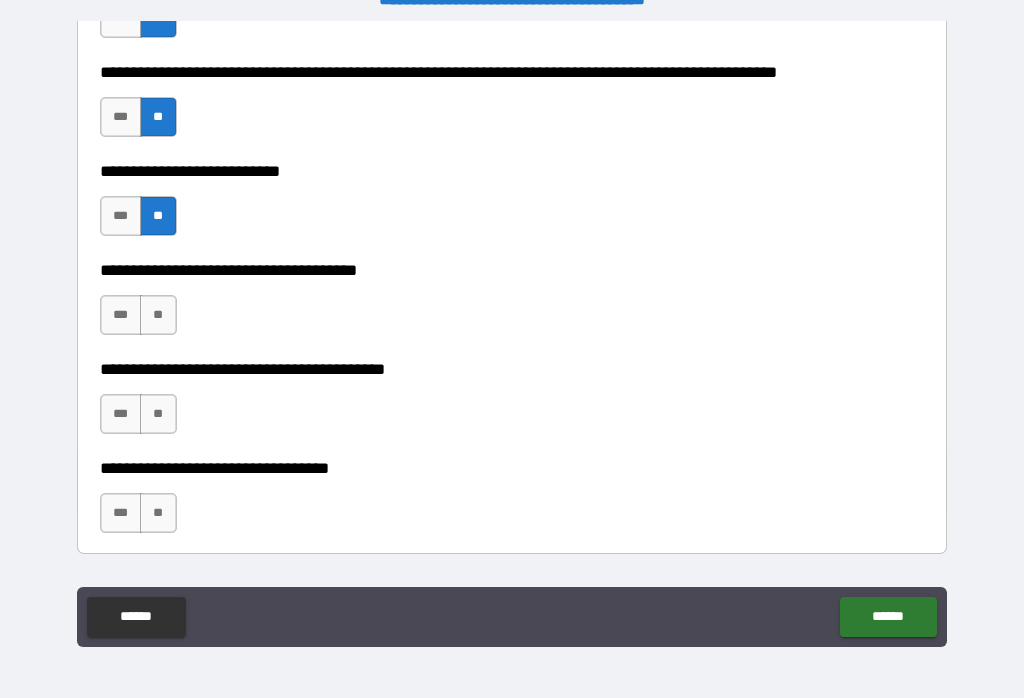 click on "**" at bounding box center [158, 315] 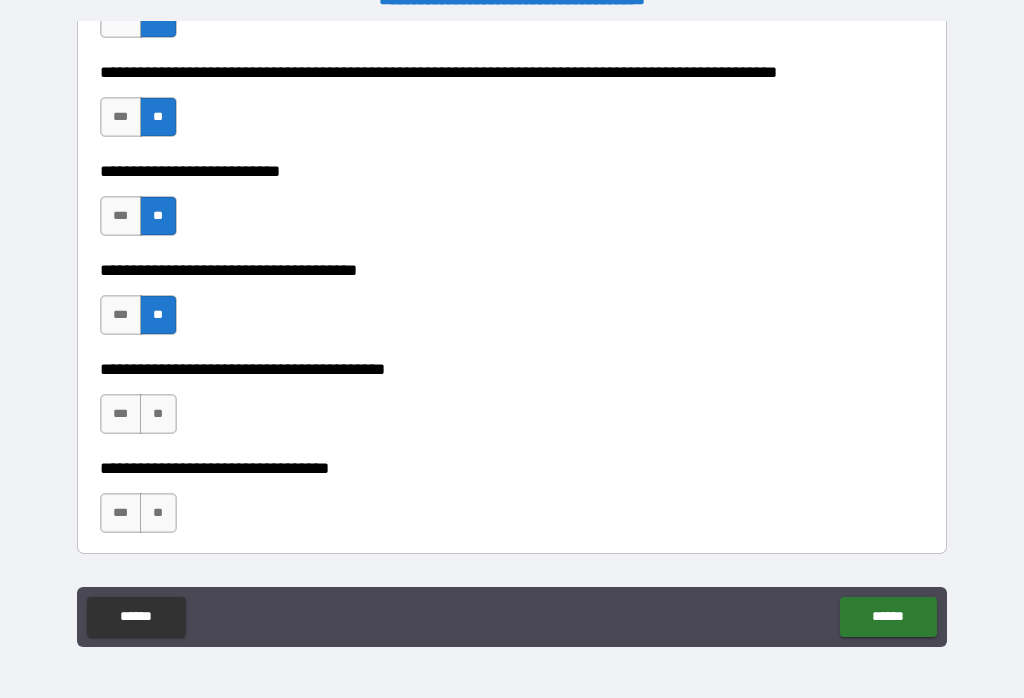 click on "**" at bounding box center [158, 414] 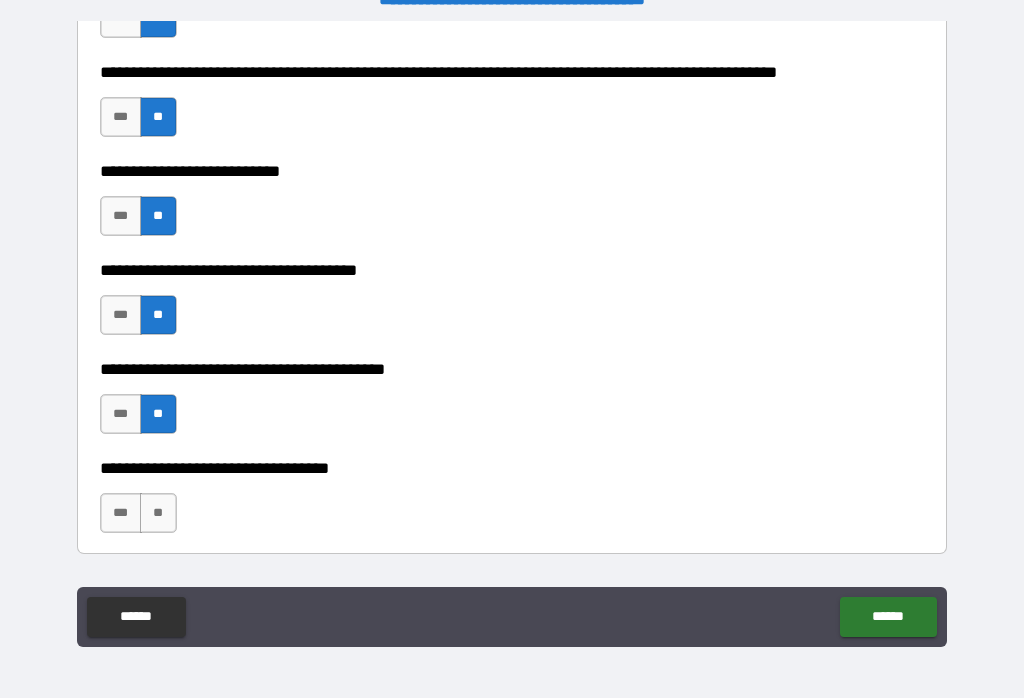 click on "**" at bounding box center (158, 513) 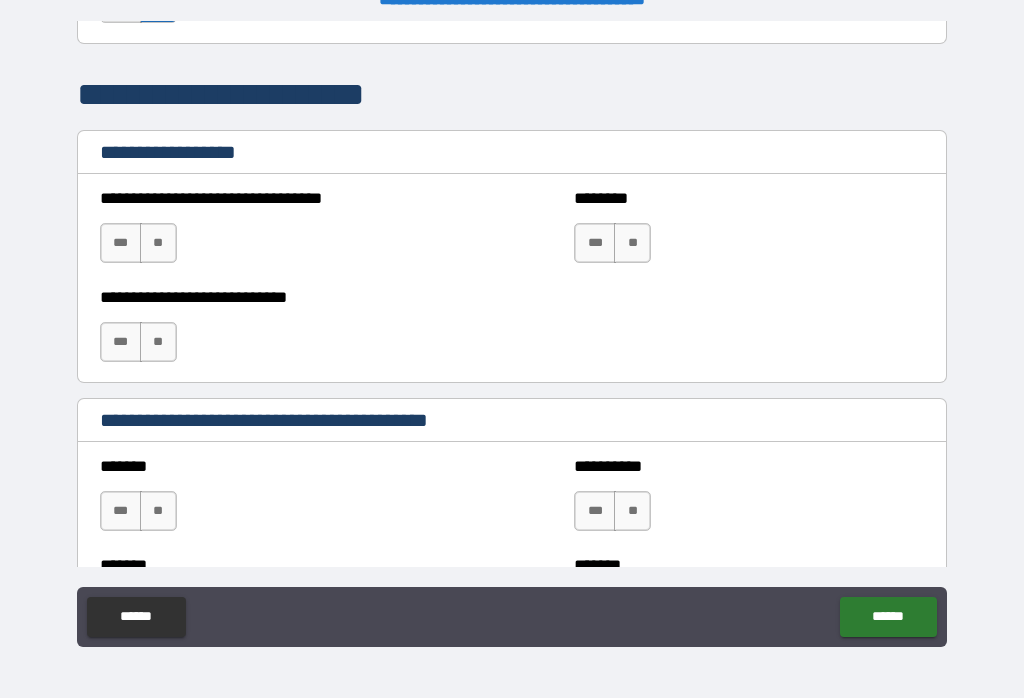 scroll, scrollTop: 1441, scrollLeft: 0, axis: vertical 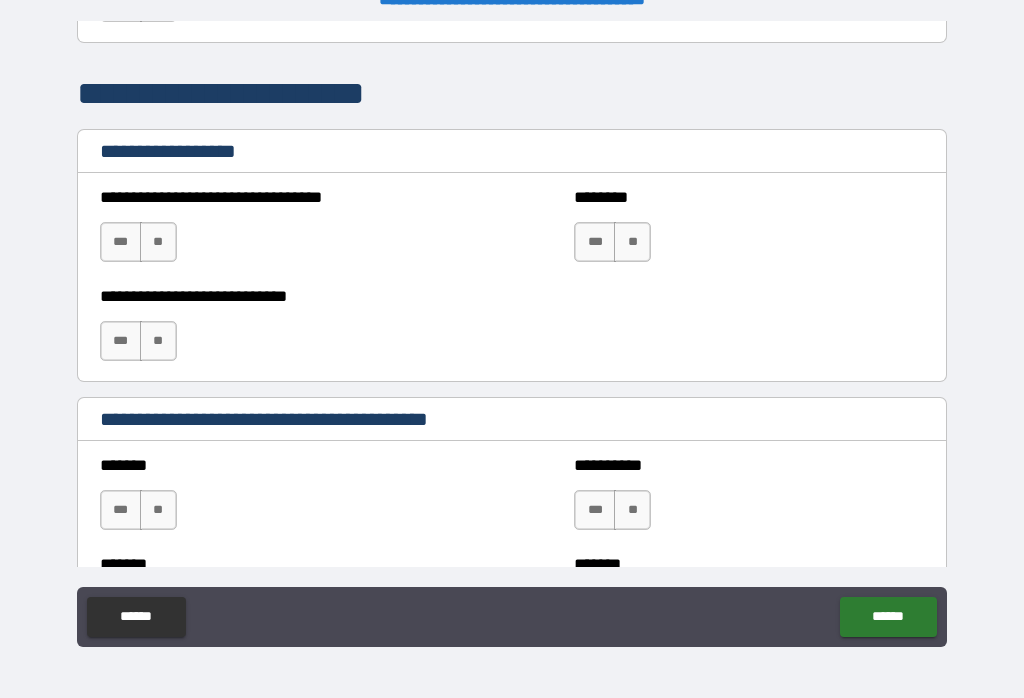 click on "**" at bounding box center [158, 242] 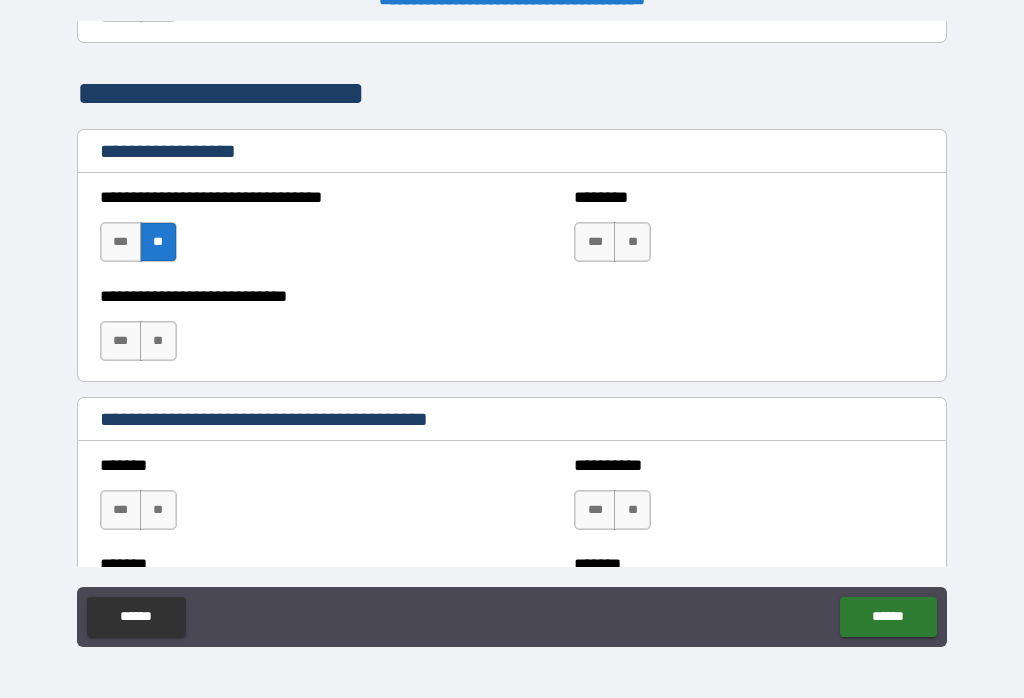 click on "**" at bounding box center (158, 341) 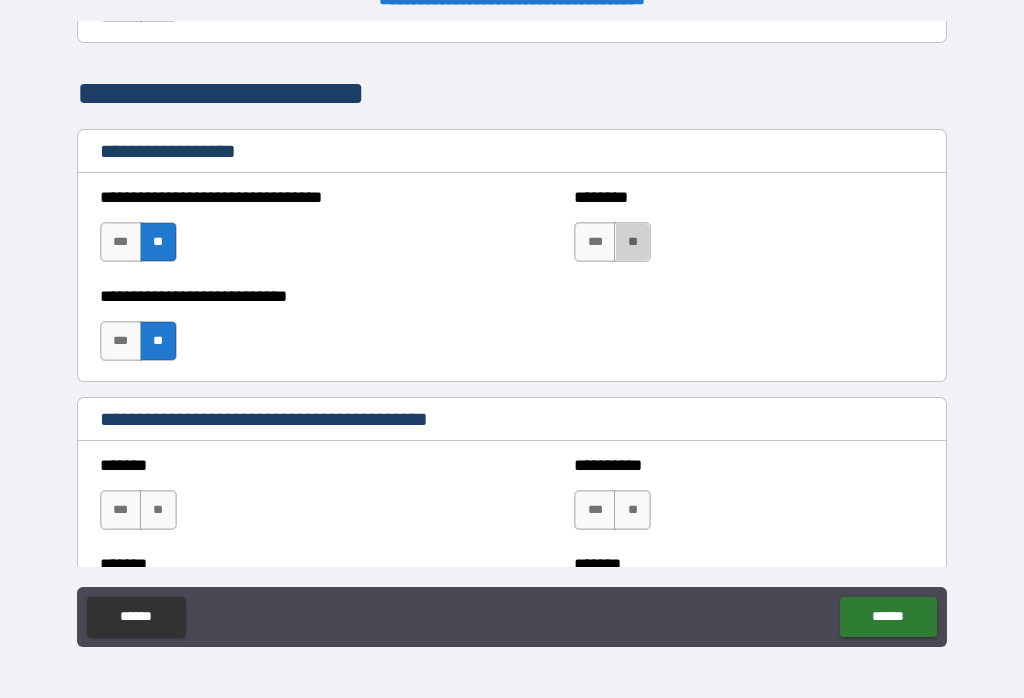 click on "**" at bounding box center [632, 242] 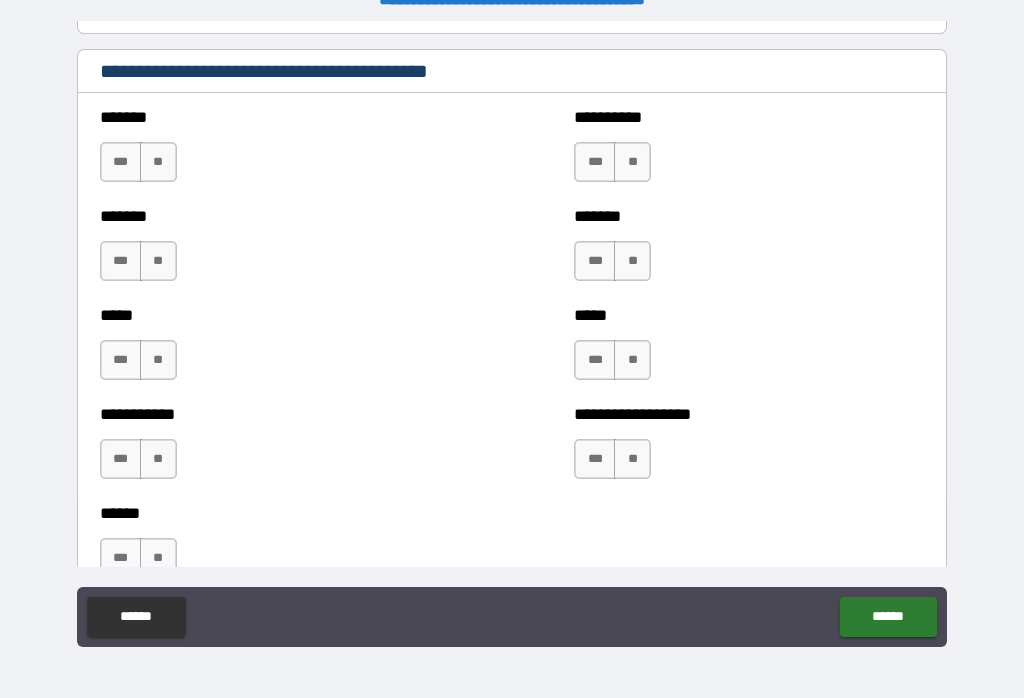 scroll, scrollTop: 1789, scrollLeft: 0, axis: vertical 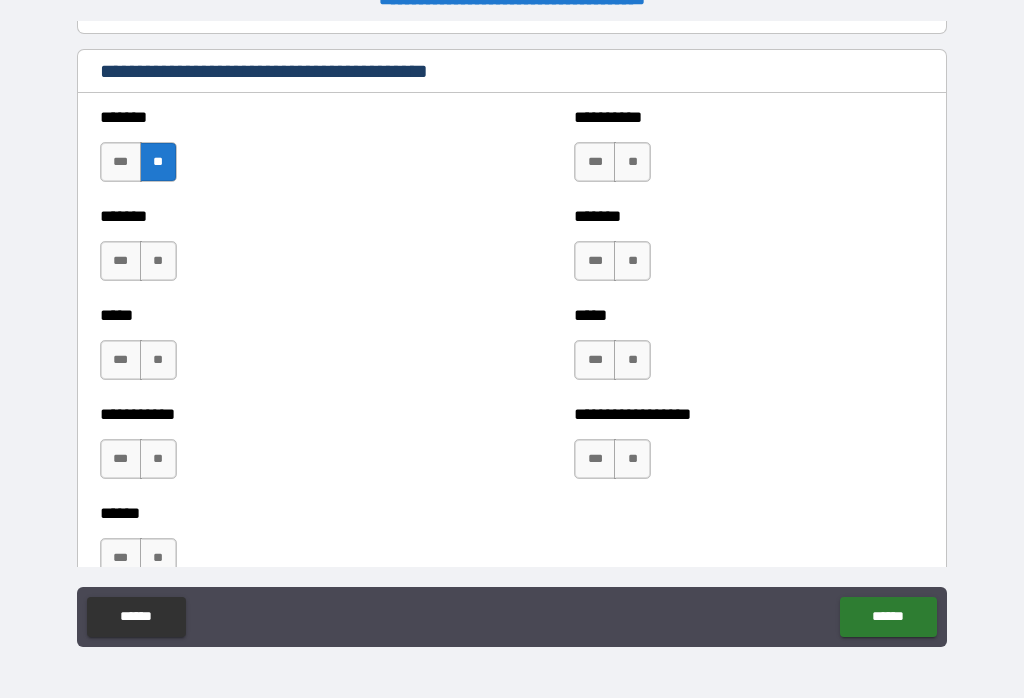click on "**" at bounding box center [632, 162] 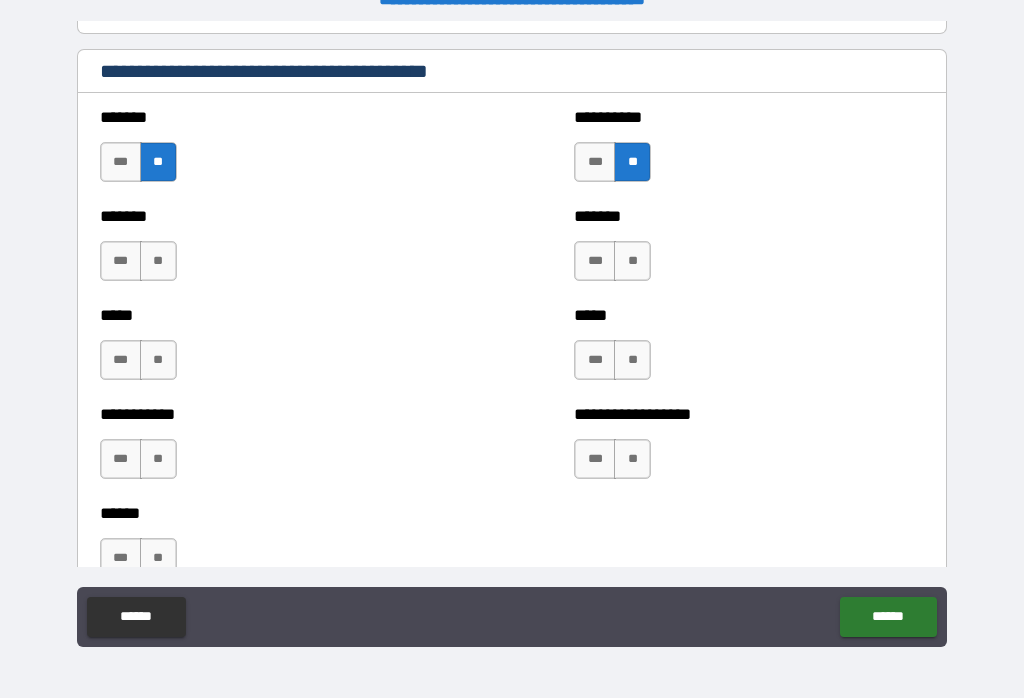 click on "**" at bounding box center [632, 261] 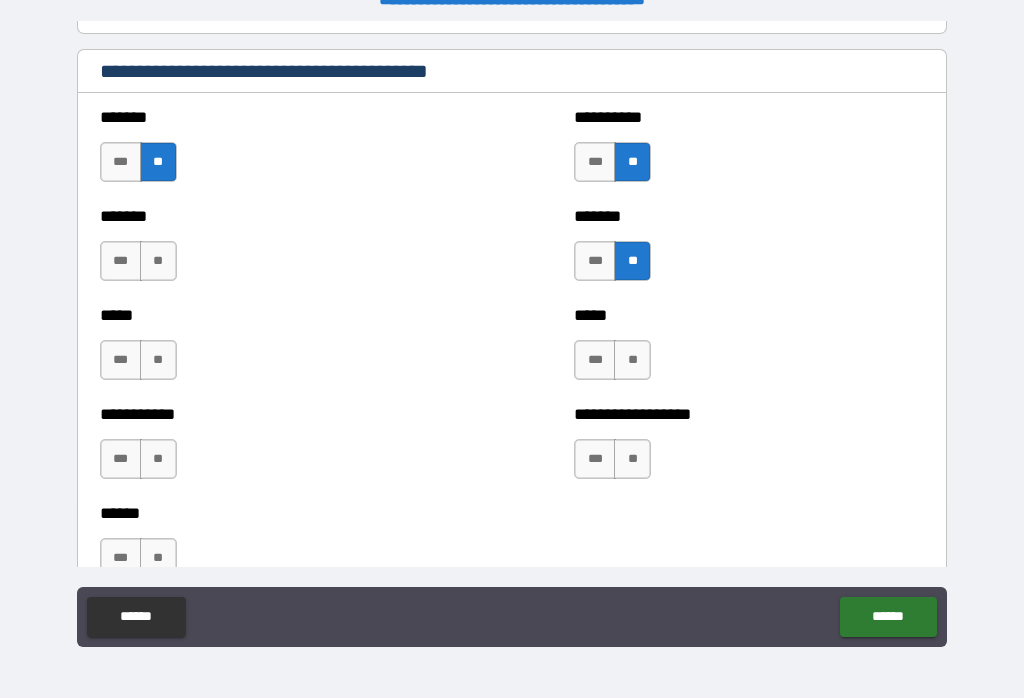 click on "**" at bounding box center (158, 261) 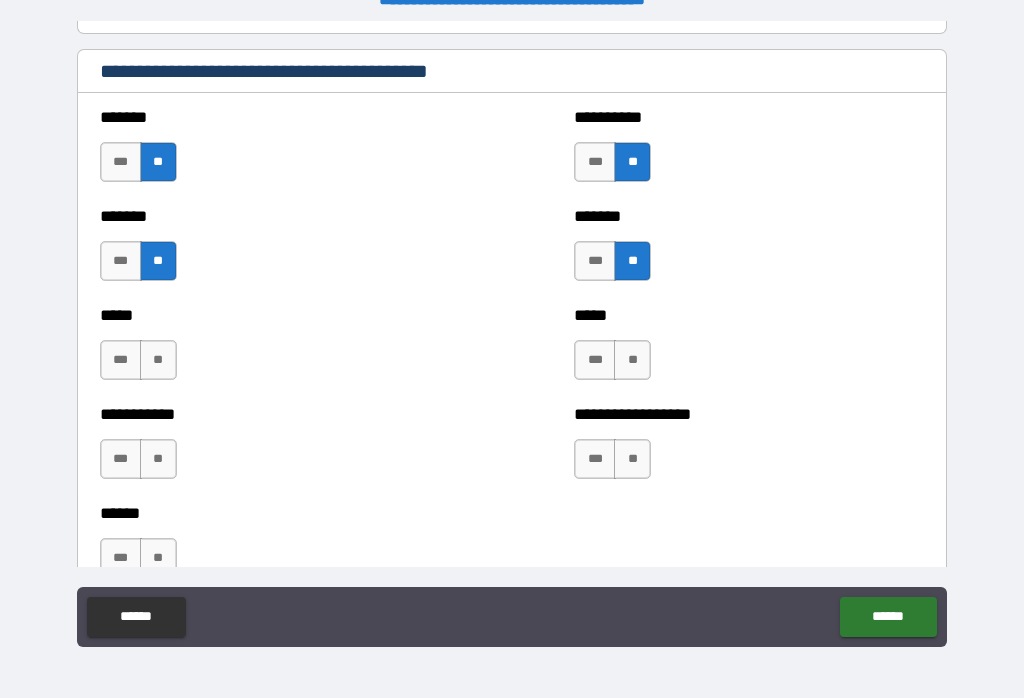 click on "**" at bounding box center [158, 360] 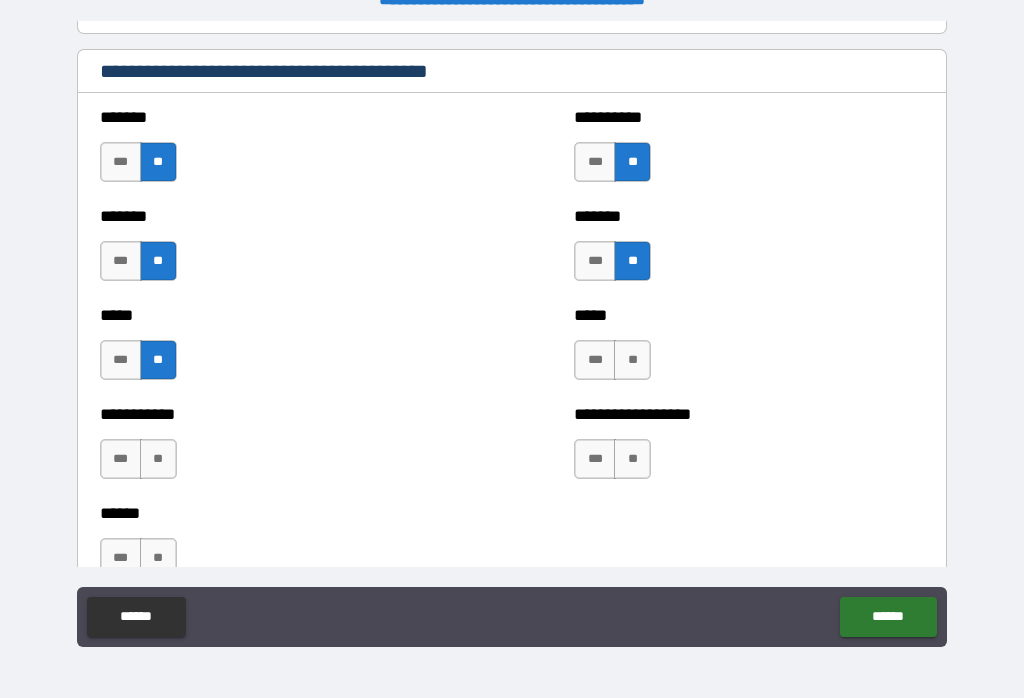 click on "**" at bounding box center [632, 360] 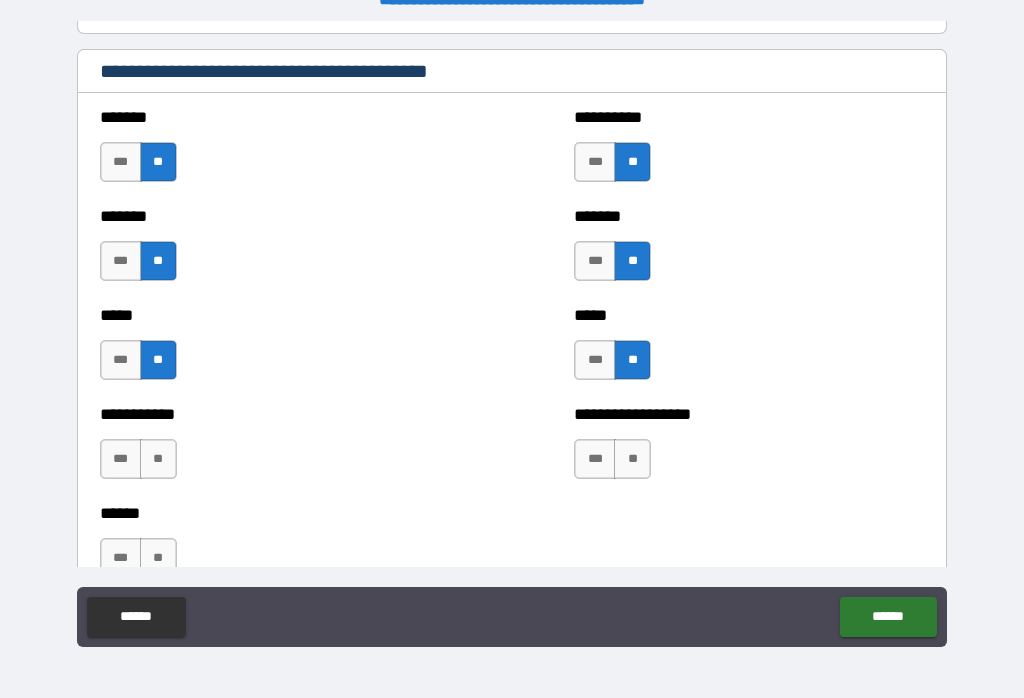 click on "**" at bounding box center [632, 459] 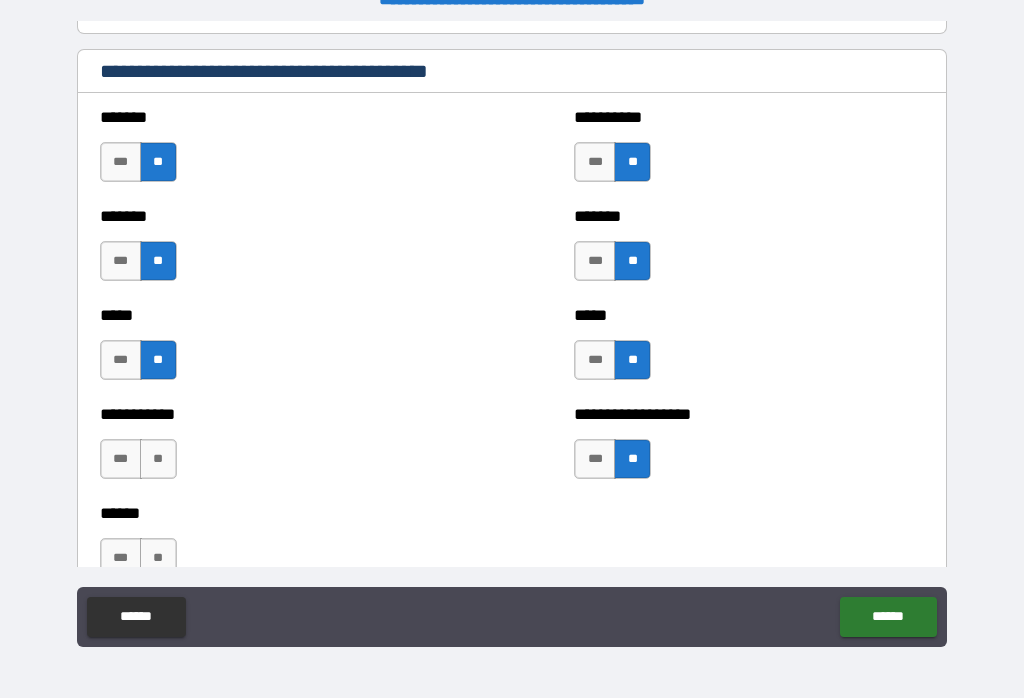 click on "**" at bounding box center (158, 459) 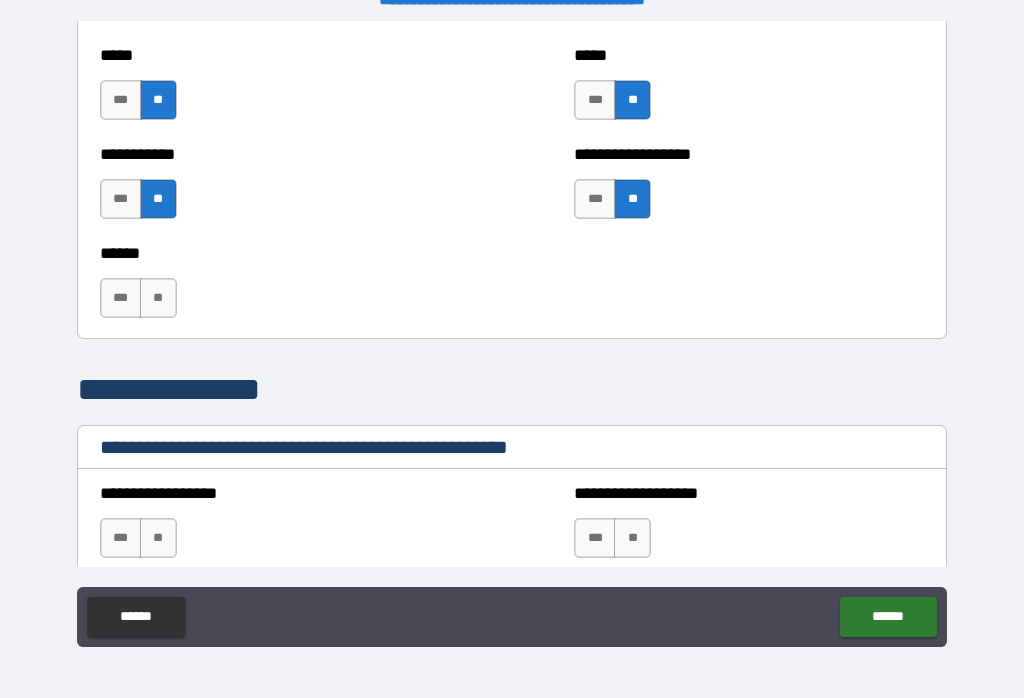 scroll, scrollTop: 2051, scrollLeft: 0, axis: vertical 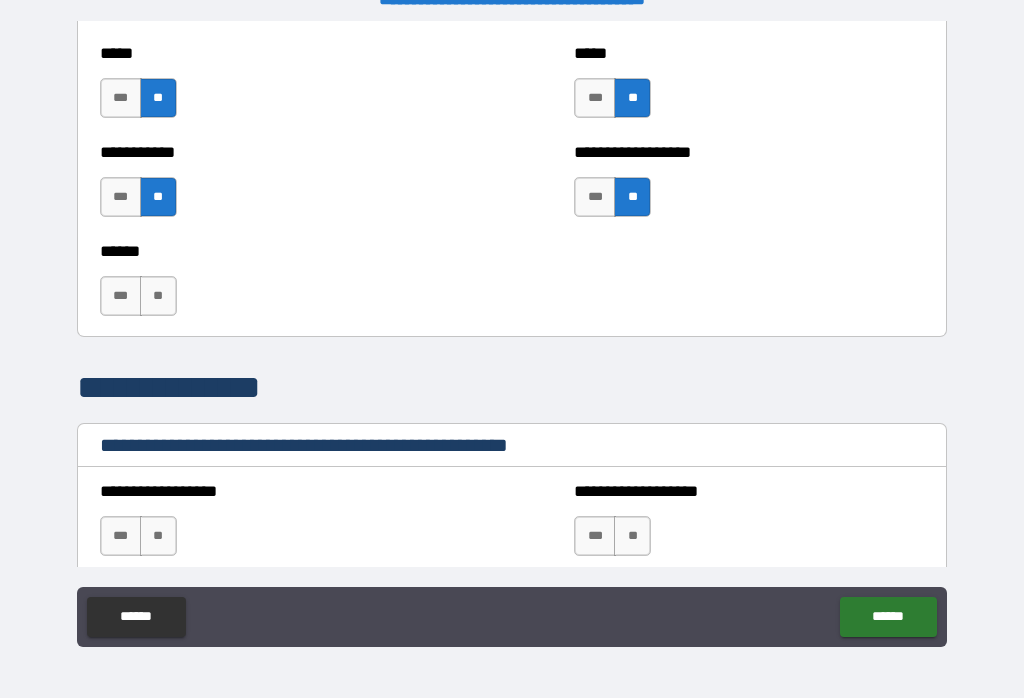 click on "**" at bounding box center (158, 296) 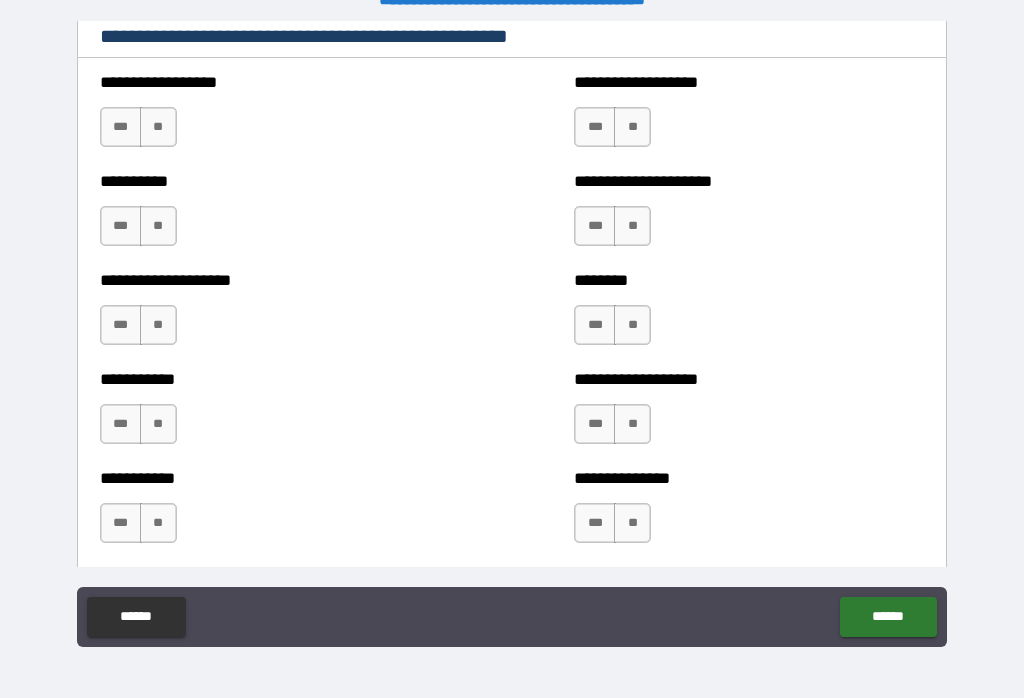 scroll, scrollTop: 2481, scrollLeft: 0, axis: vertical 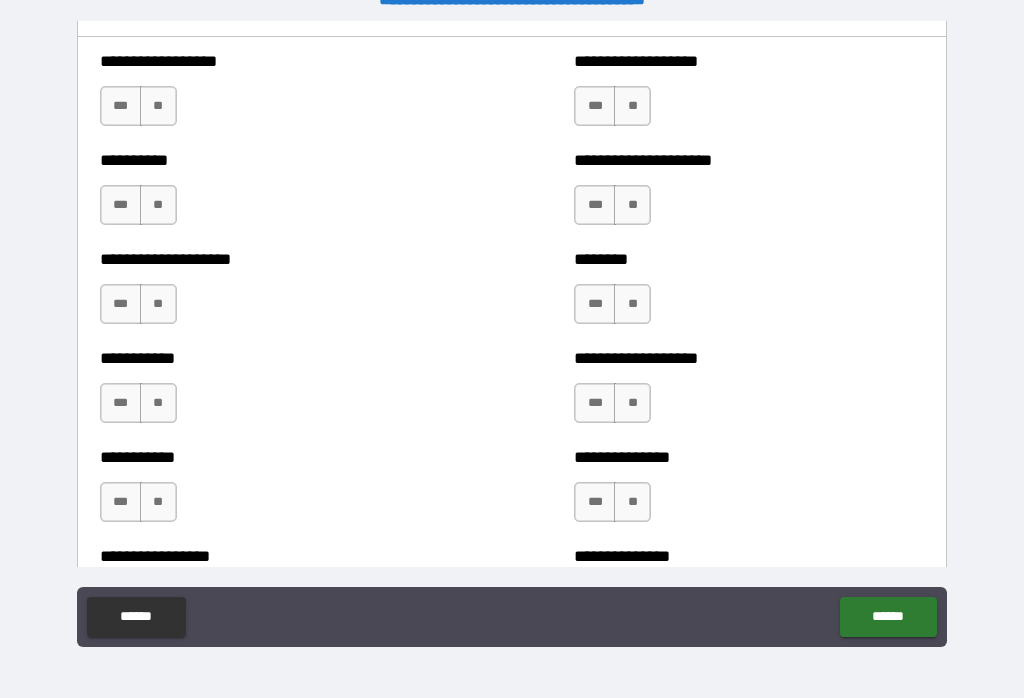 click on "**" at bounding box center [158, 106] 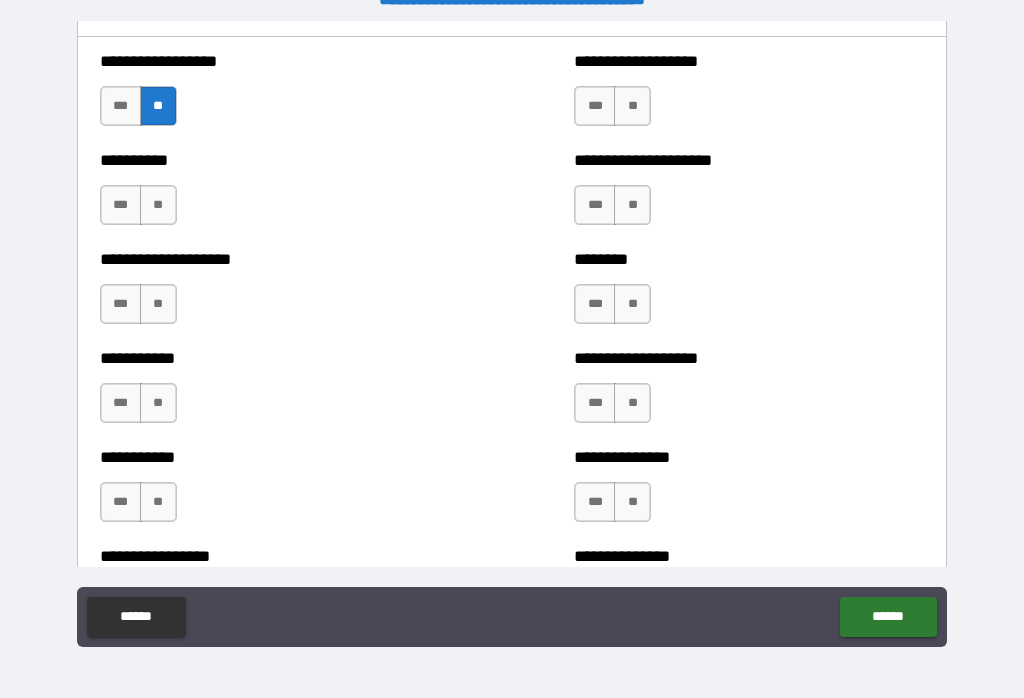 click on "**" at bounding box center [632, 106] 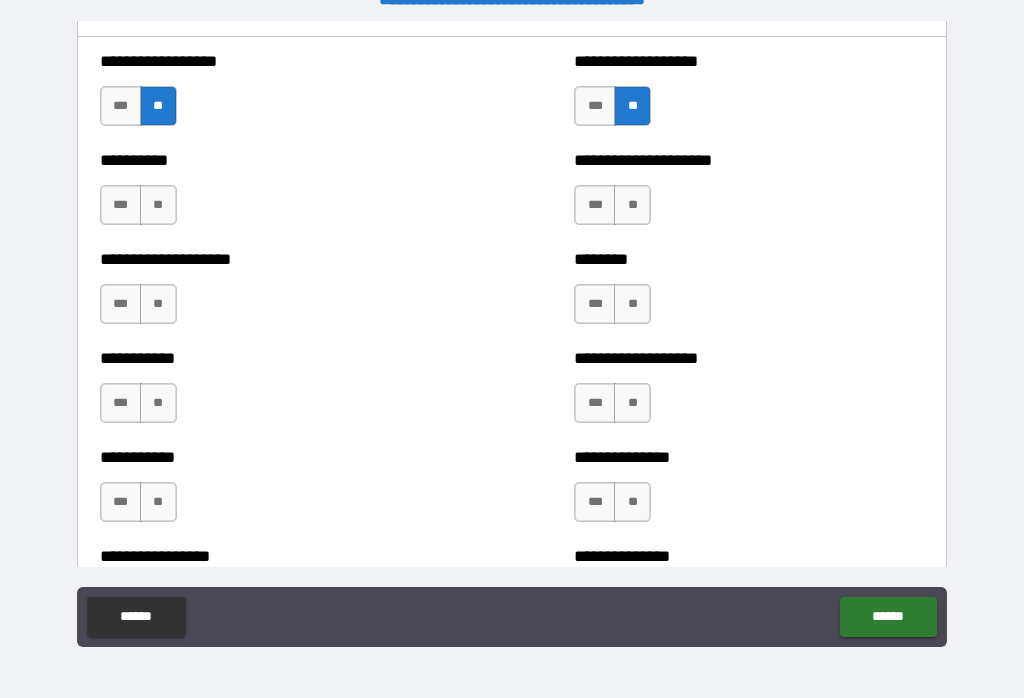 click on "**" at bounding box center [632, 205] 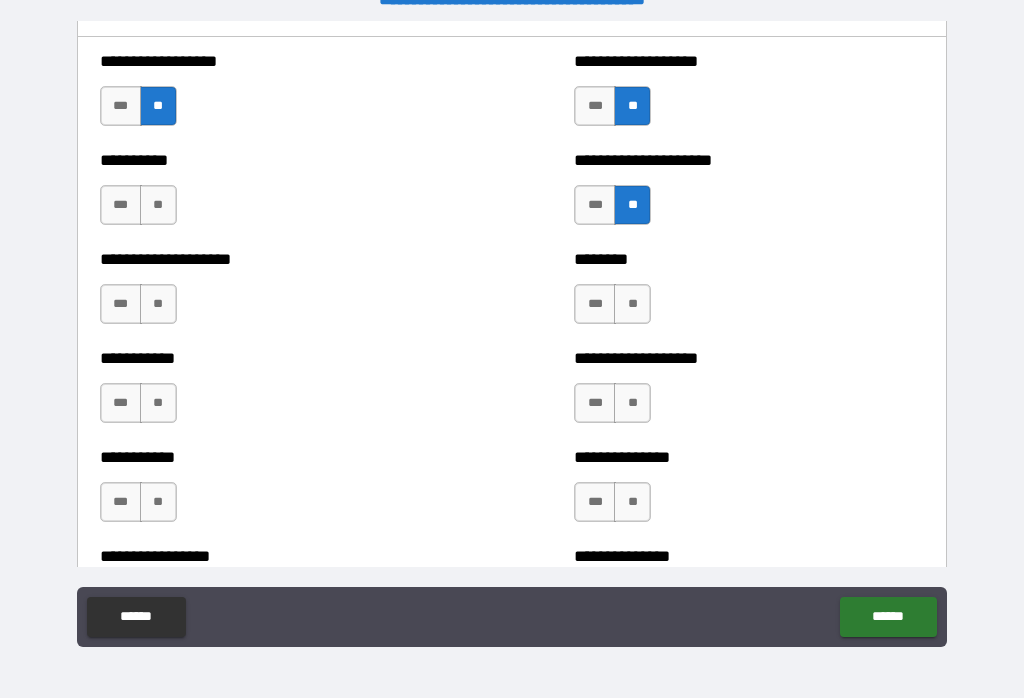 click on "**" at bounding box center (158, 205) 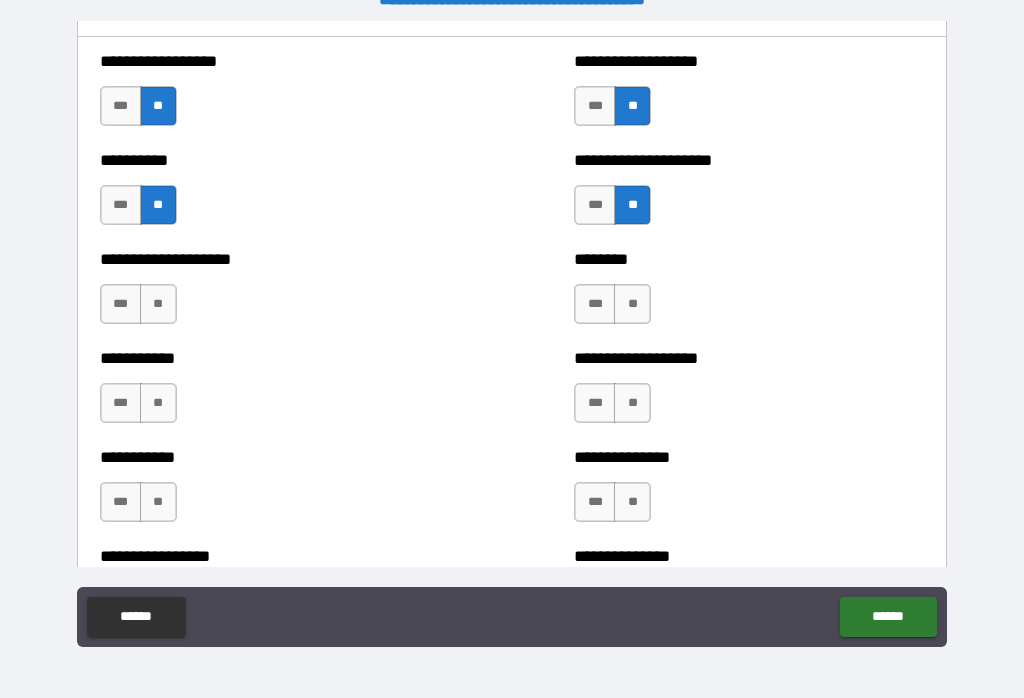 click on "**" at bounding box center (158, 304) 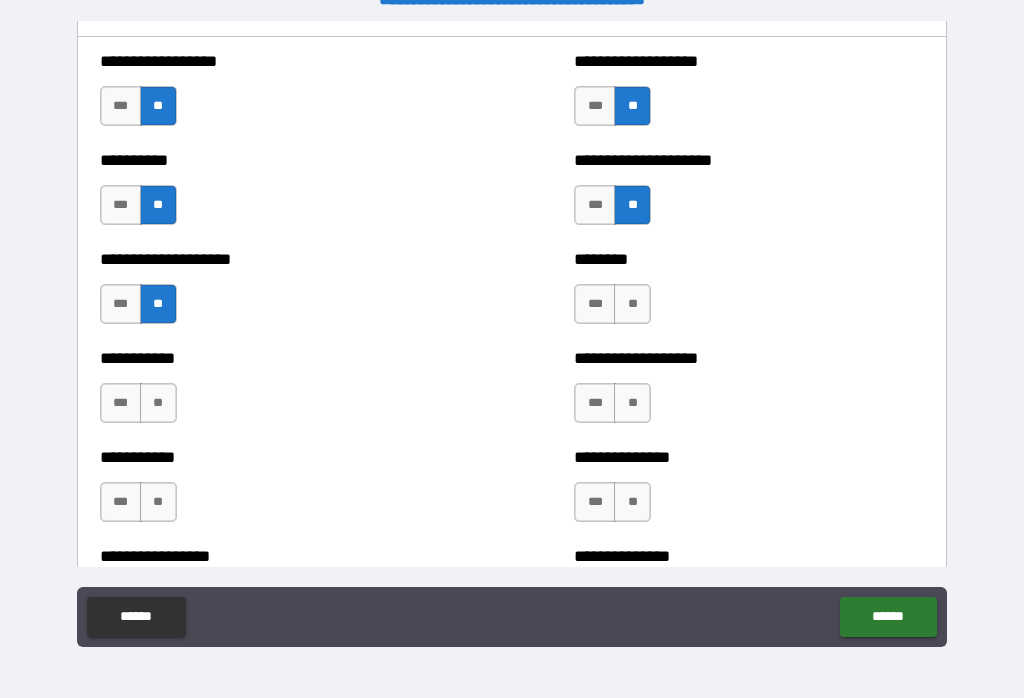 click on "**" at bounding box center (632, 304) 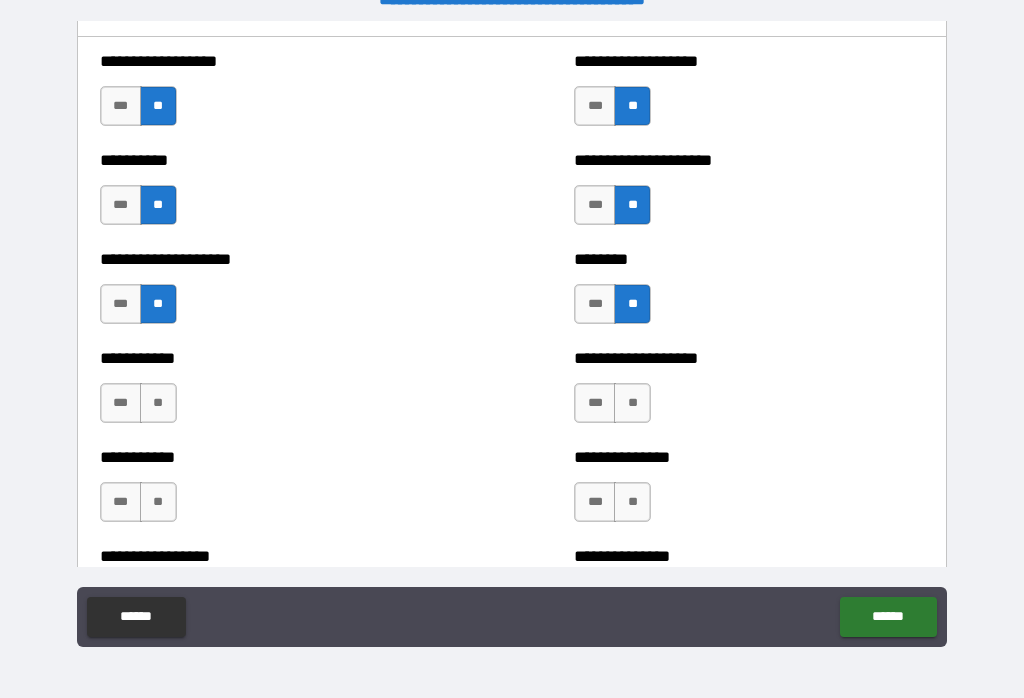 click on "**" at bounding box center (632, 403) 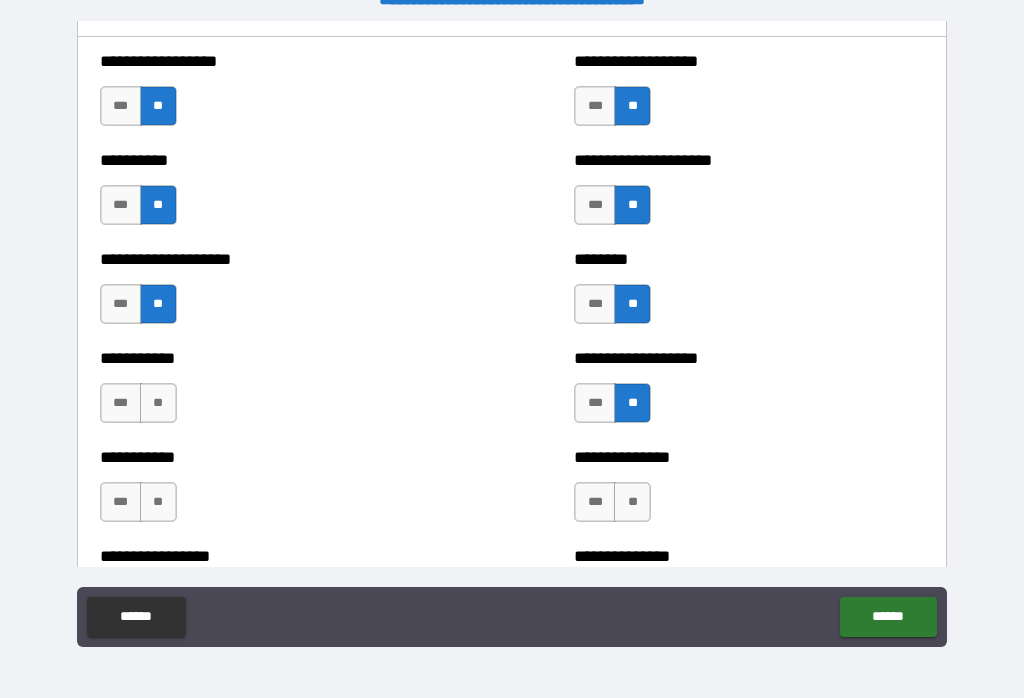 click on "**" at bounding box center (158, 403) 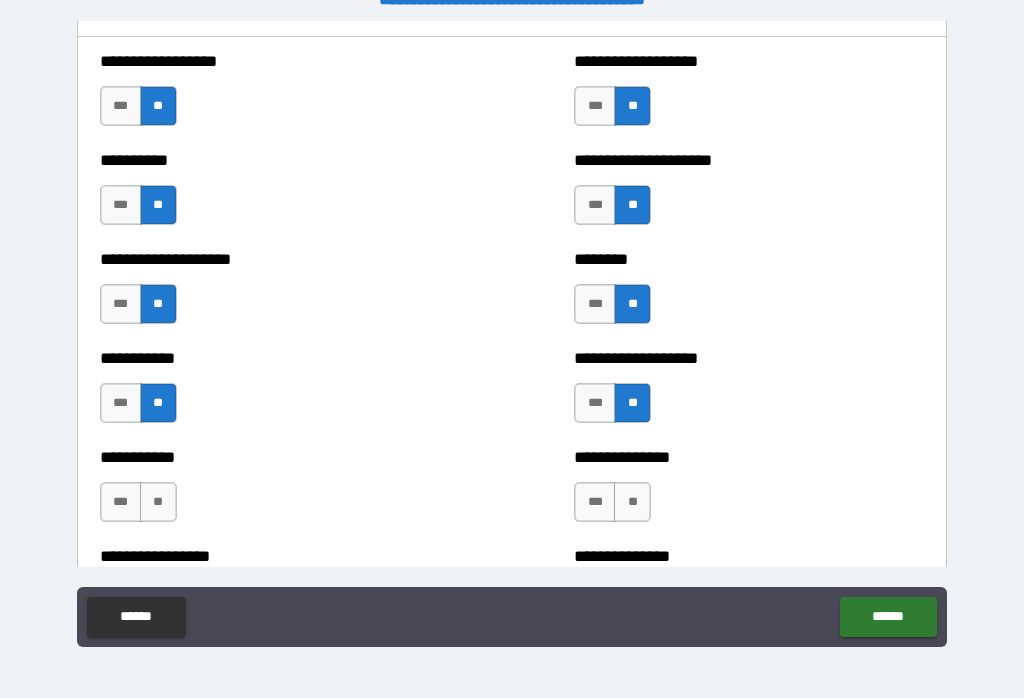 click on "**" at bounding box center (158, 502) 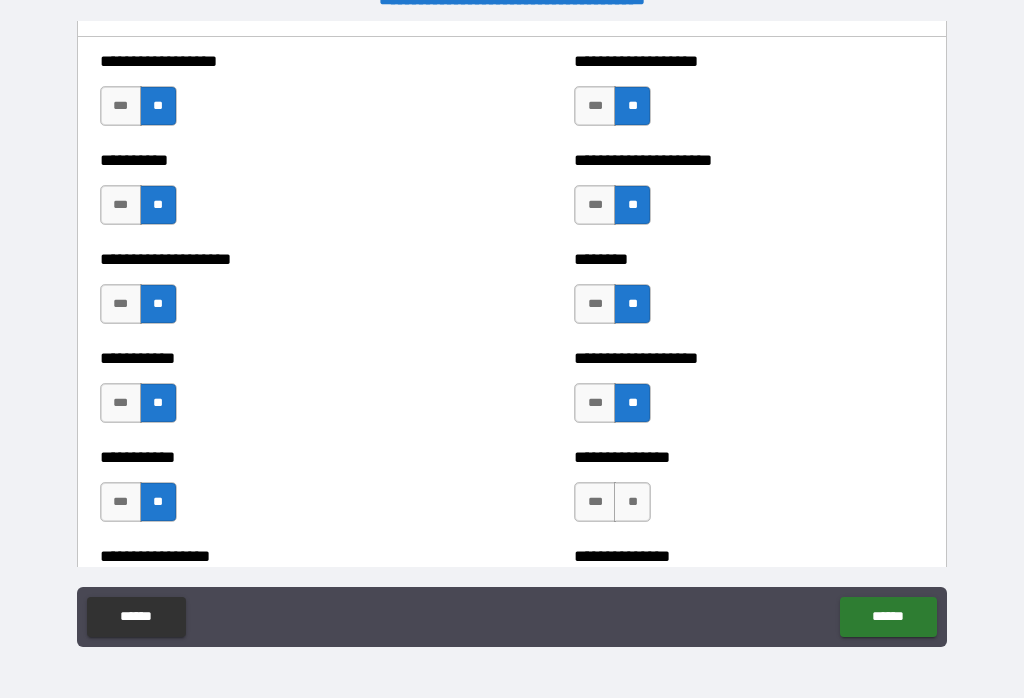 click on "**" at bounding box center [632, 502] 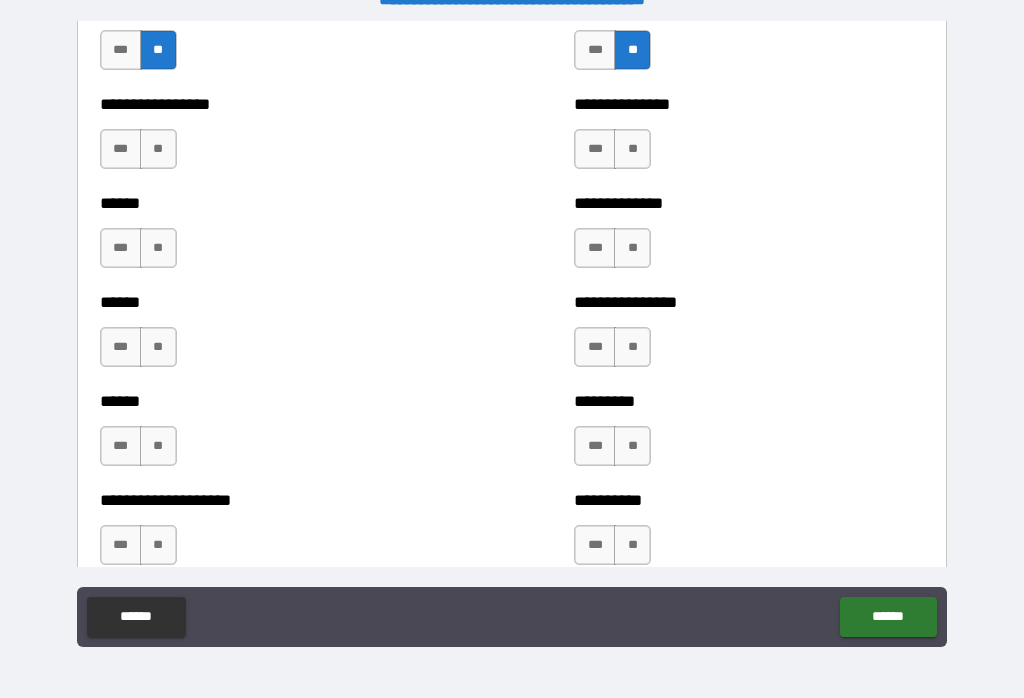scroll, scrollTop: 2935, scrollLeft: 0, axis: vertical 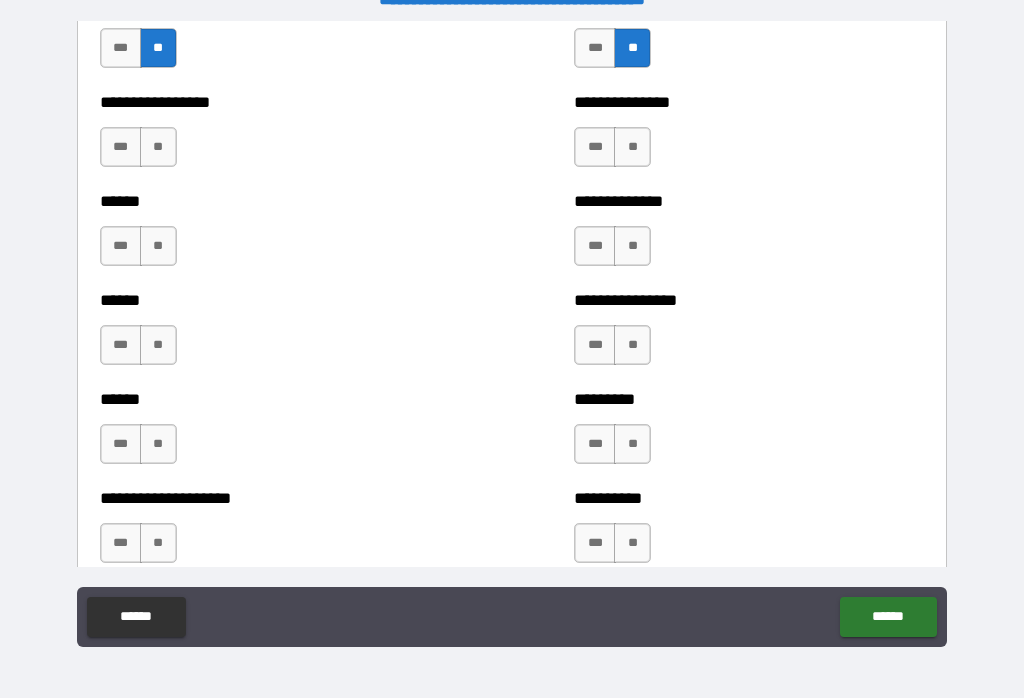 click on "**" at bounding box center [632, 147] 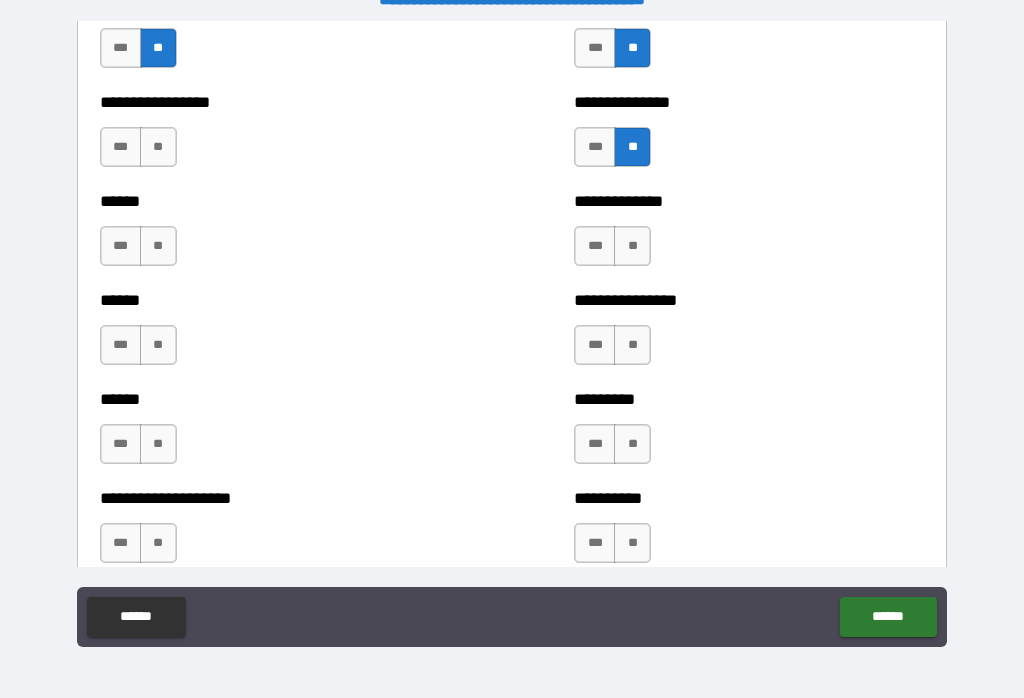 click on "**" at bounding box center [158, 147] 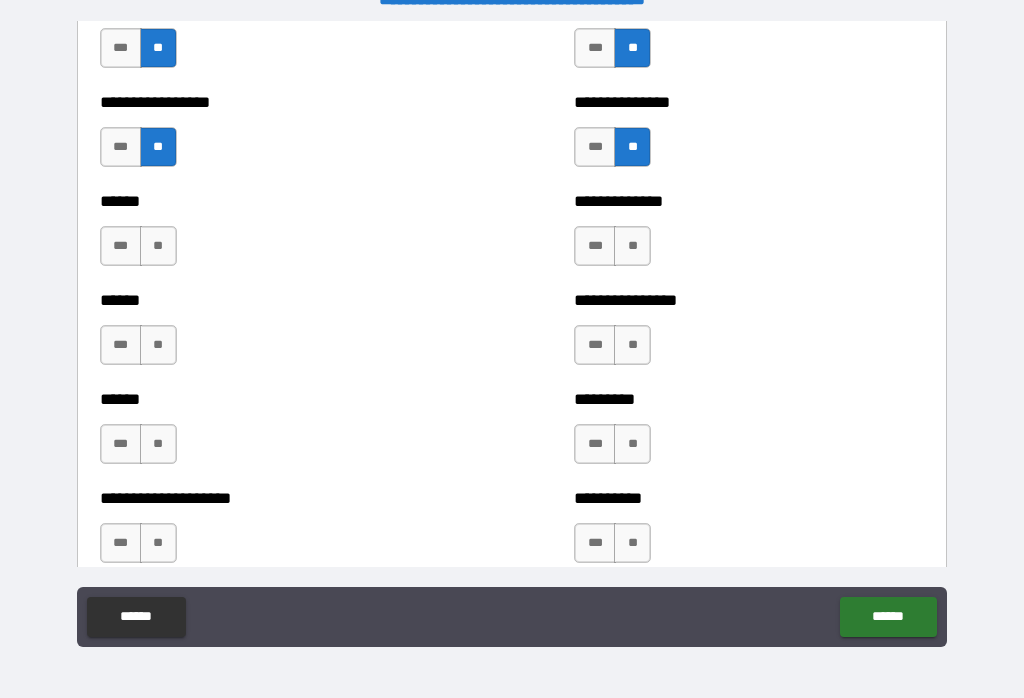 click on "**" at bounding box center (158, 246) 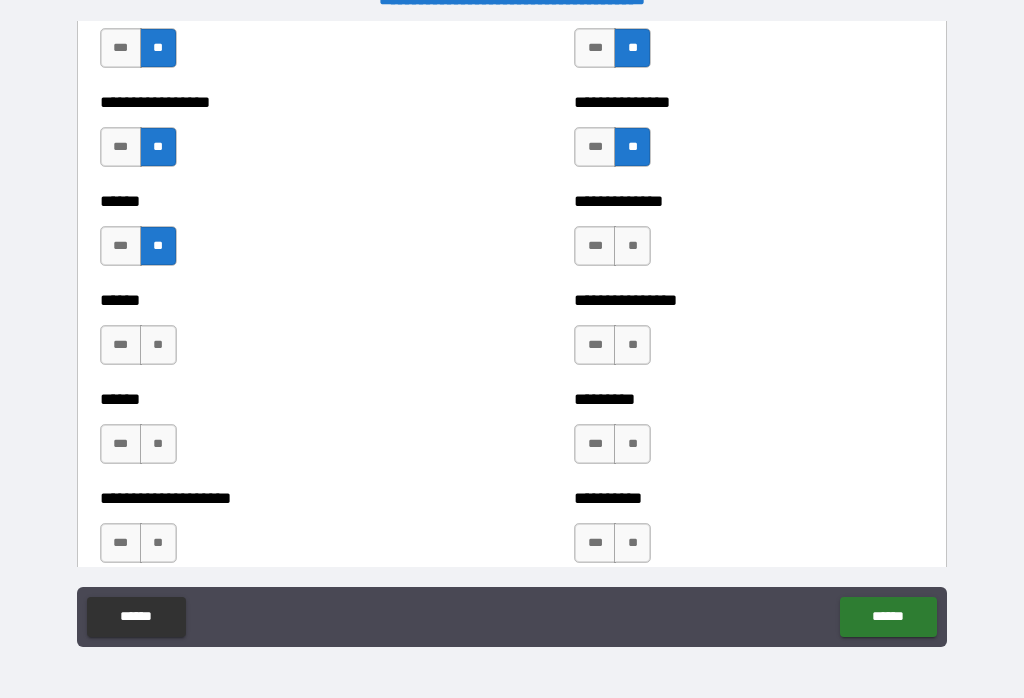 click on "**" at bounding box center (632, 246) 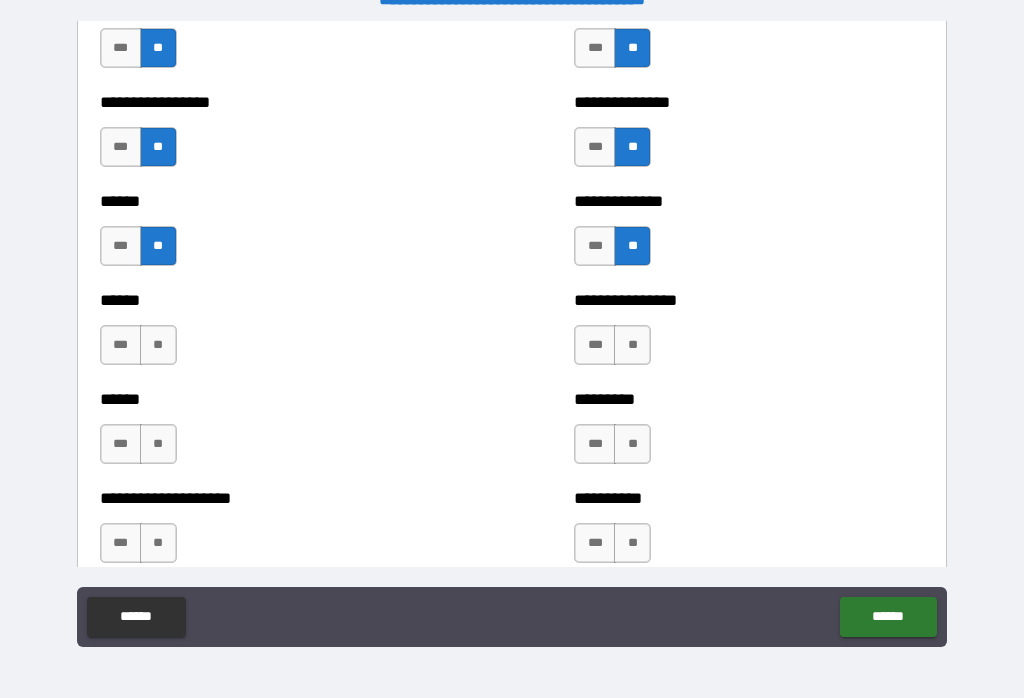 click on "**" at bounding box center (632, 345) 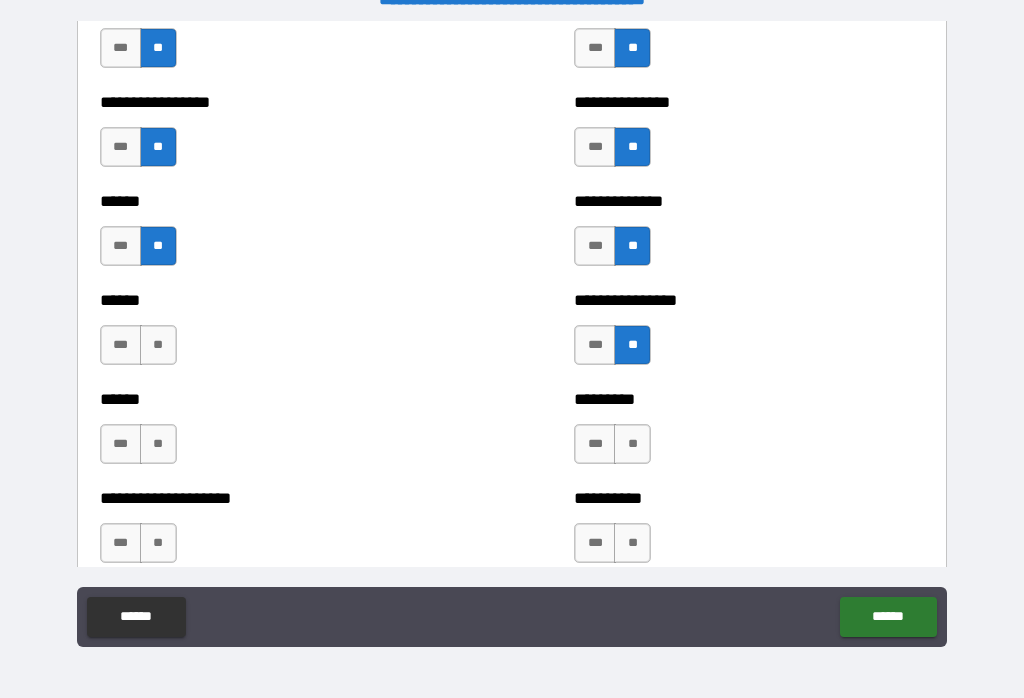 click on "**" at bounding box center (158, 345) 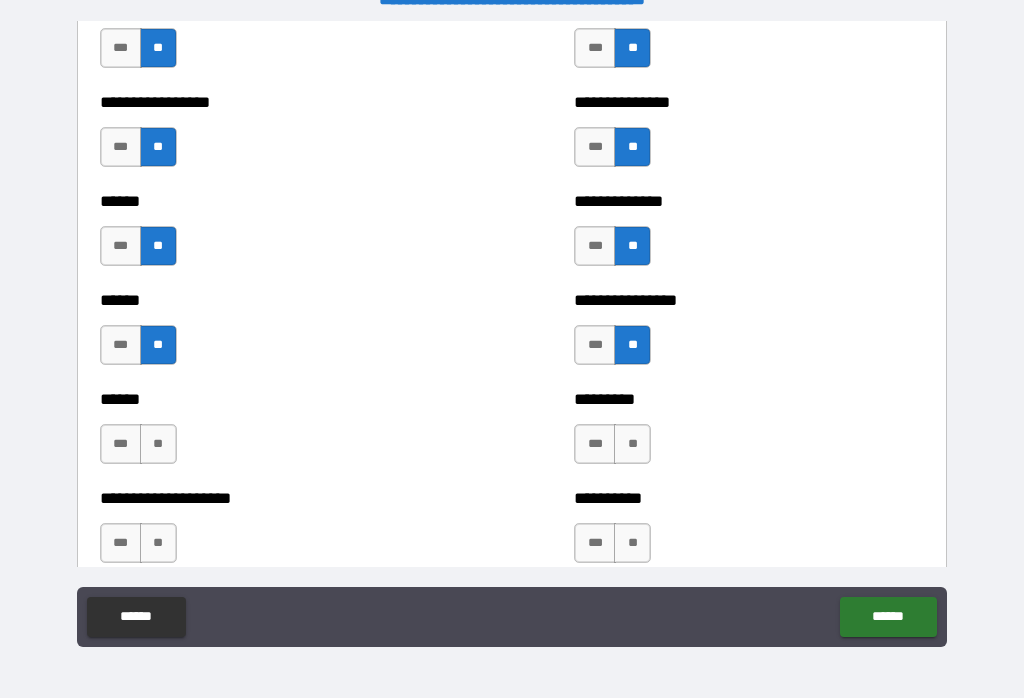 click on "**" at bounding box center (158, 444) 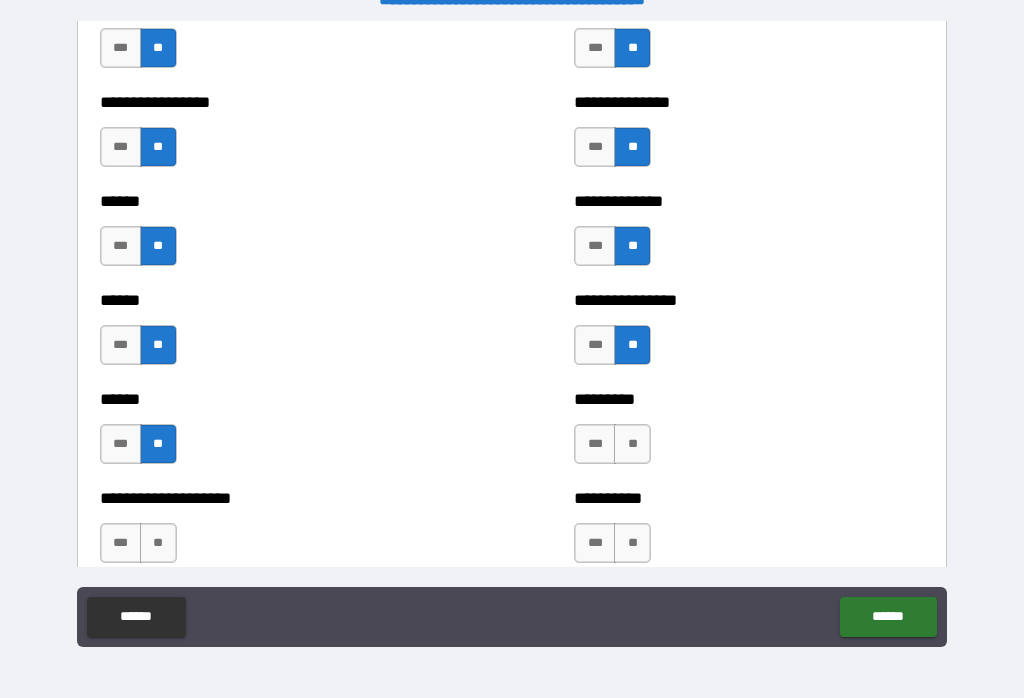 click on "**" at bounding box center (632, 444) 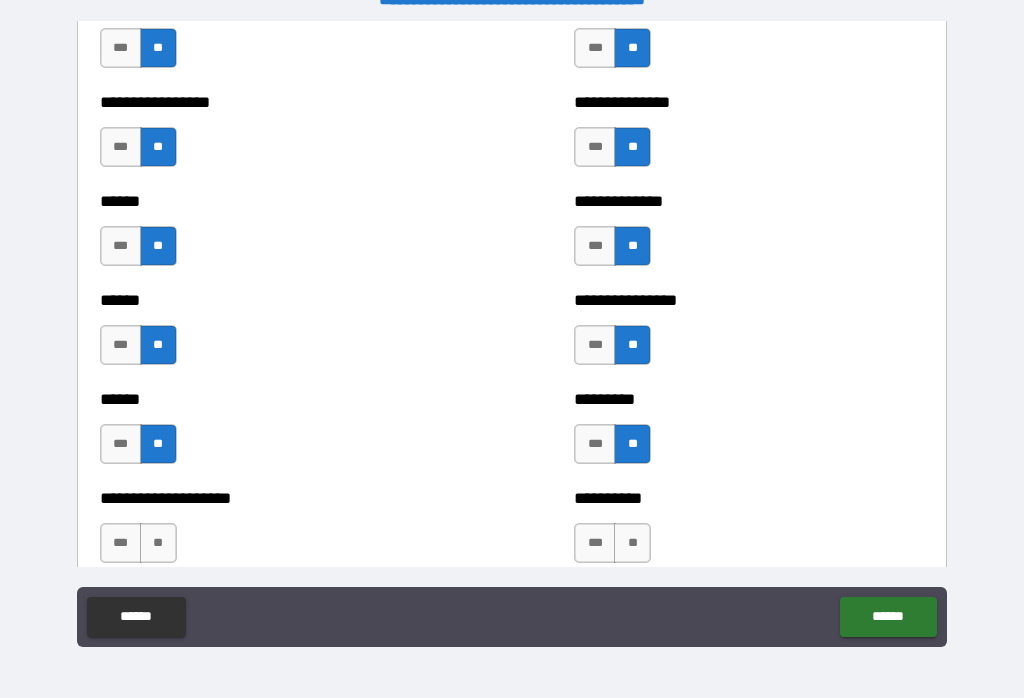 click on "**" at bounding box center [632, 543] 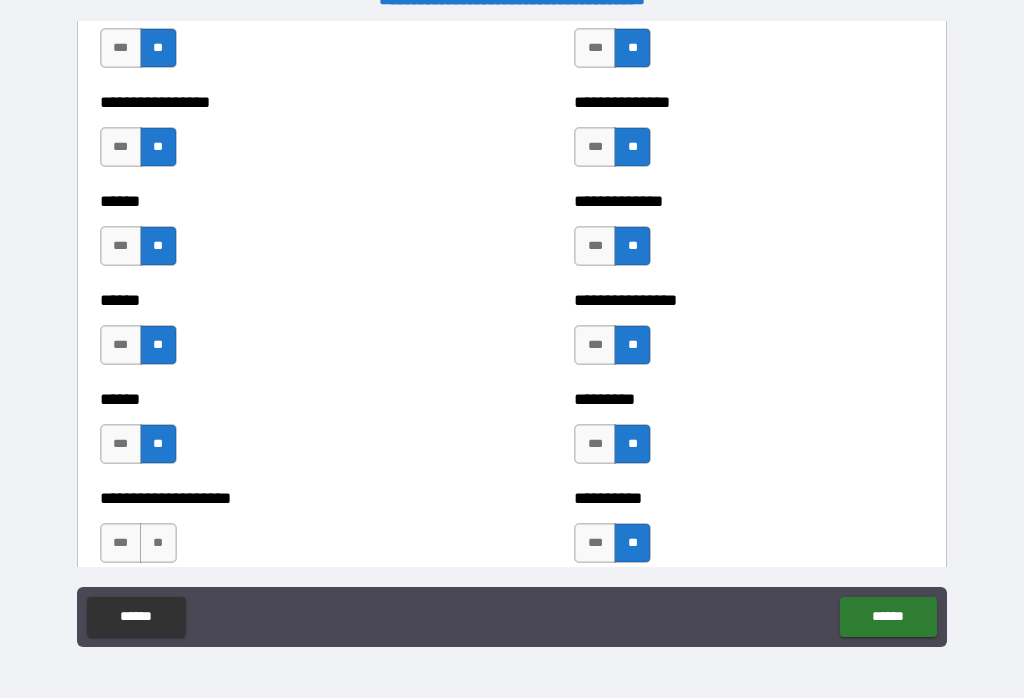 click on "**" at bounding box center [158, 543] 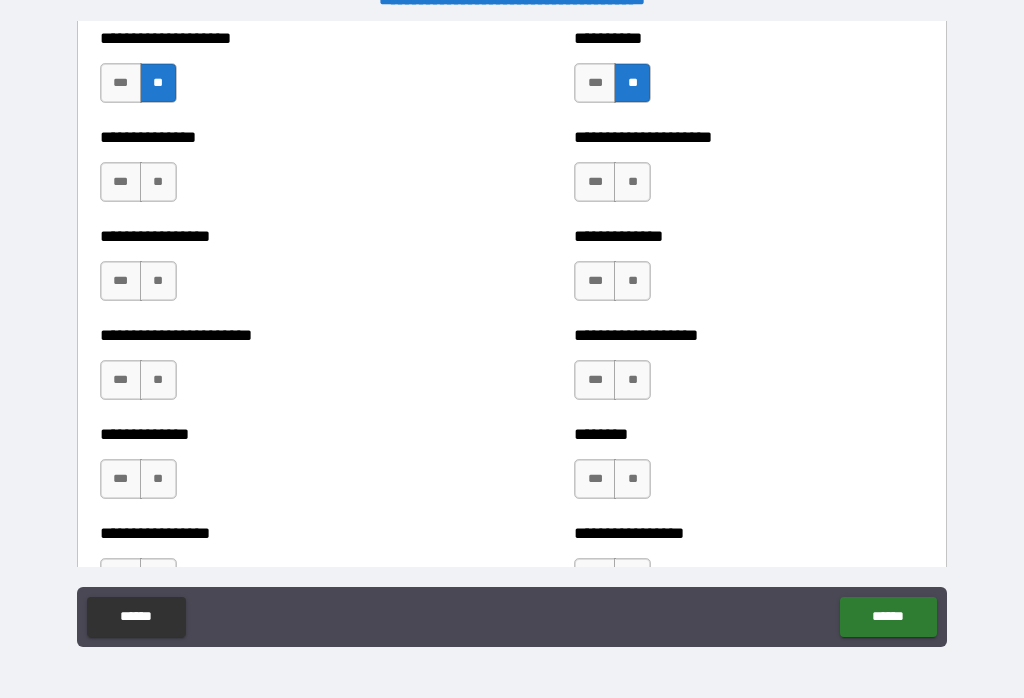 scroll, scrollTop: 3402, scrollLeft: 0, axis: vertical 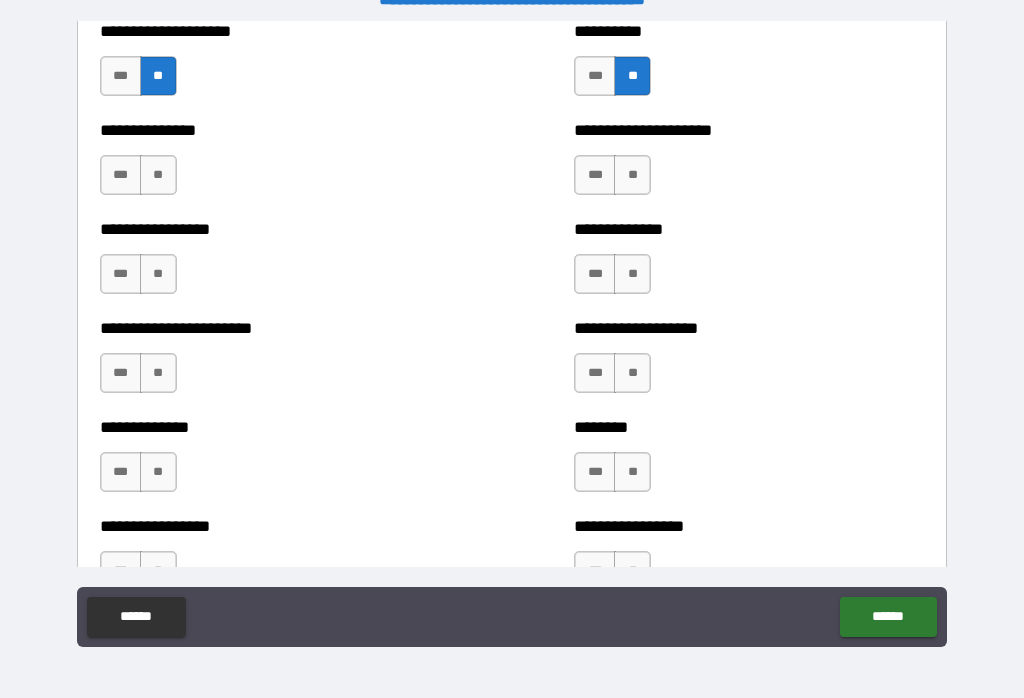 click on "**" at bounding box center [632, 175] 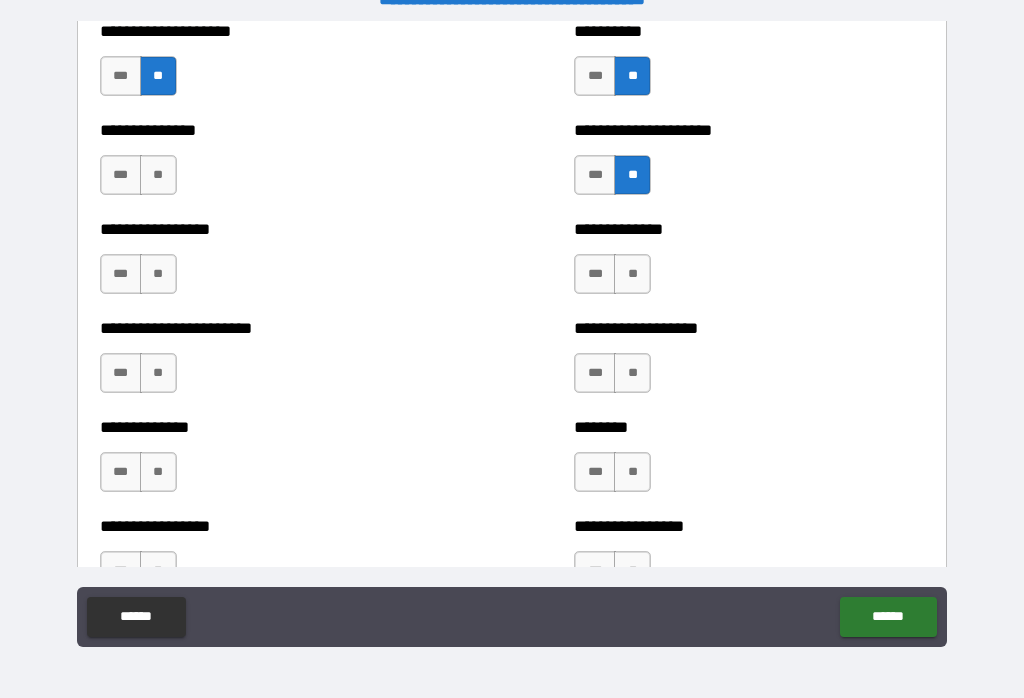 click on "**" at bounding box center (632, 274) 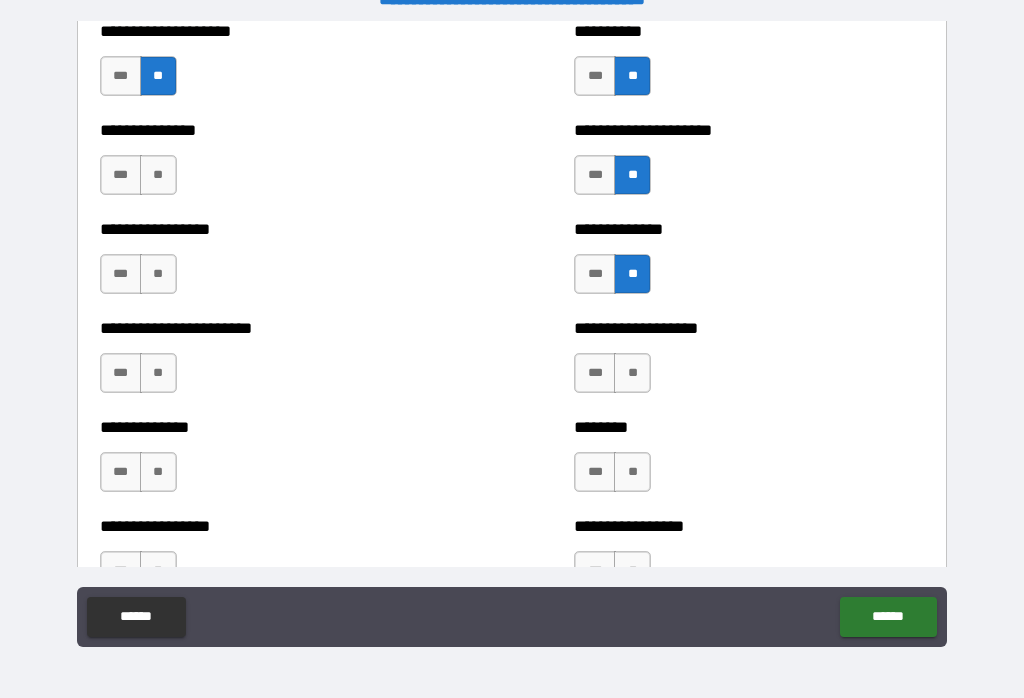 click on "**" at bounding box center (158, 175) 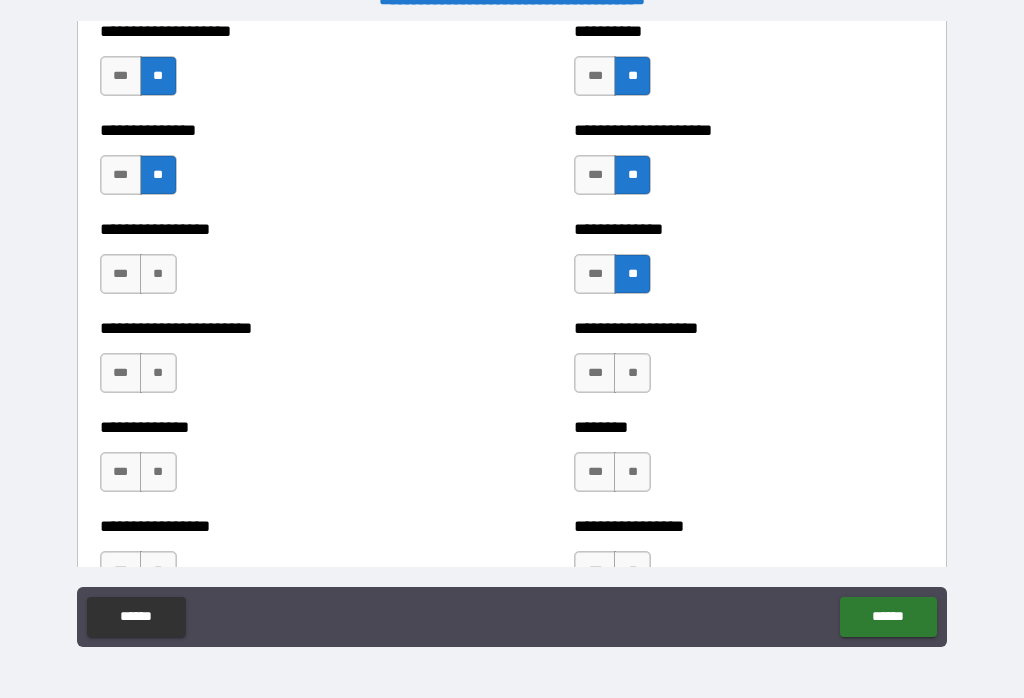 click on "**" at bounding box center (158, 274) 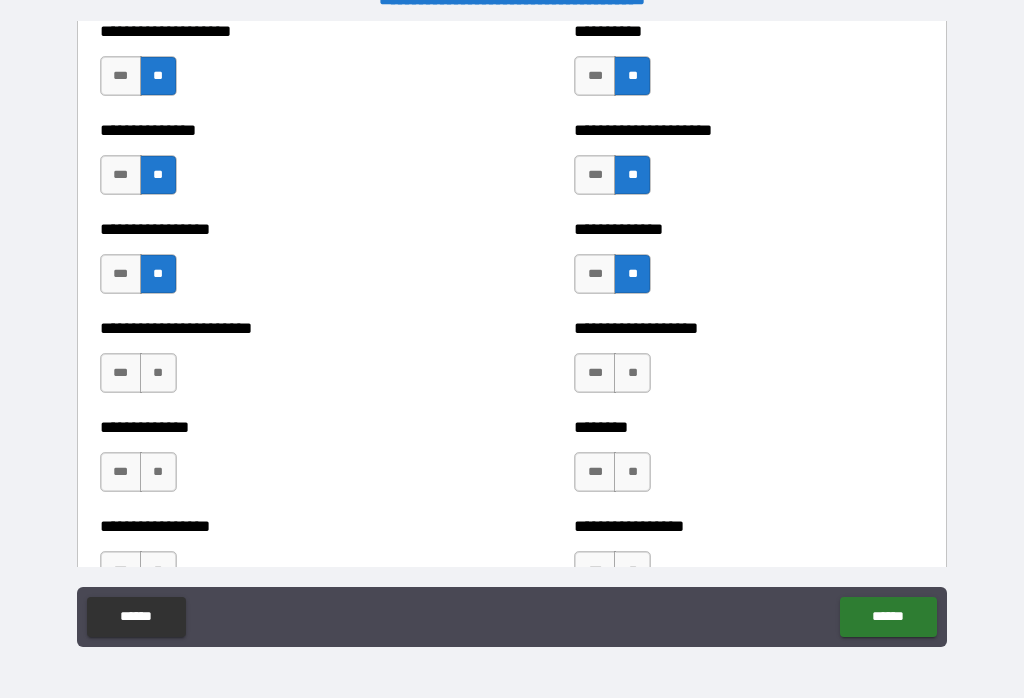click on "**" at bounding box center (158, 373) 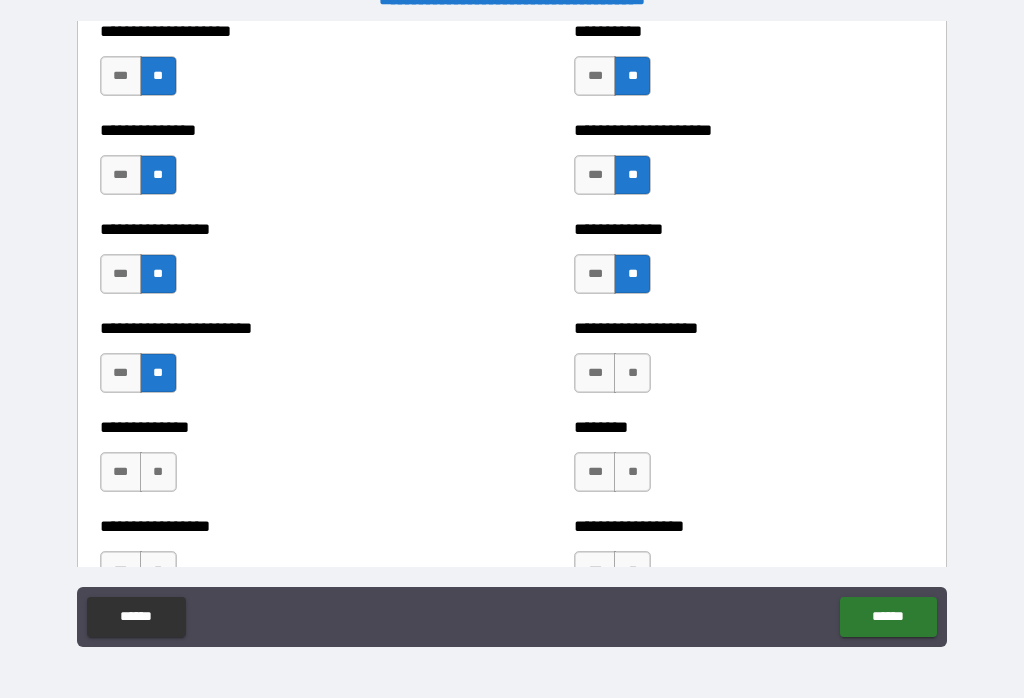 click on "**" at bounding box center (632, 373) 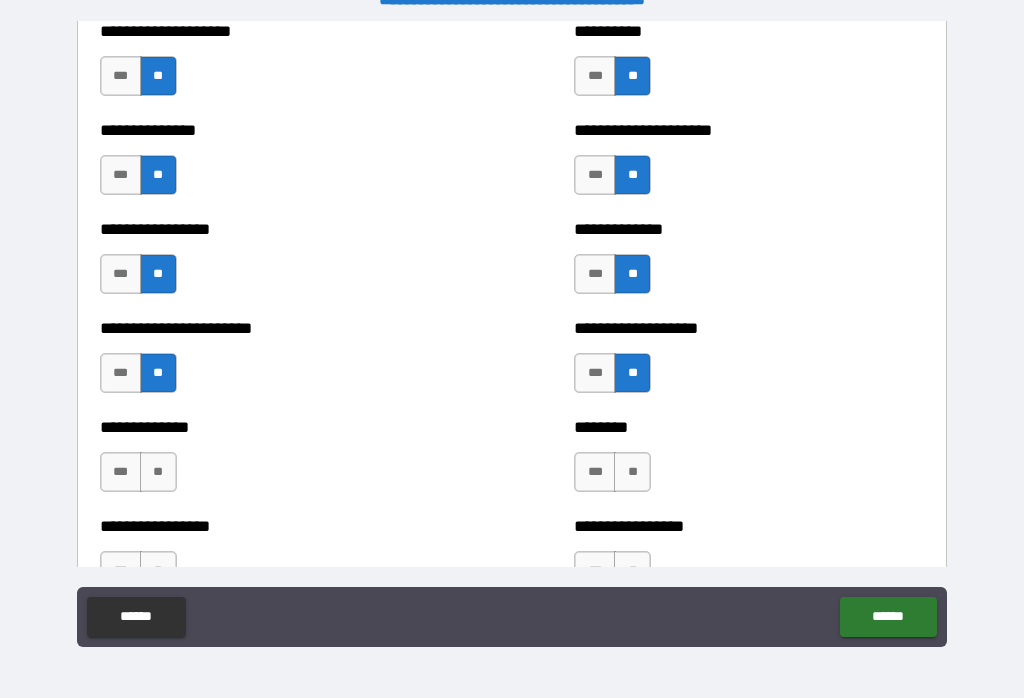click on "**" at bounding box center [632, 472] 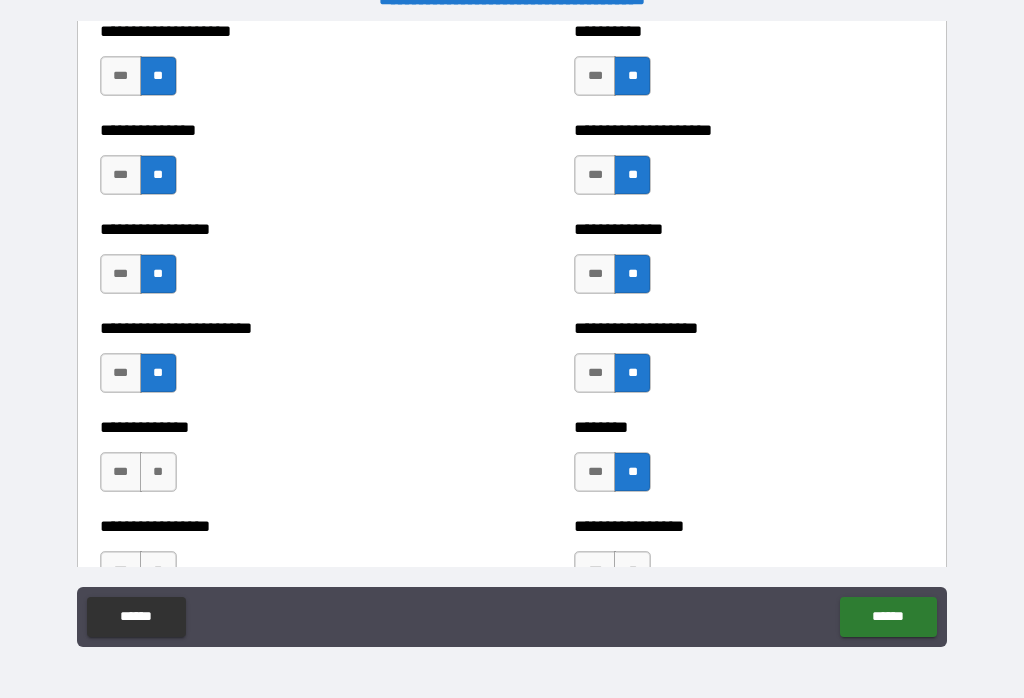 click on "**" at bounding box center [158, 472] 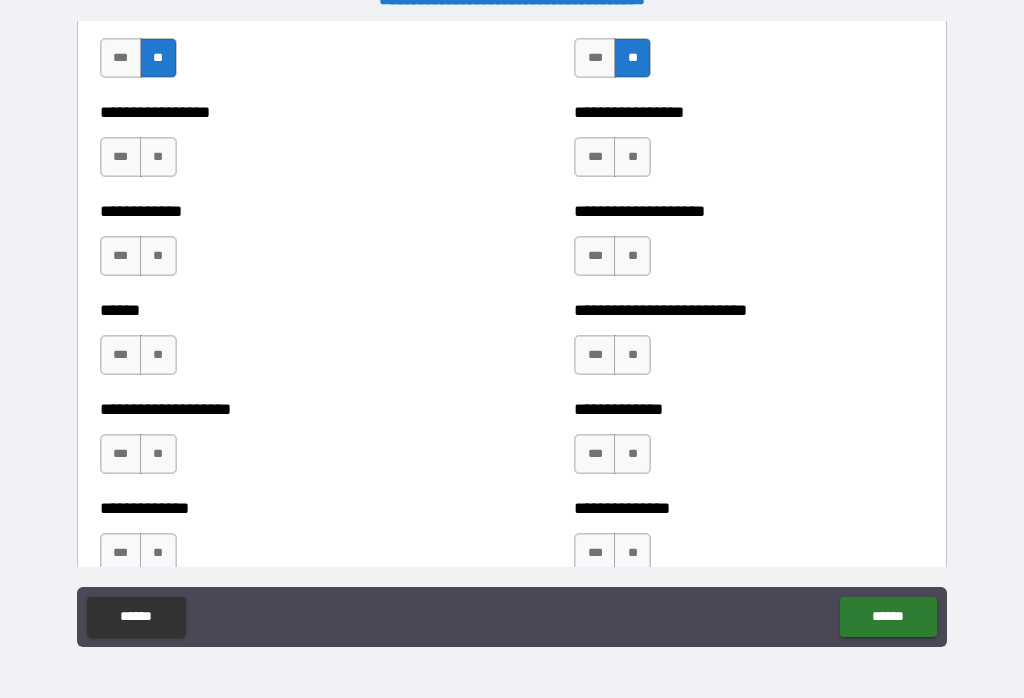 scroll, scrollTop: 3824, scrollLeft: 0, axis: vertical 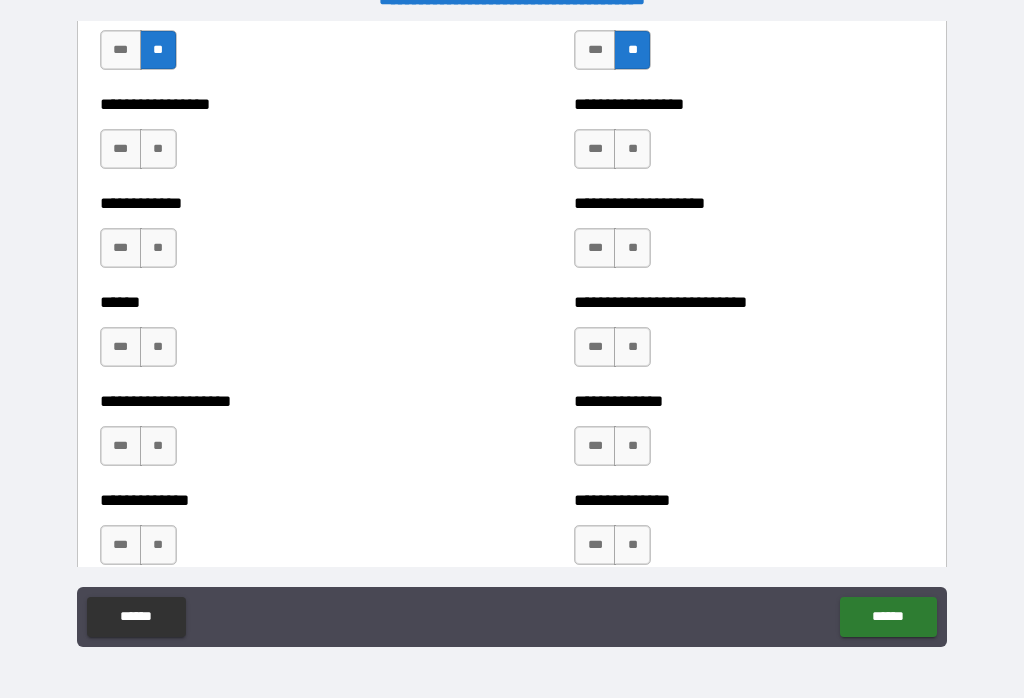click on "**" at bounding box center [158, 149] 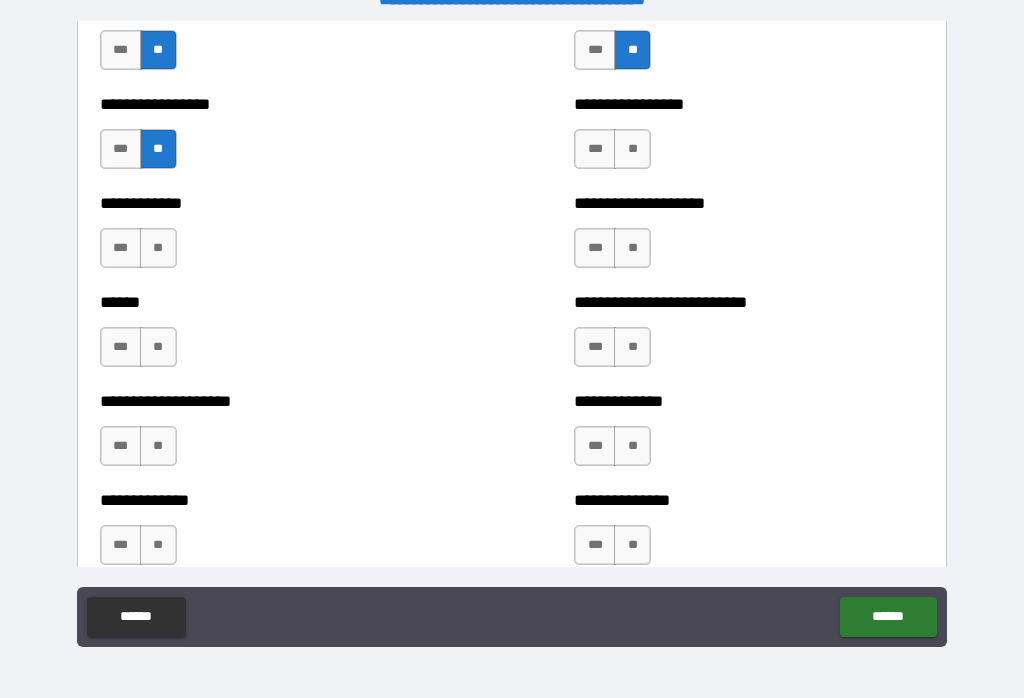 click on "**" at bounding box center (158, 248) 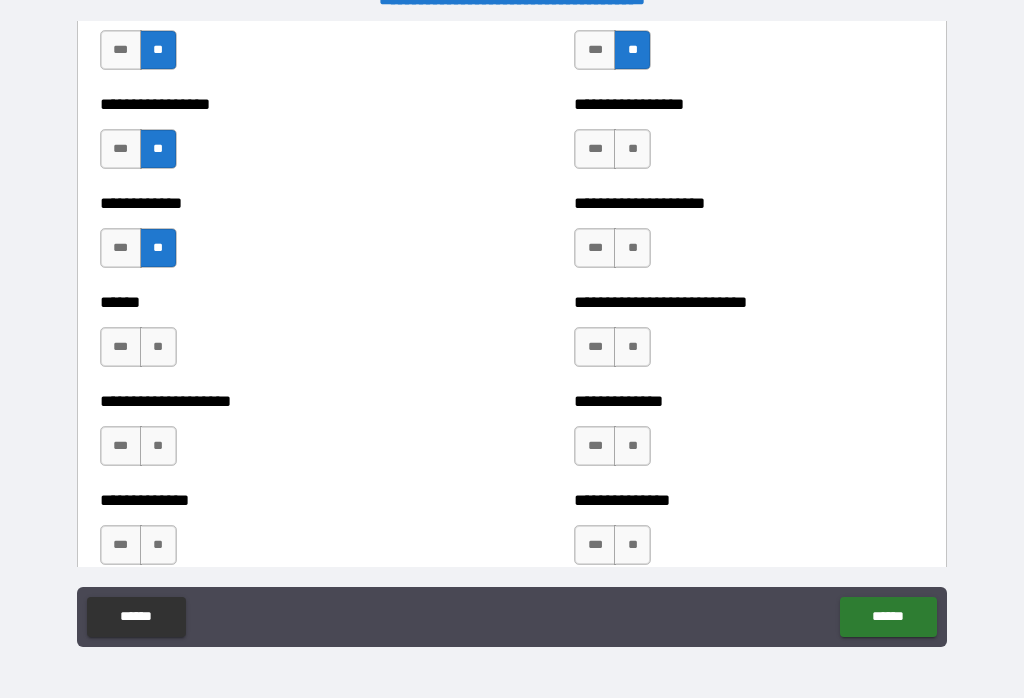 click on "**" at bounding box center [632, 149] 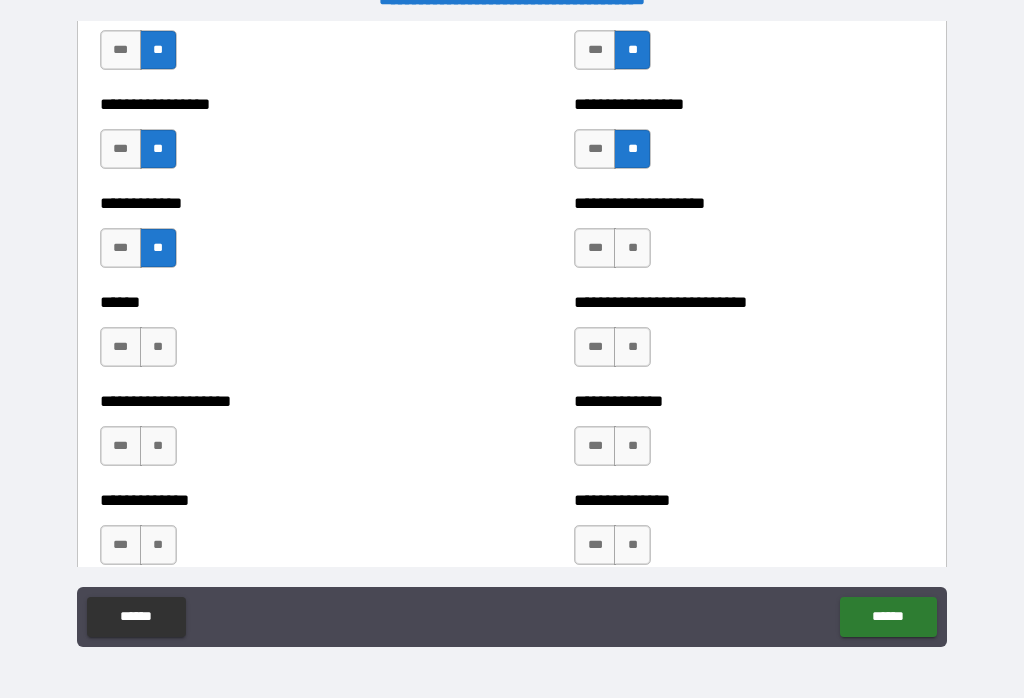 click on "**" at bounding box center [632, 248] 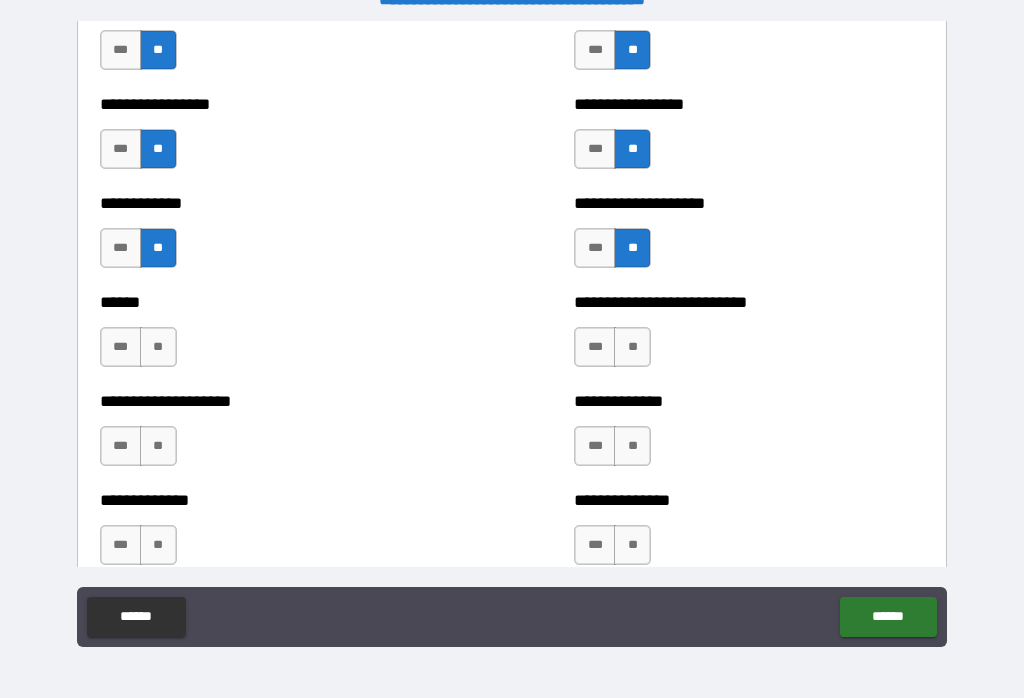 click on "**" at bounding box center [632, 347] 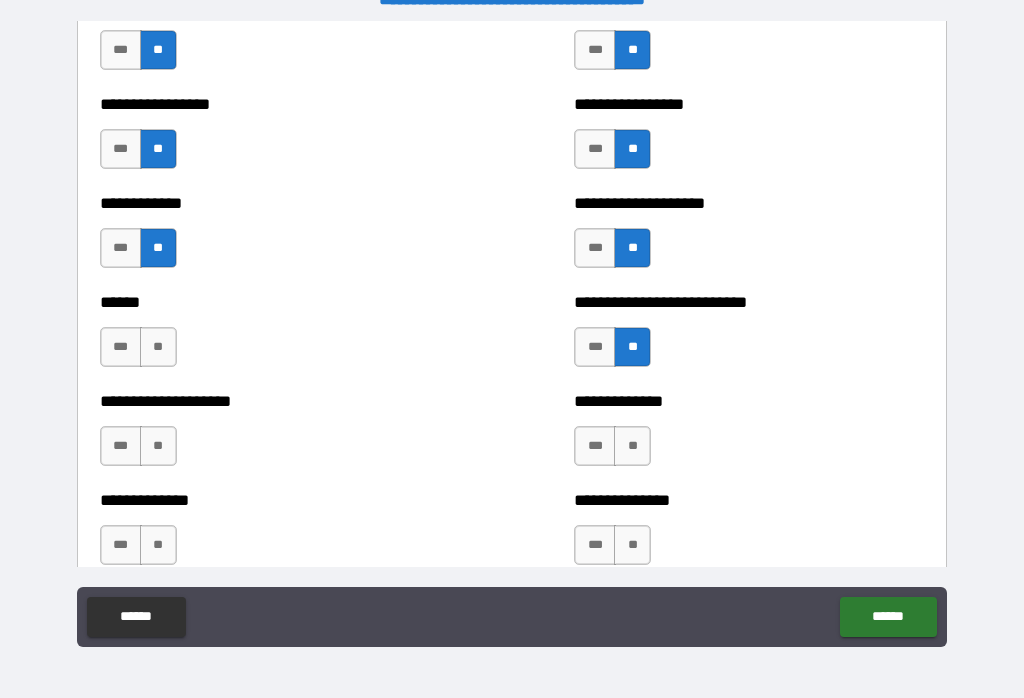 click on "**" at bounding box center (632, 446) 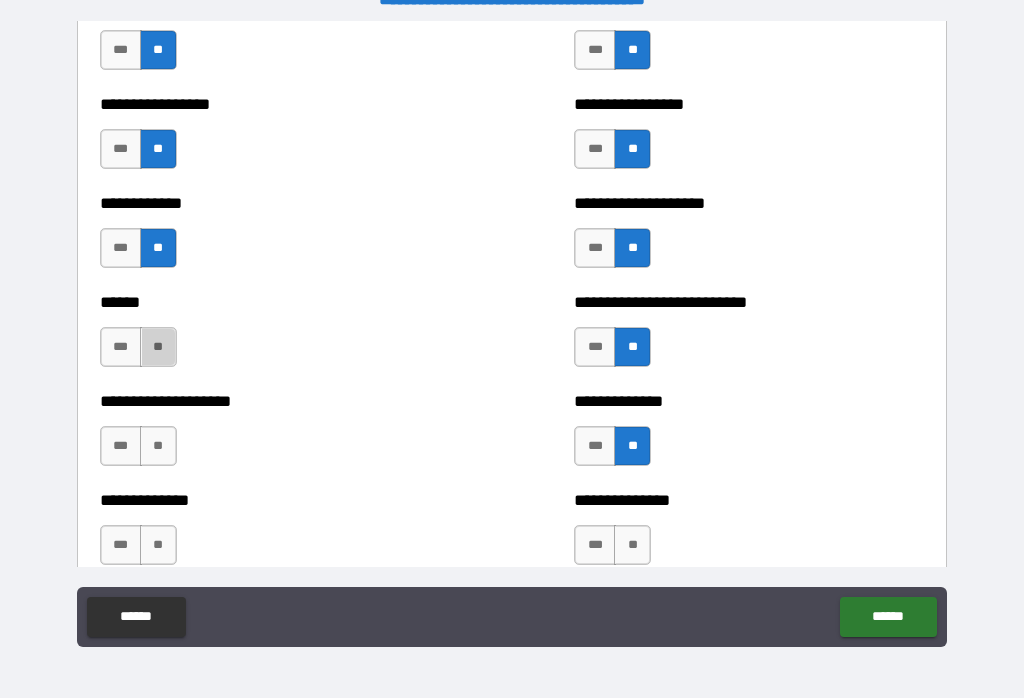 click on "**" at bounding box center [158, 347] 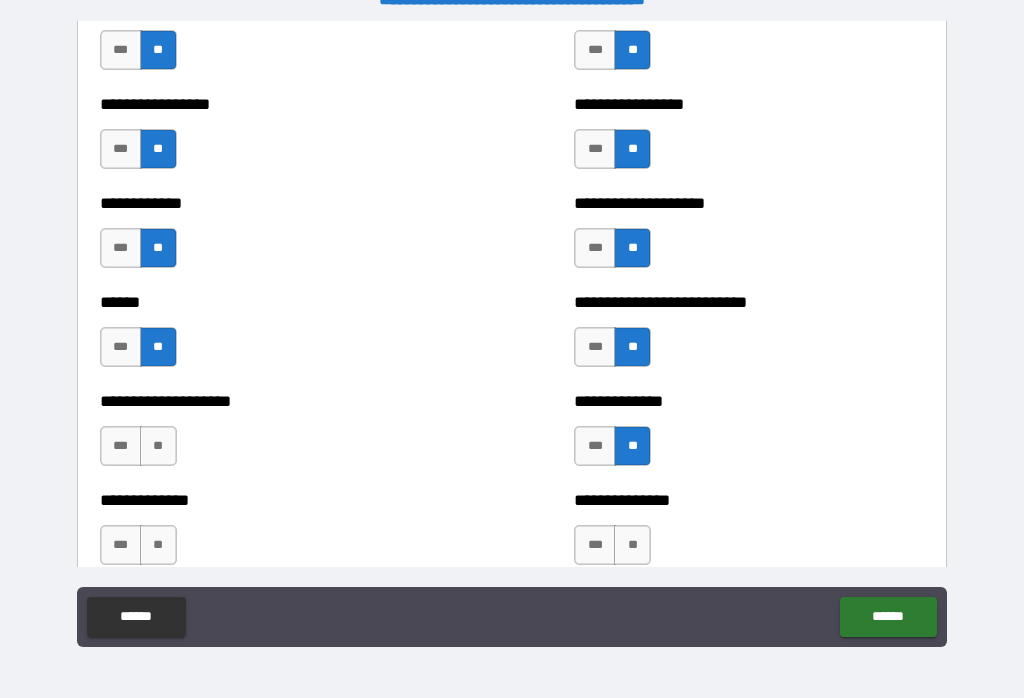 click on "**" at bounding box center (158, 446) 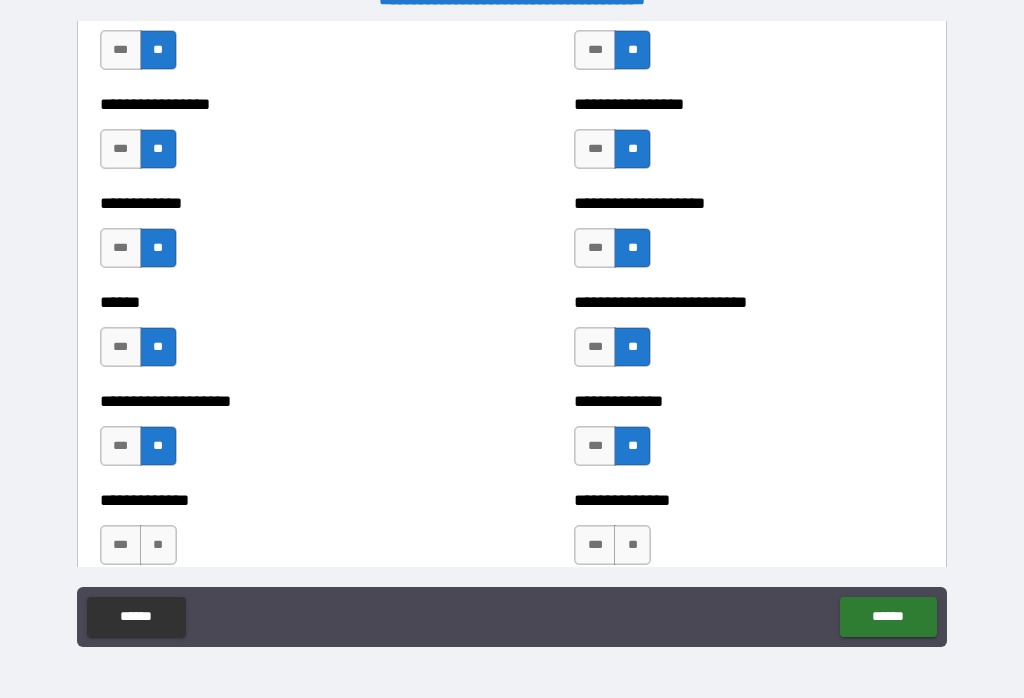 click on "**" at bounding box center (158, 545) 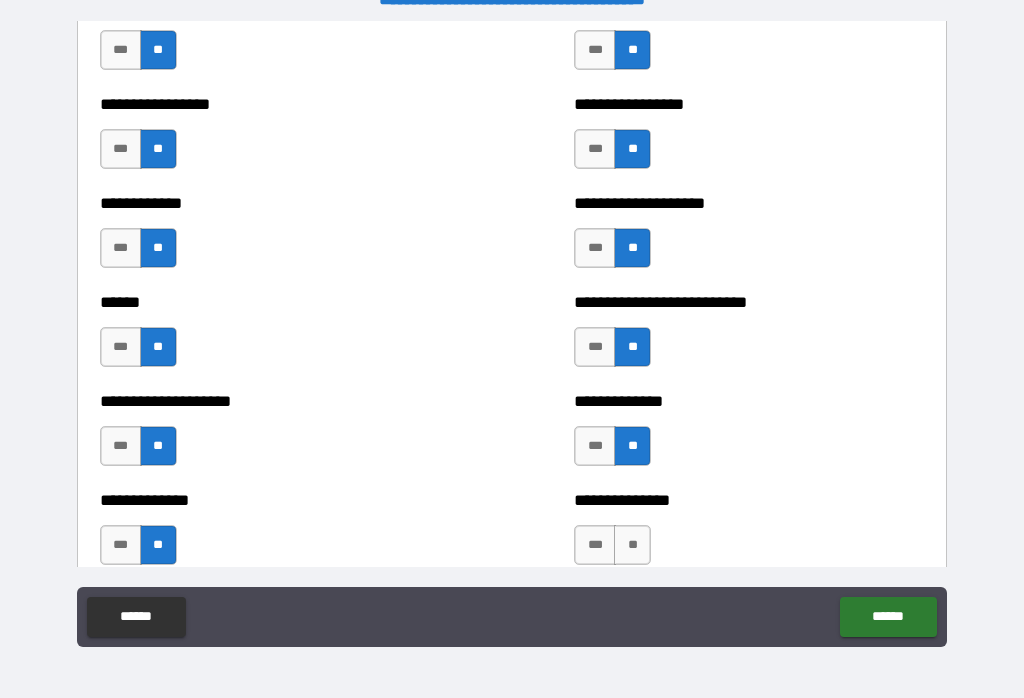 click on "**" at bounding box center [632, 545] 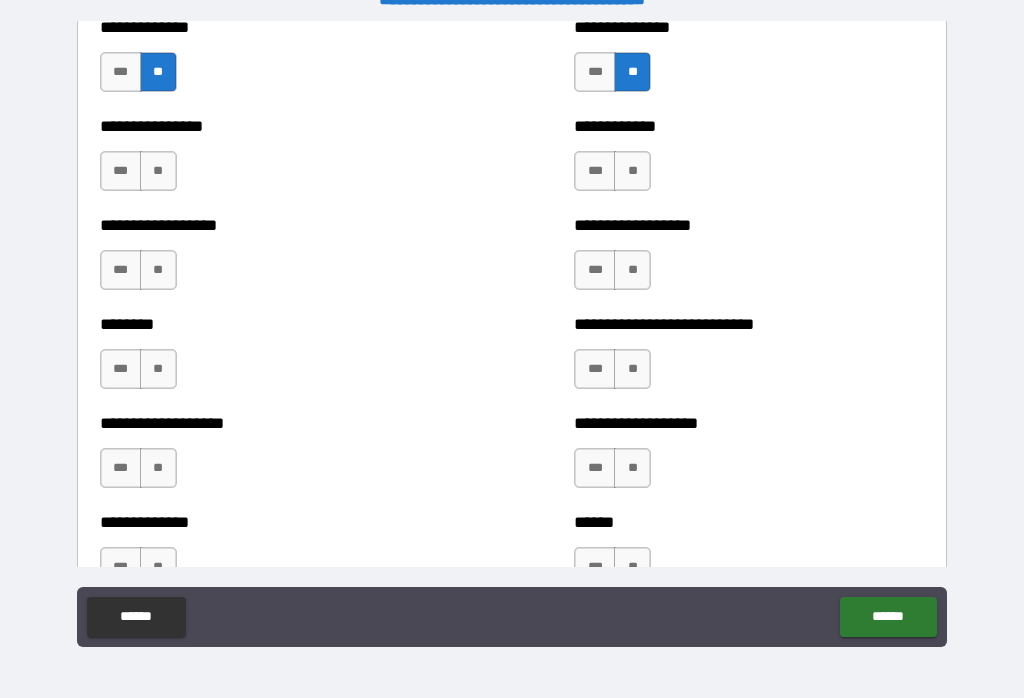 scroll, scrollTop: 4300, scrollLeft: 0, axis: vertical 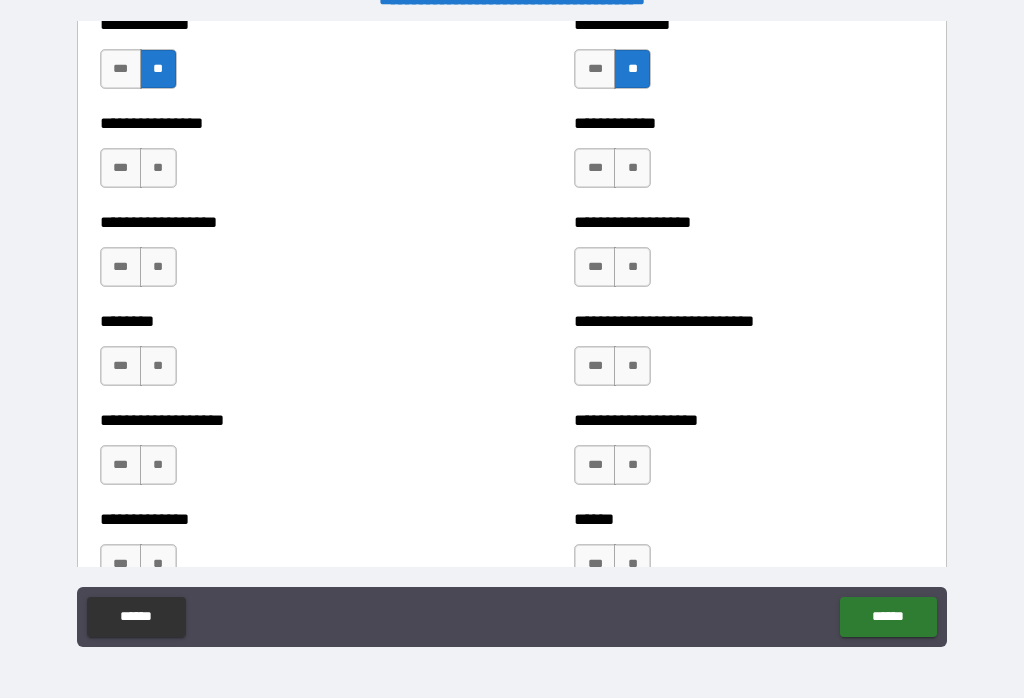 click on "**" at bounding box center (158, 168) 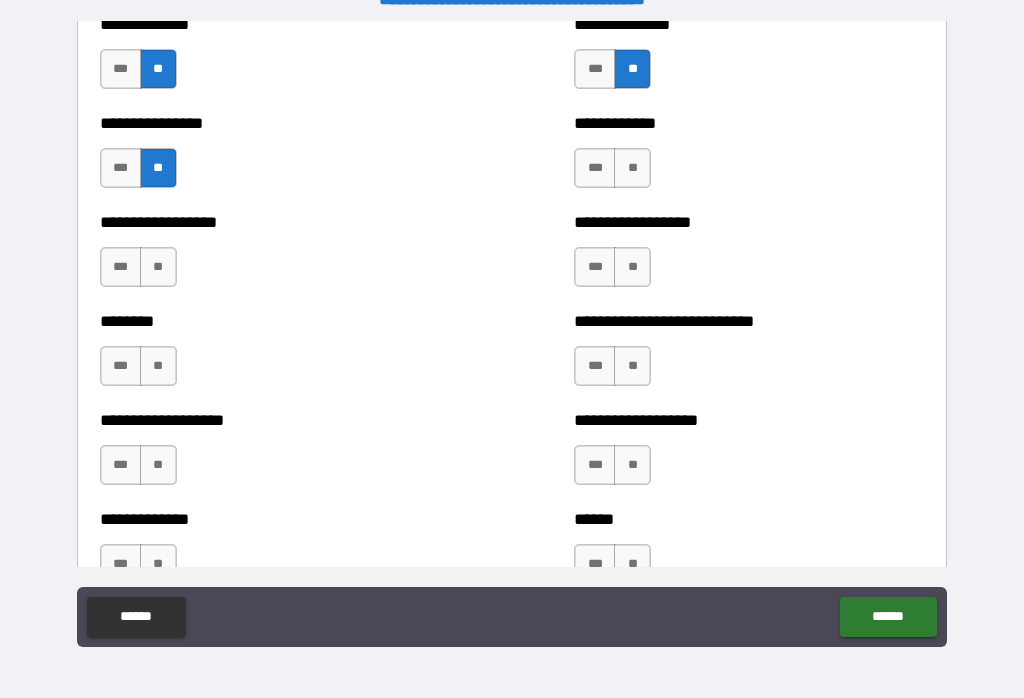 click on "**" at bounding box center [632, 168] 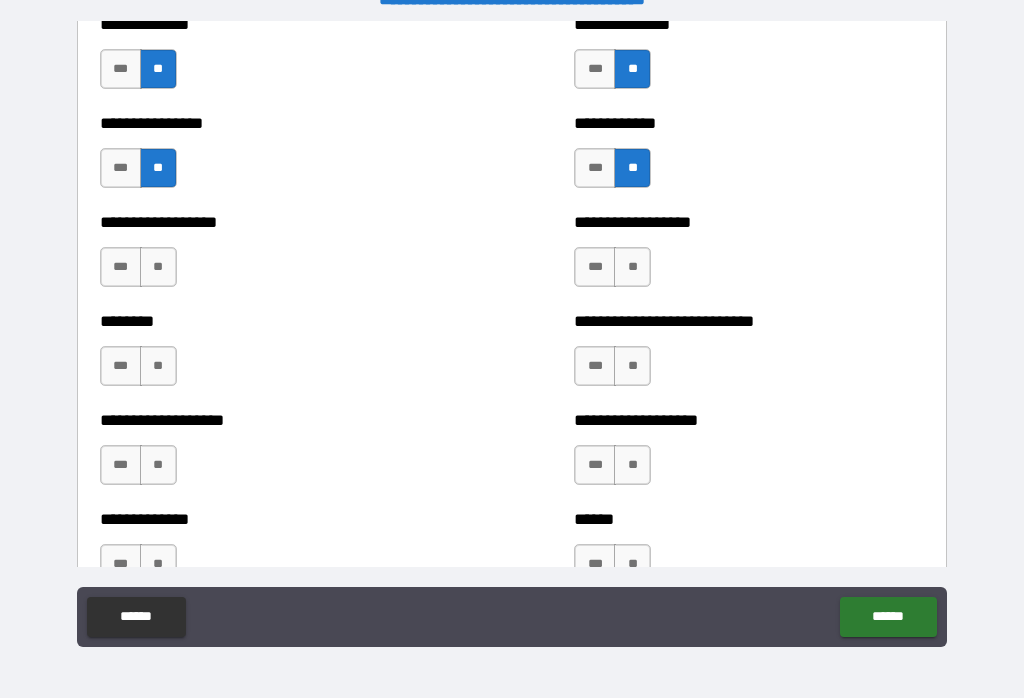 click on "**" at bounding box center (632, 267) 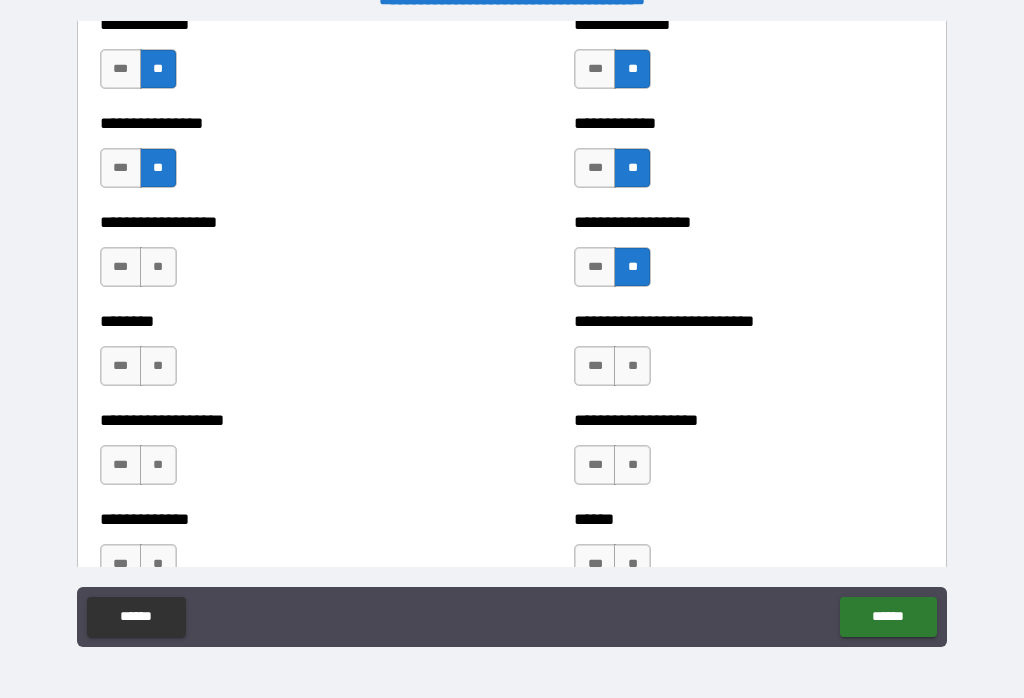 click on "**" at bounding box center (158, 267) 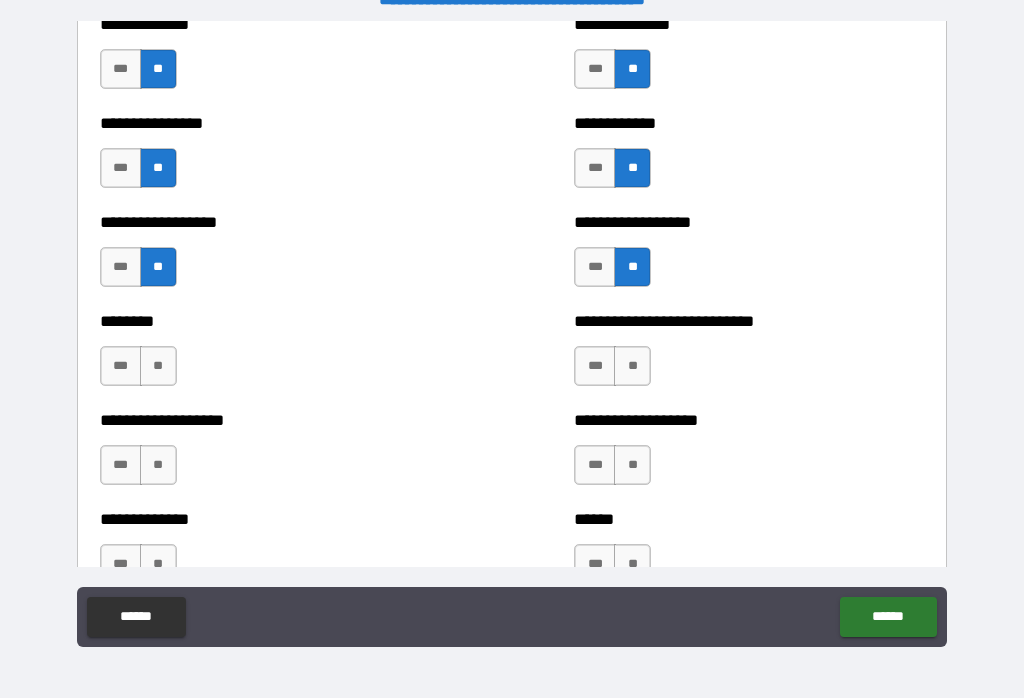 click on "**" at bounding box center (158, 366) 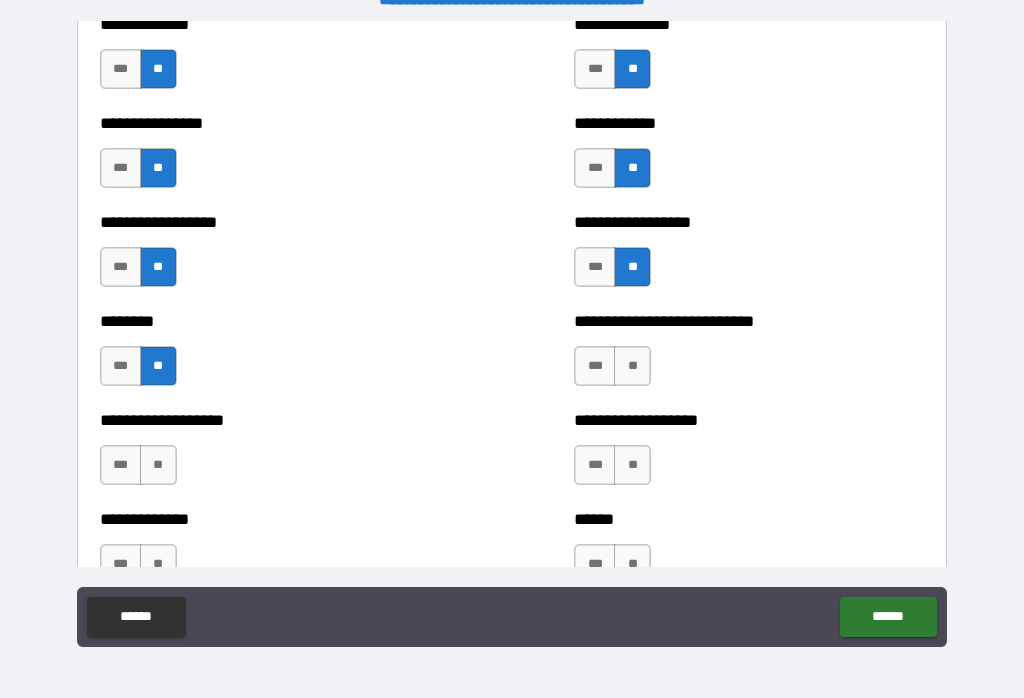 click on "**" at bounding box center [632, 366] 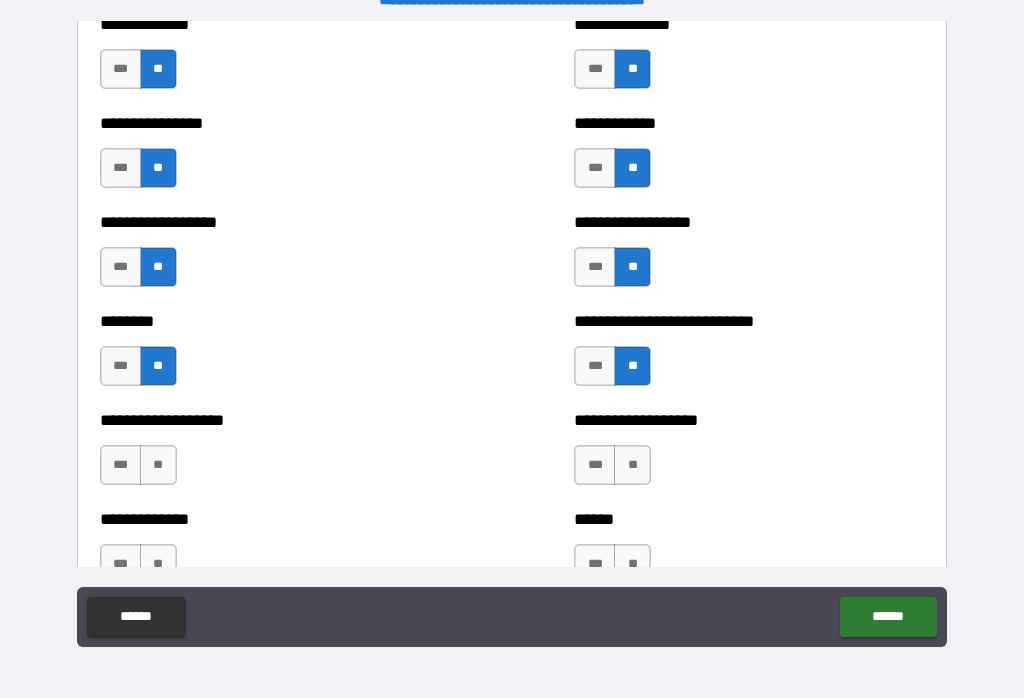 click on "**" at bounding box center (632, 465) 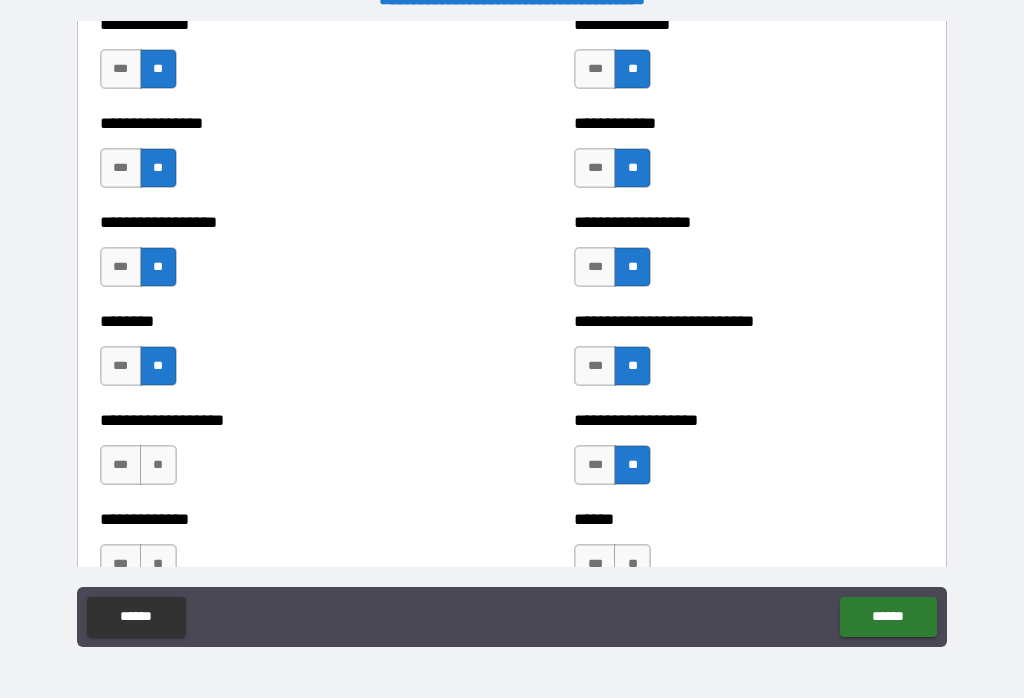 click on "**" at bounding box center [158, 465] 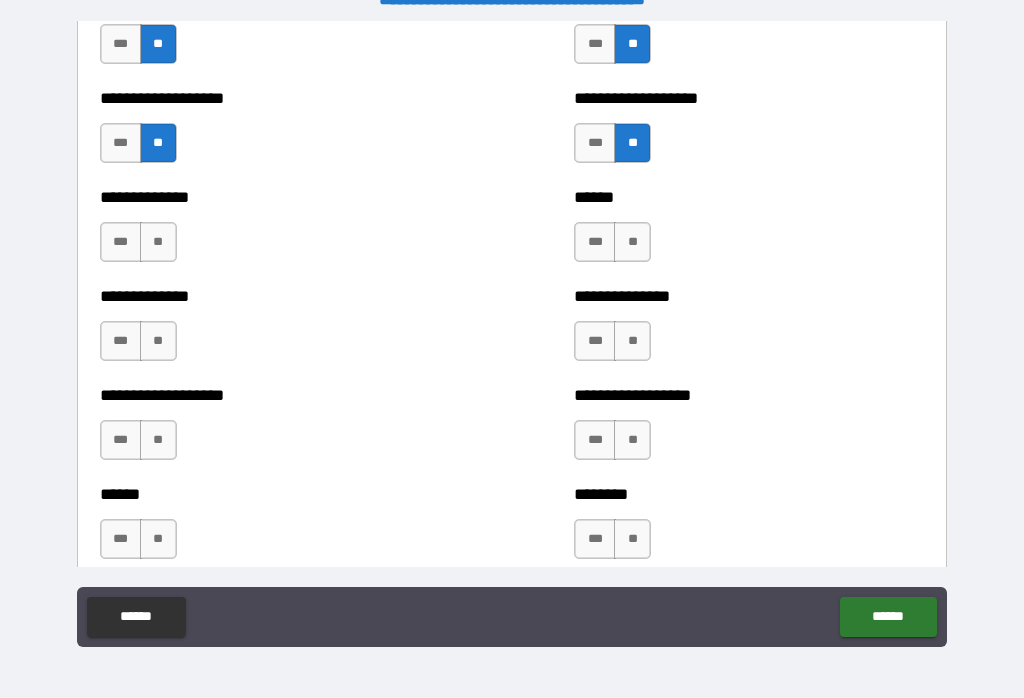 scroll, scrollTop: 4634, scrollLeft: 0, axis: vertical 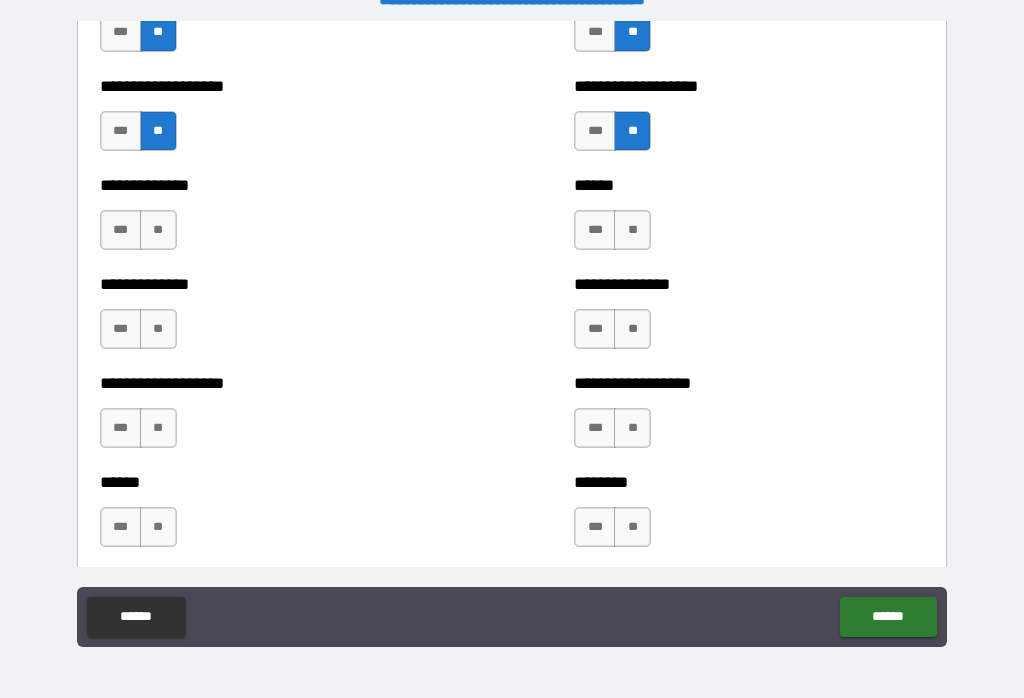 click on "**" at bounding box center (158, 230) 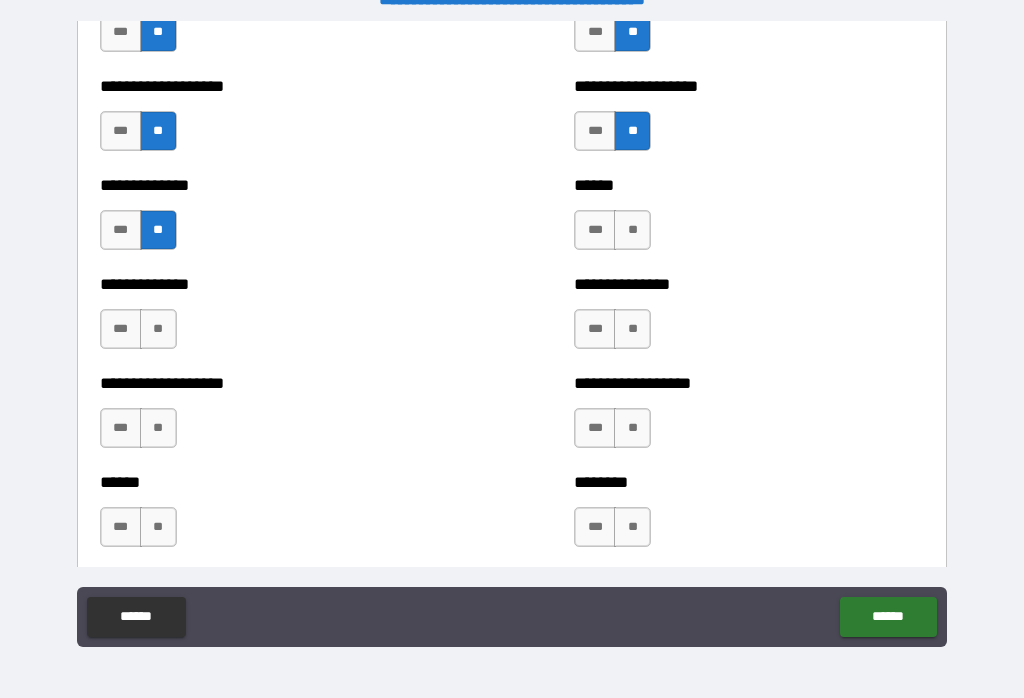 click on "***" at bounding box center [121, 329] 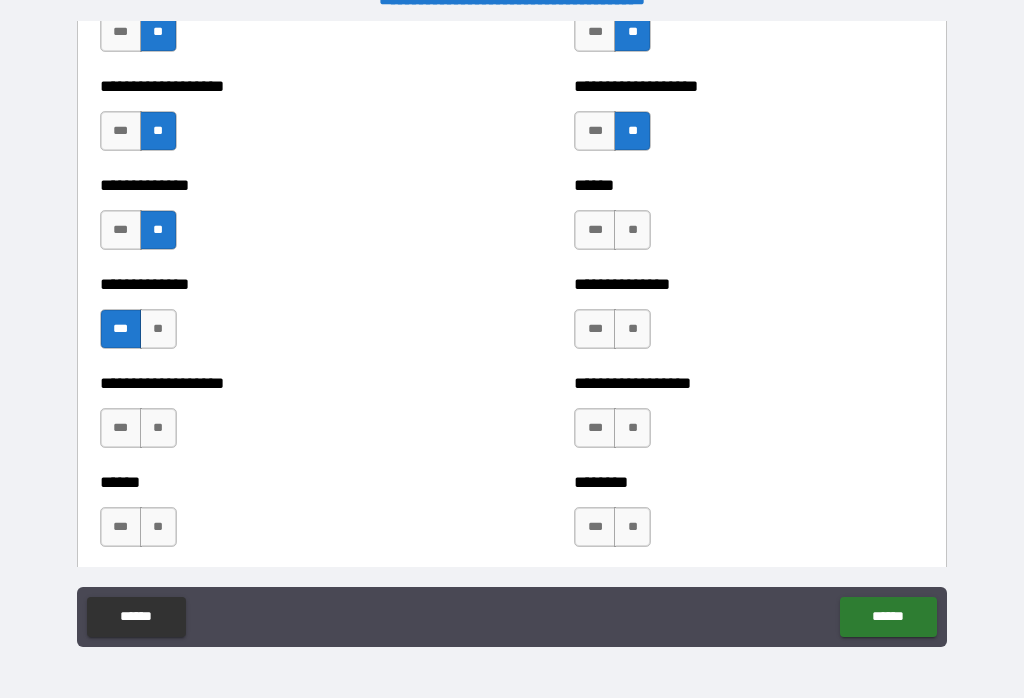 click on "**" at bounding box center [632, 230] 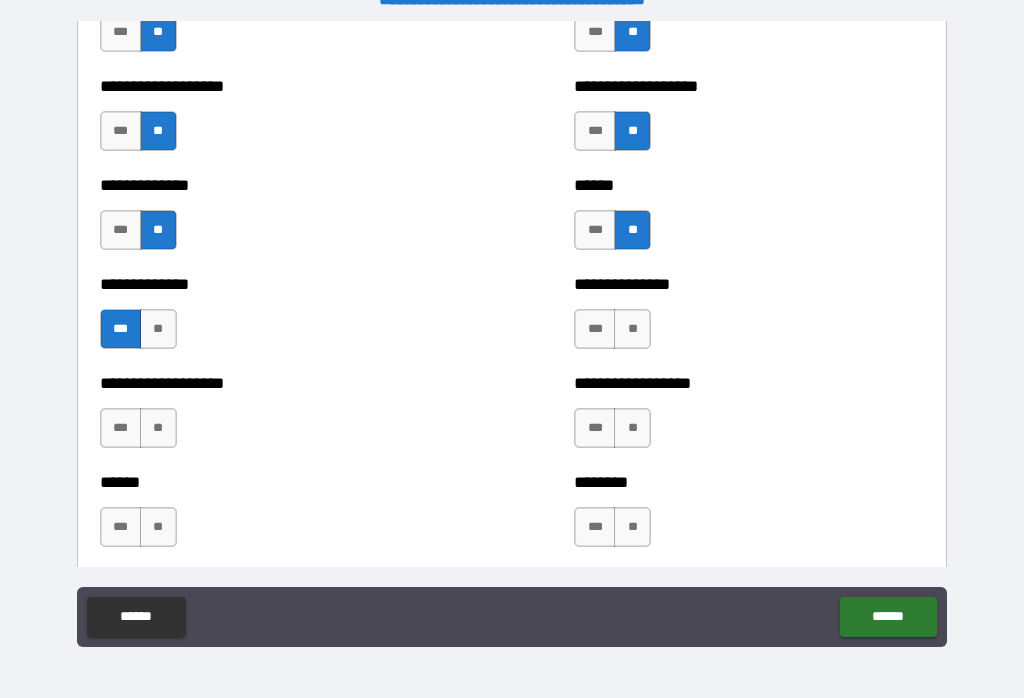 click on "**" at bounding box center [632, 329] 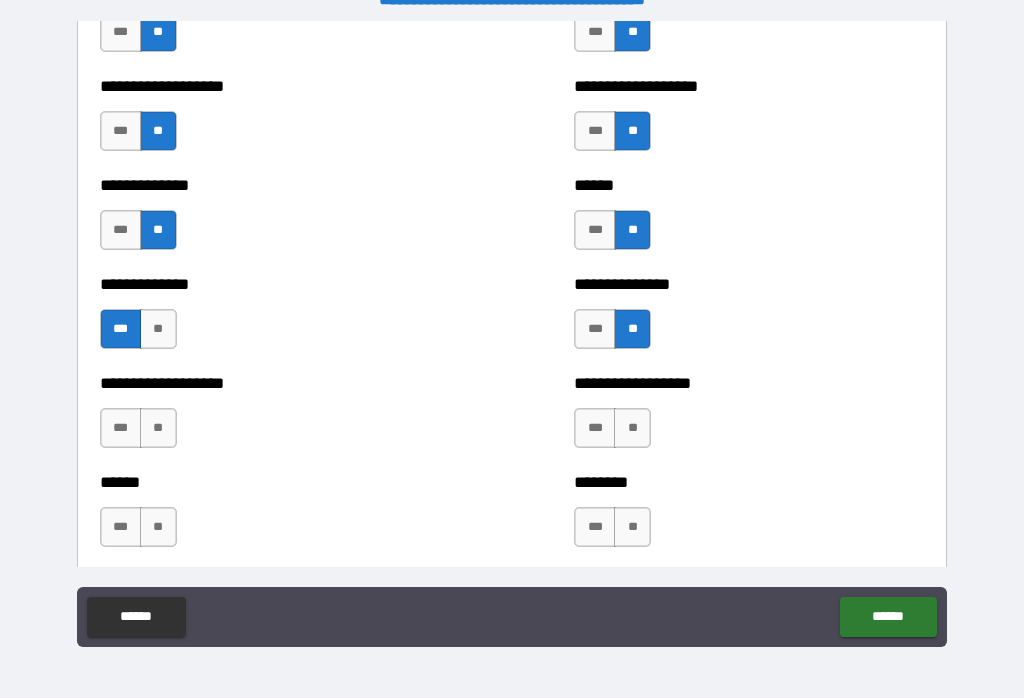 click on "**" at bounding box center [632, 428] 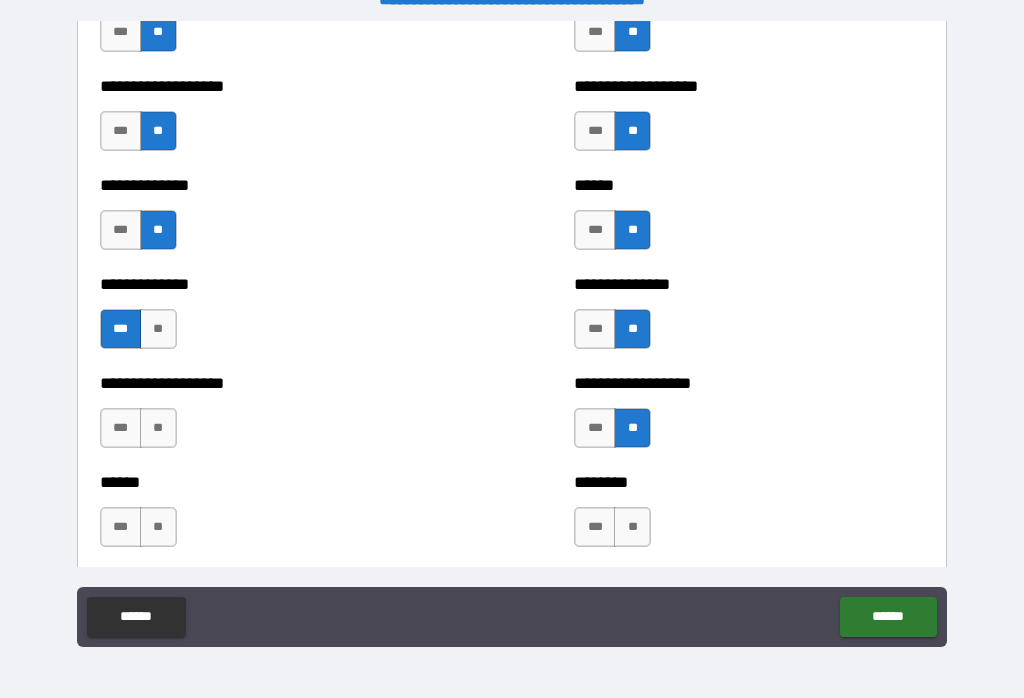 click on "**" at bounding box center [158, 428] 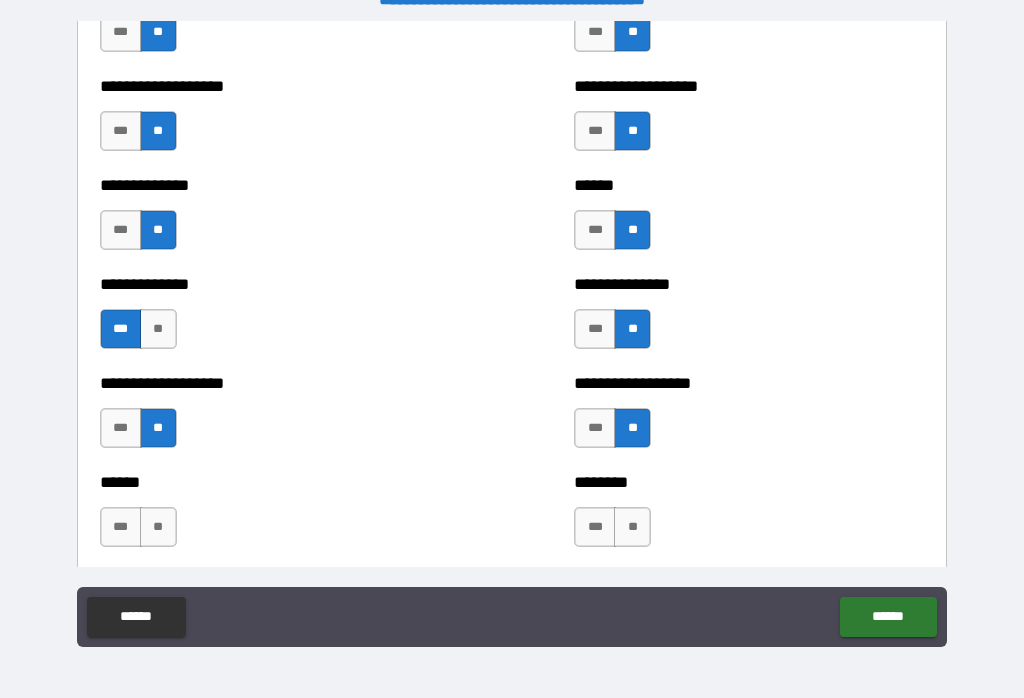 click on "**" at bounding box center (158, 527) 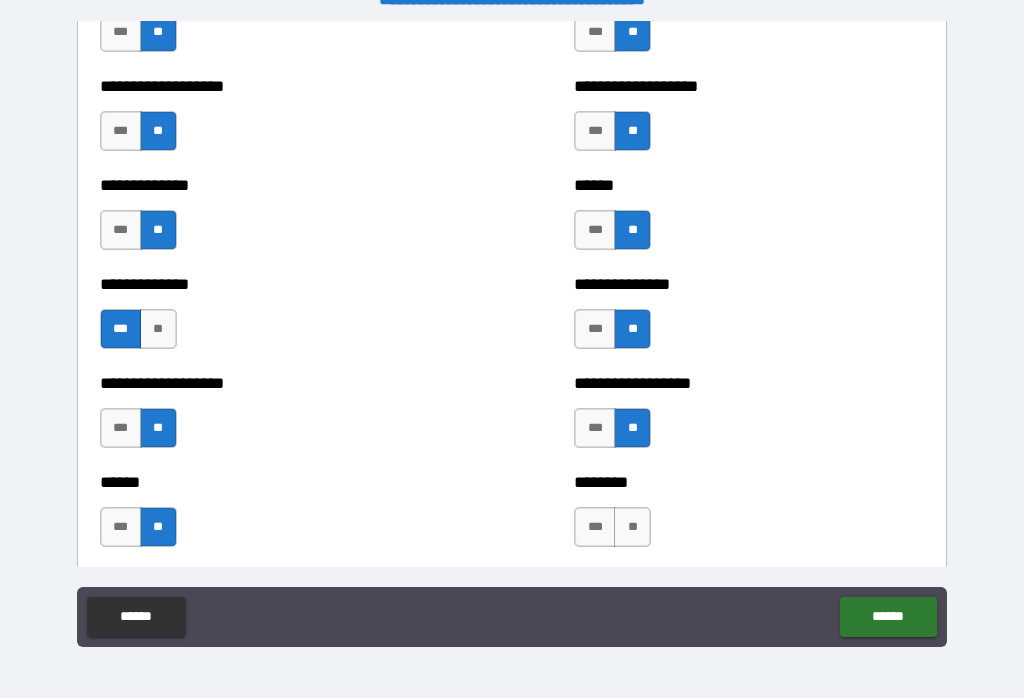 click on "**" at bounding box center [632, 527] 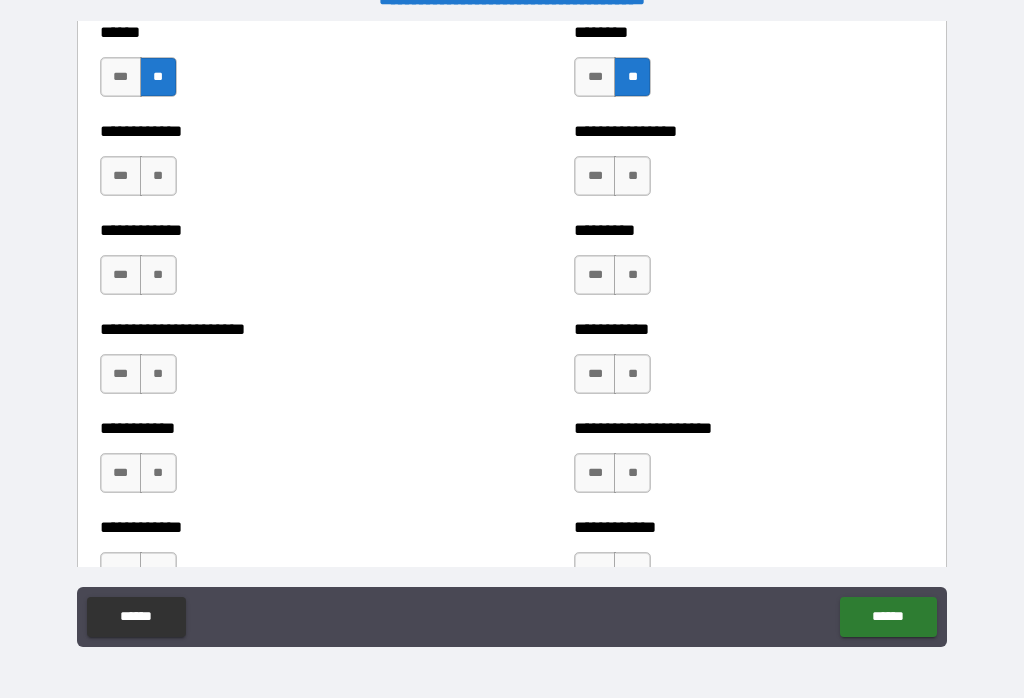 scroll, scrollTop: 5102, scrollLeft: 0, axis: vertical 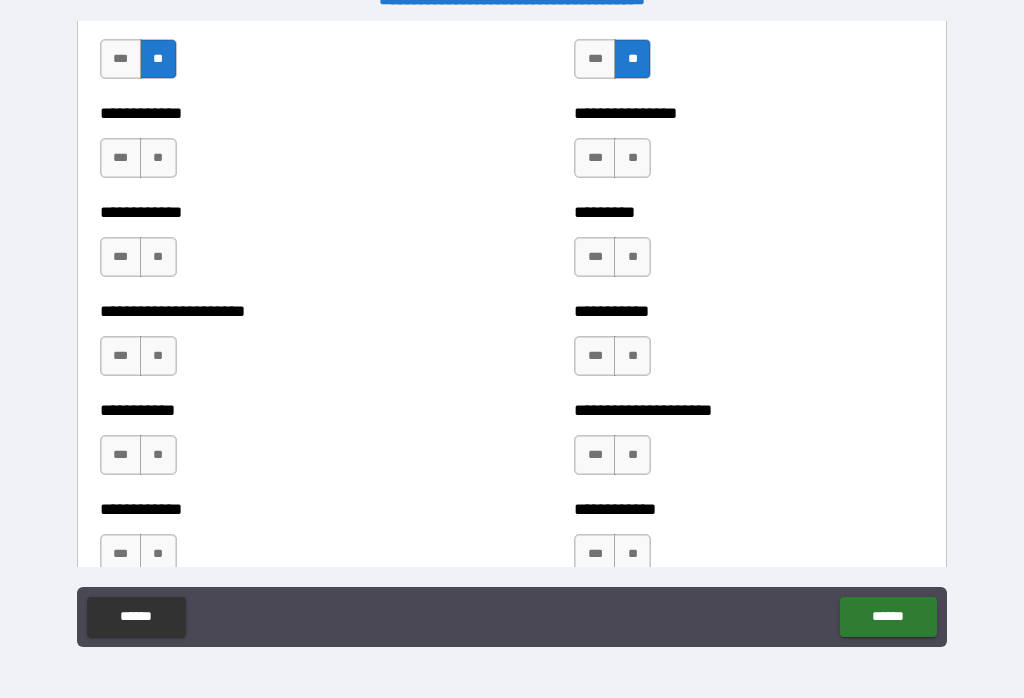 click on "**" at bounding box center (158, 158) 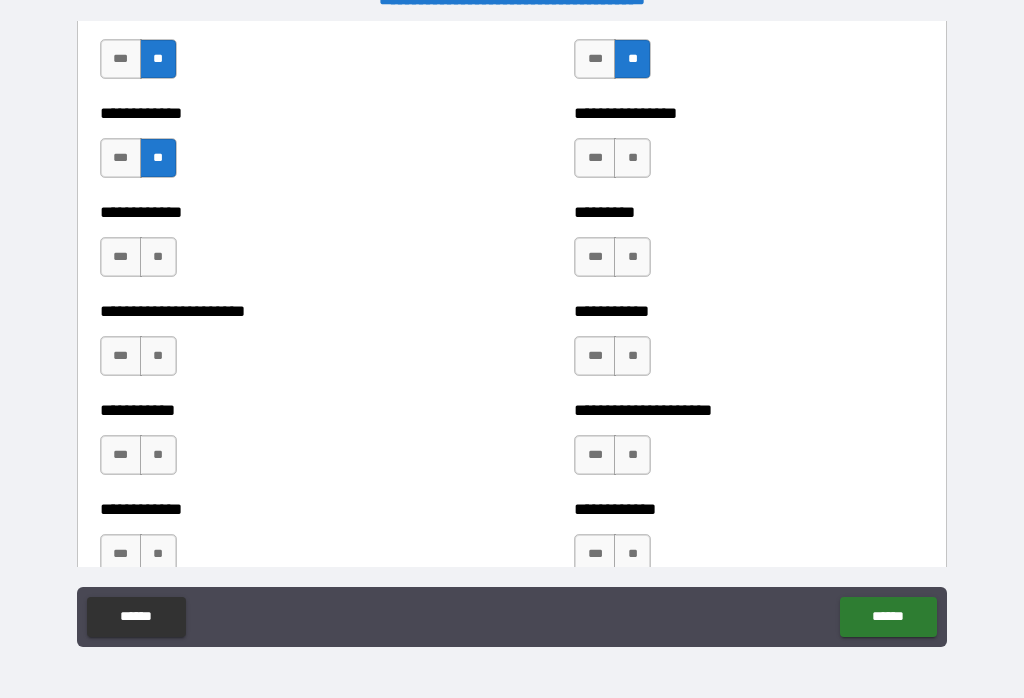 click on "**" at bounding box center [158, 257] 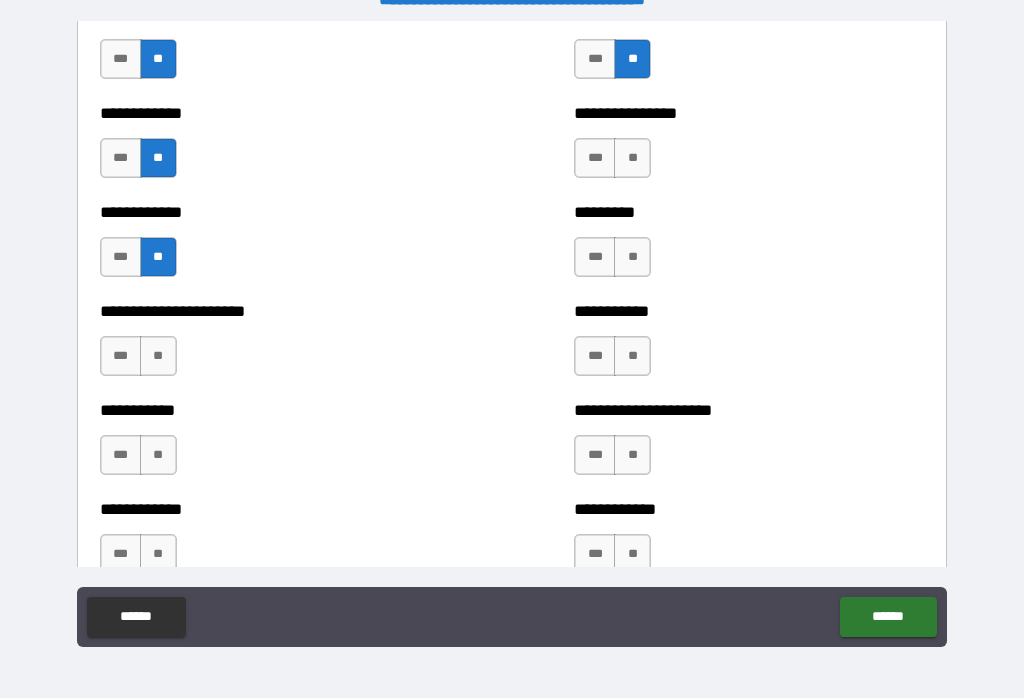 click on "**" at bounding box center (632, 158) 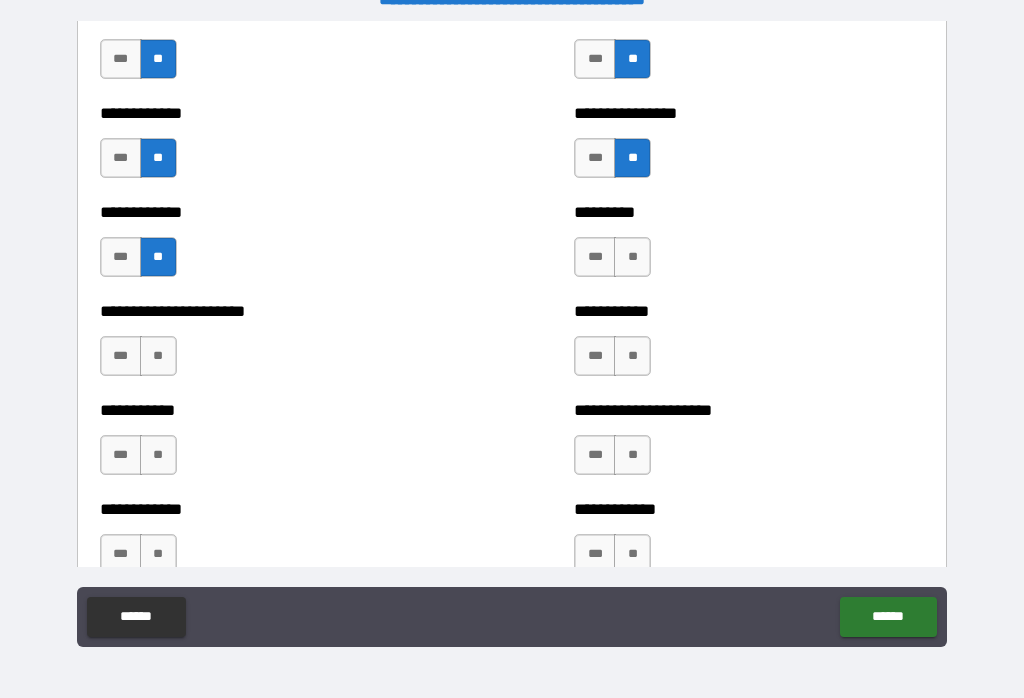 click on "**" at bounding box center (632, 257) 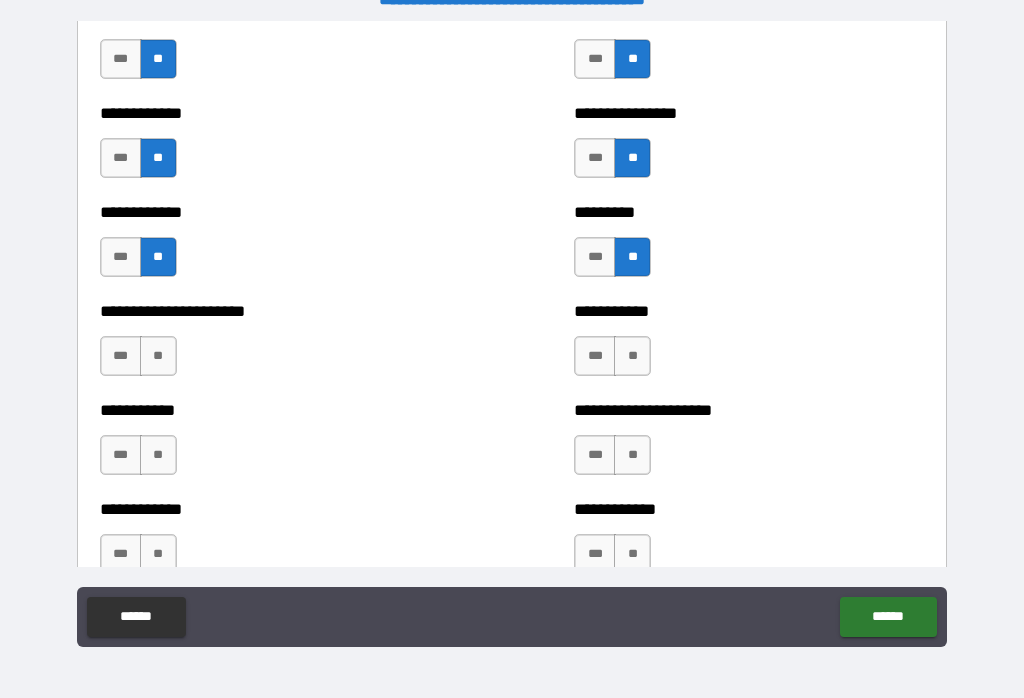 click on "**" at bounding box center [632, 356] 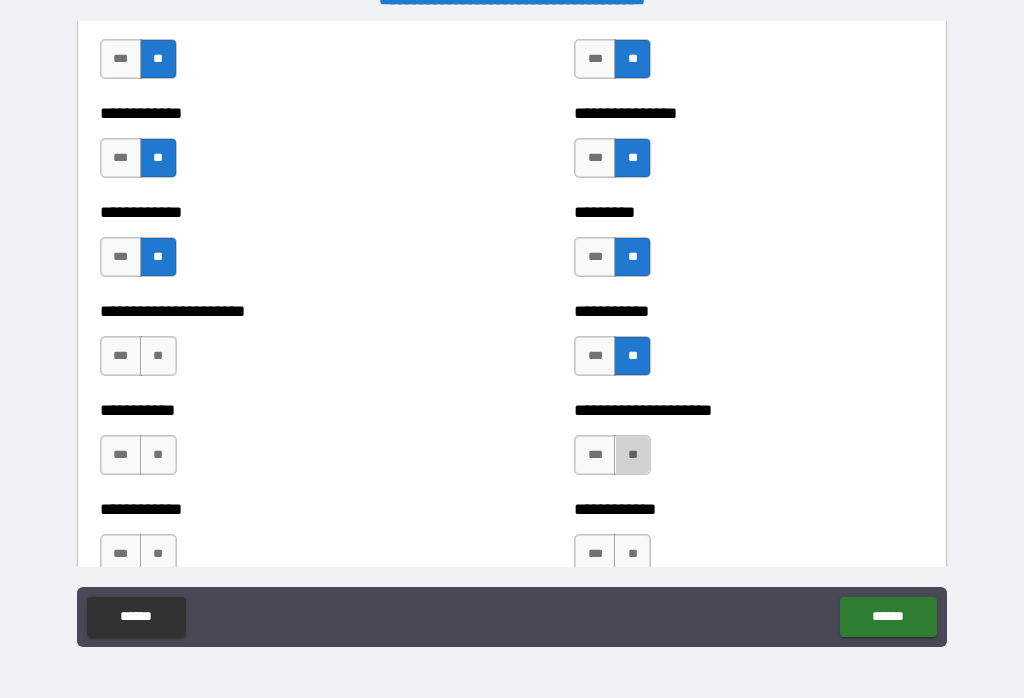 click on "**" at bounding box center (632, 455) 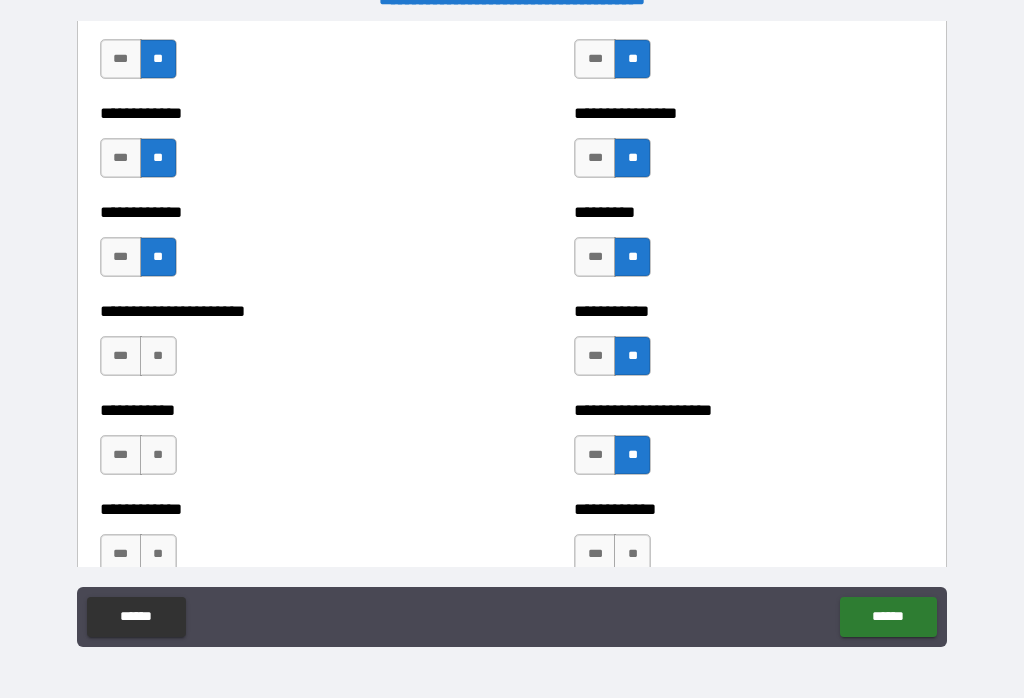 click on "**" at bounding box center (632, 554) 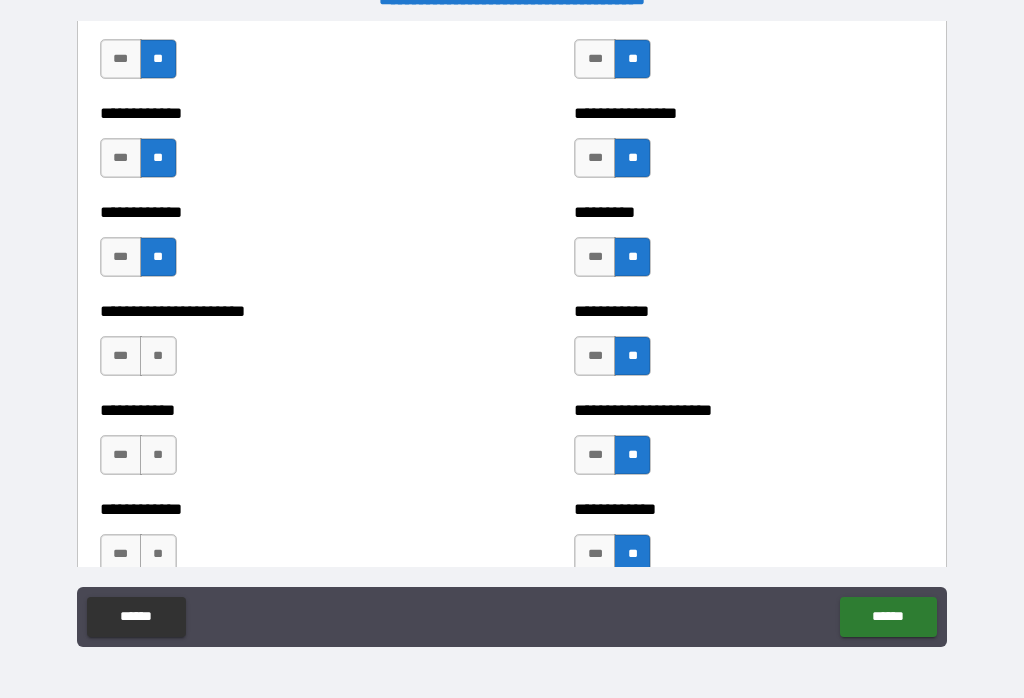 click on "**" at bounding box center [158, 554] 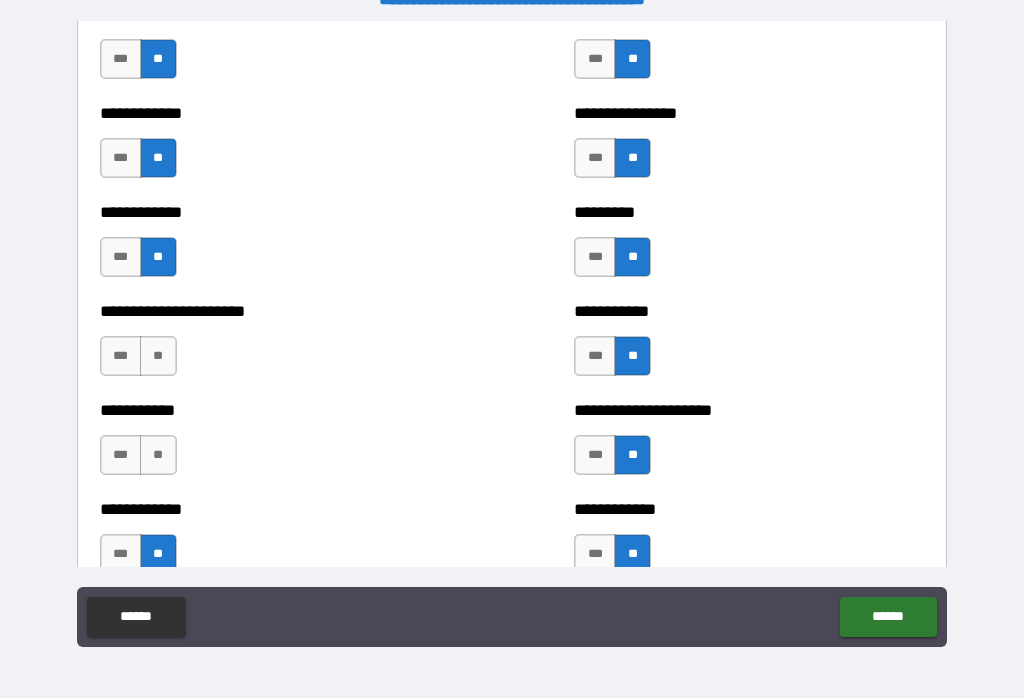 click on "**" at bounding box center (158, 455) 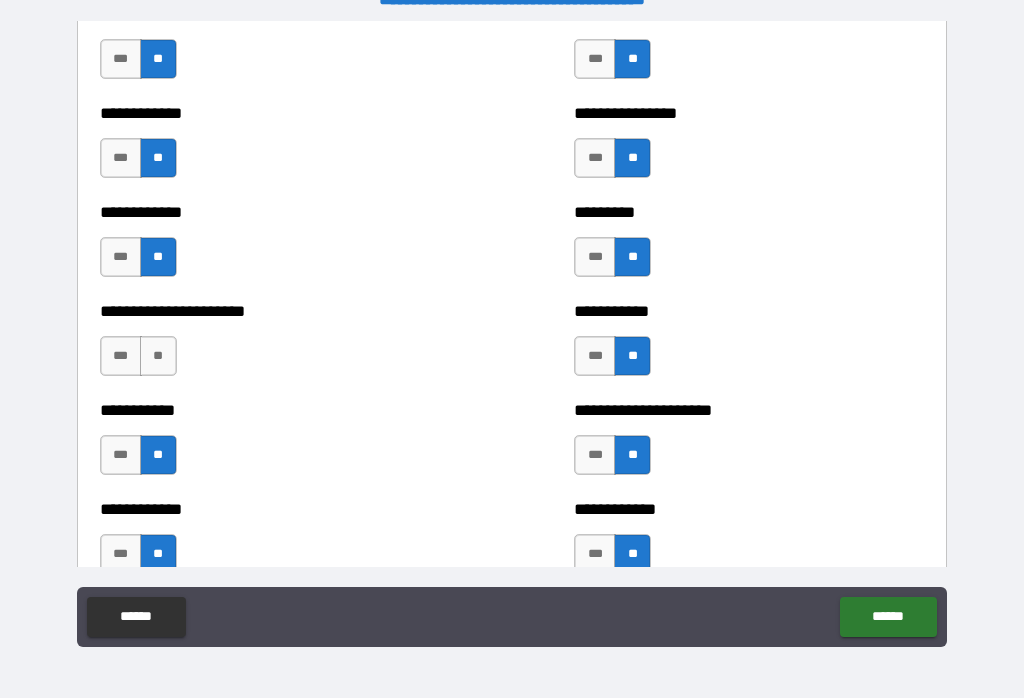 click on "**" at bounding box center [158, 356] 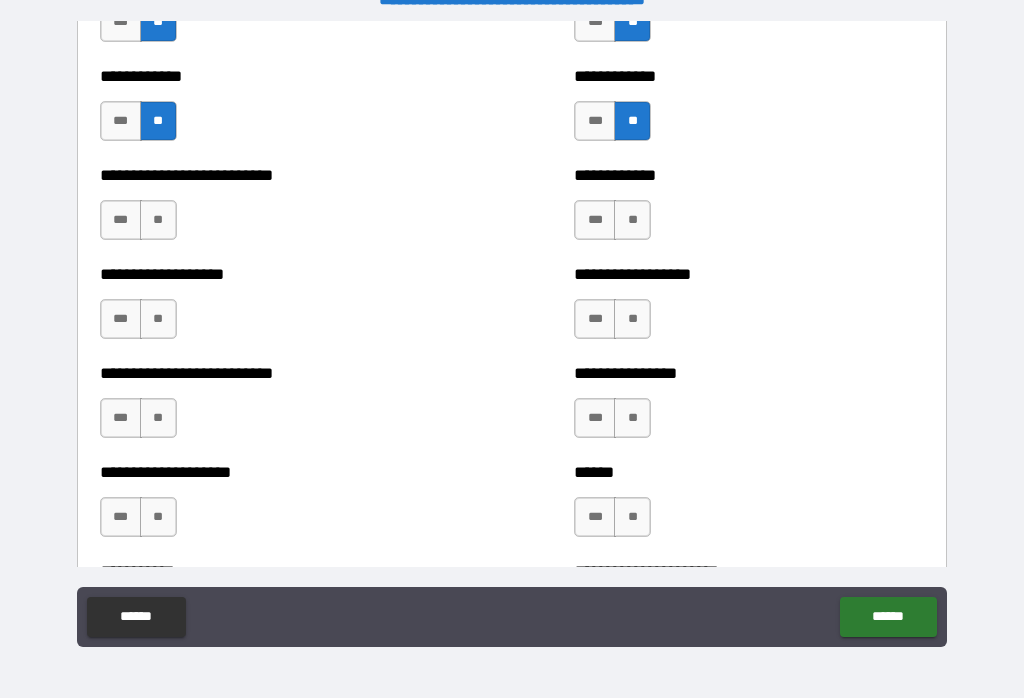 scroll, scrollTop: 5539, scrollLeft: 0, axis: vertical 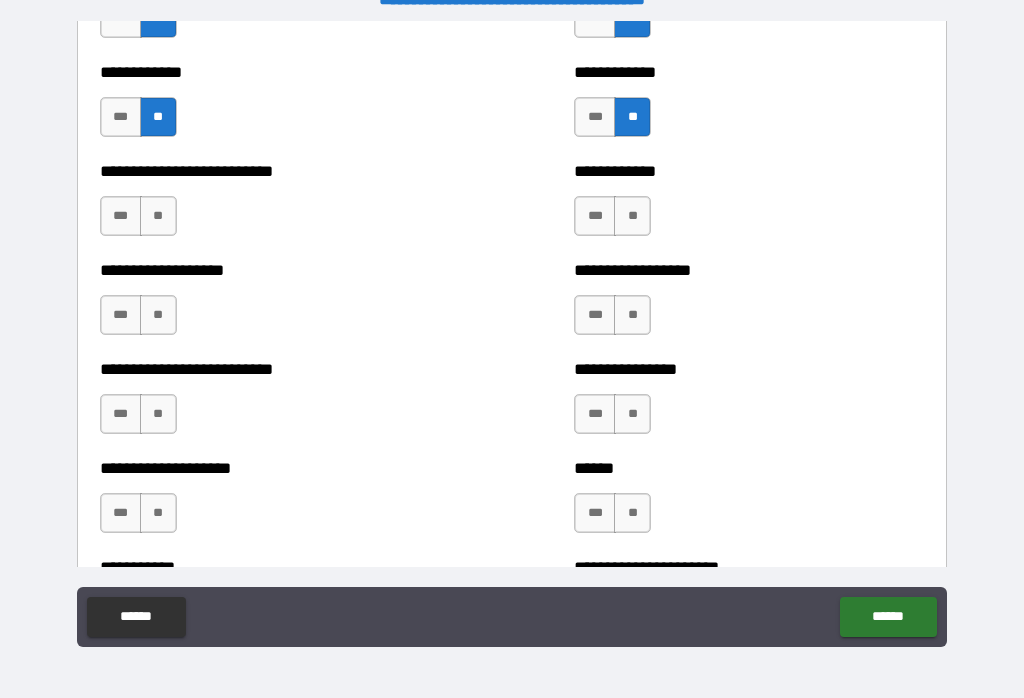 click on "**" at bounding box center (158, 216) 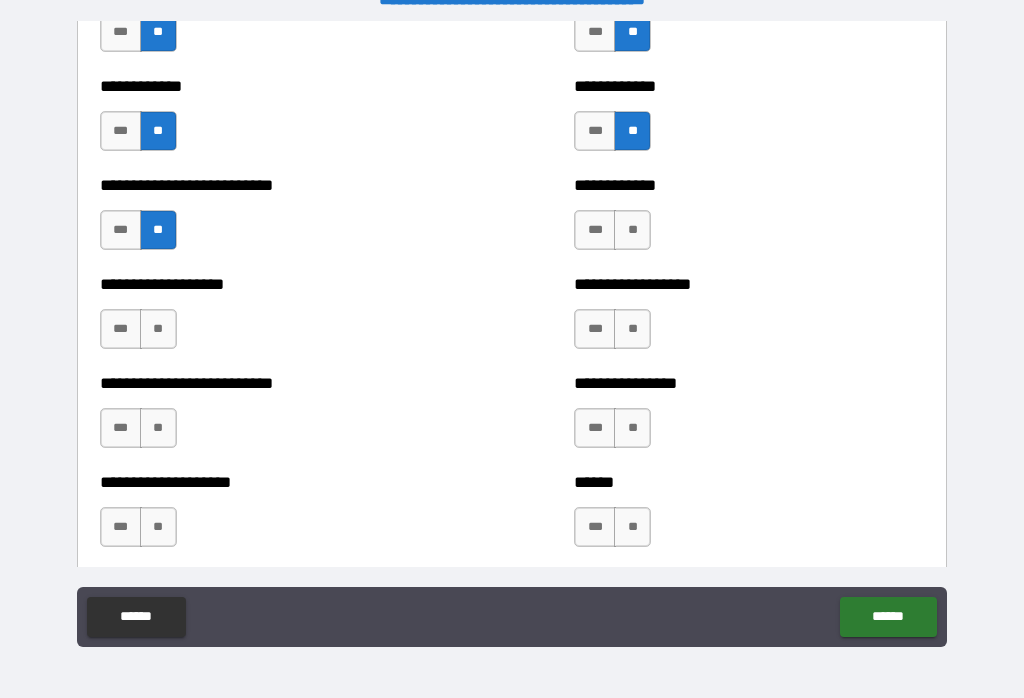 scroll, scrollTop: 5525, scrollLeft: 0, axis: vertical 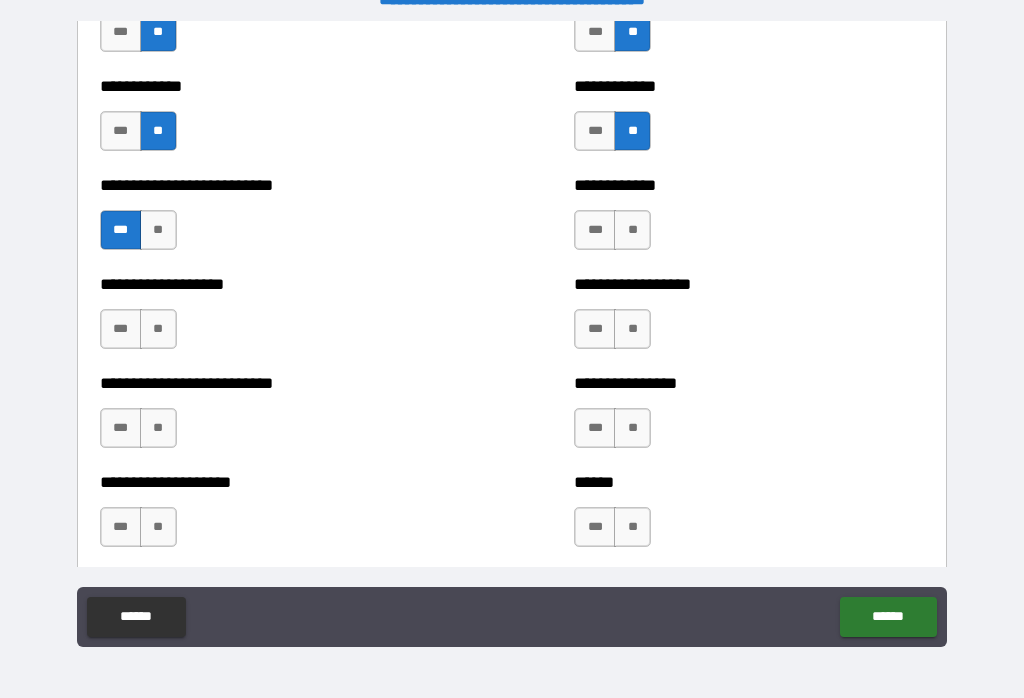 click on "**" at bounding box center [632, 230] 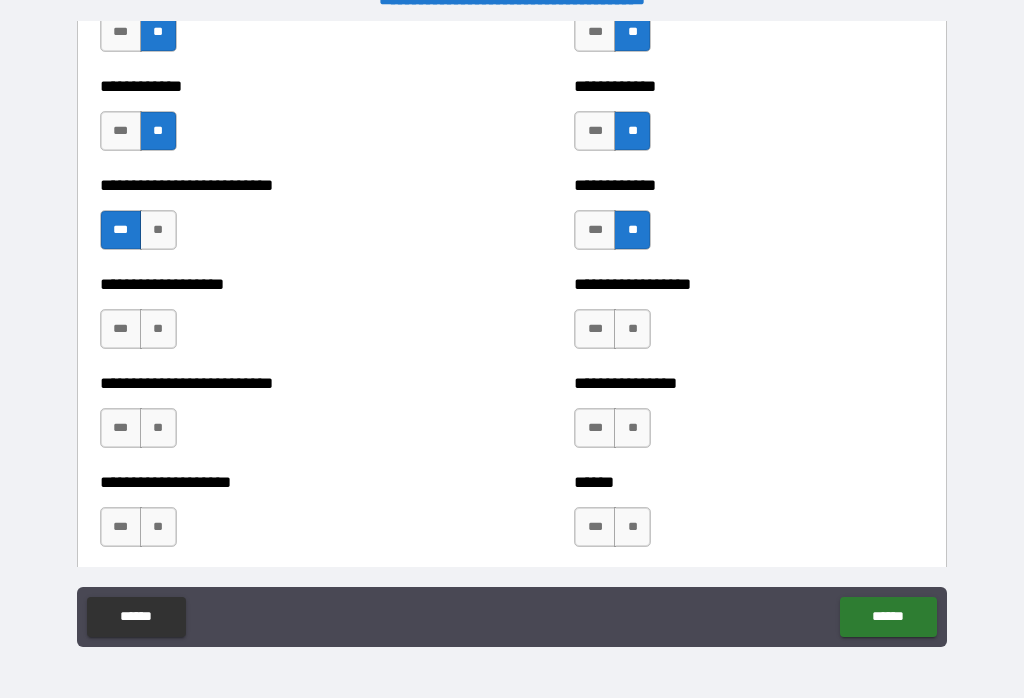click on "**" at bounding box center [632, 329] 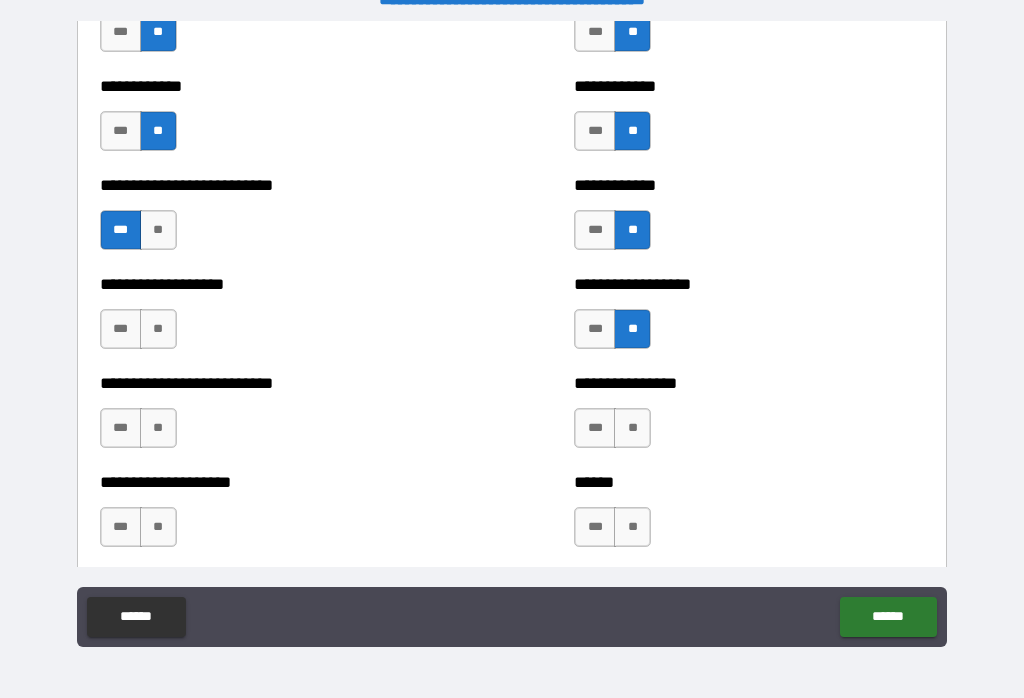 click on "**" at bounding box center (632, 428) 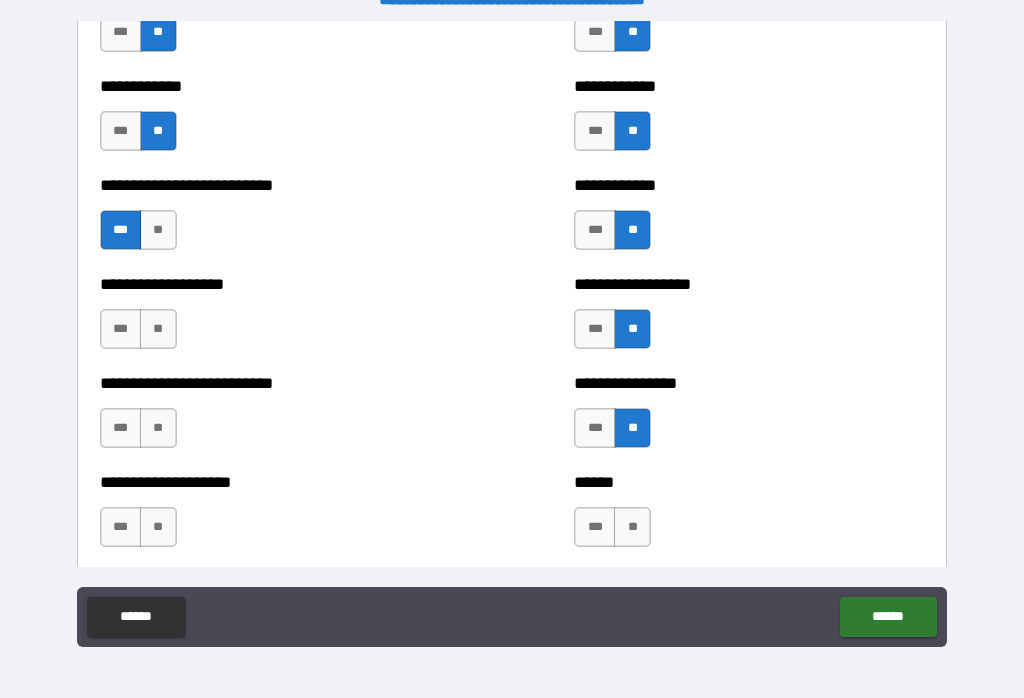 click on "**" at bounding box center (632, 527) 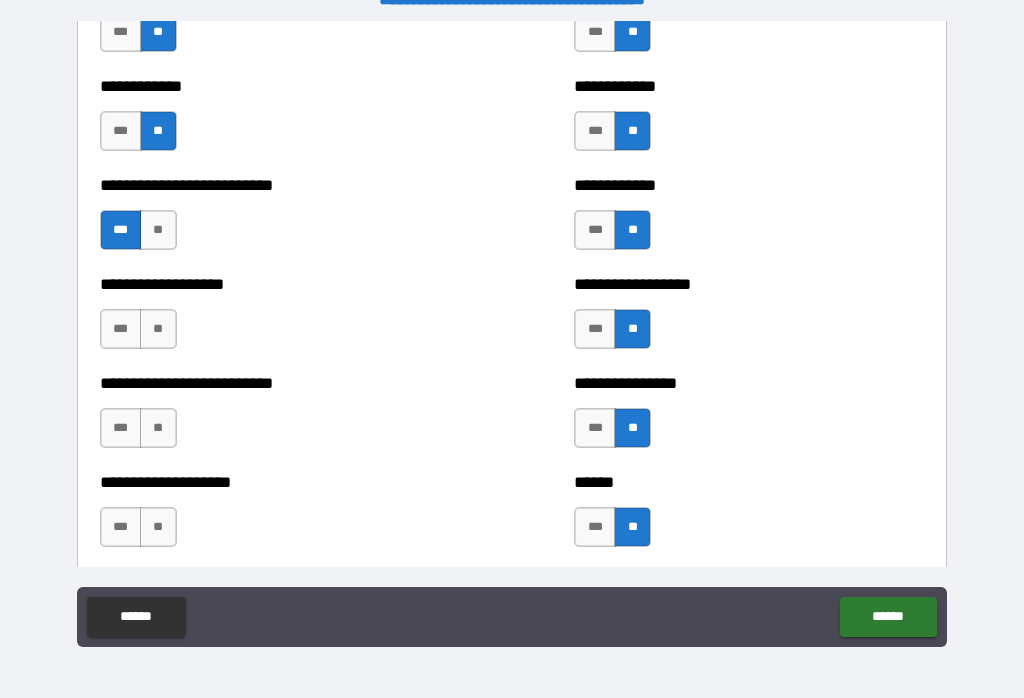click on "**" at bounding box center (158, 527) 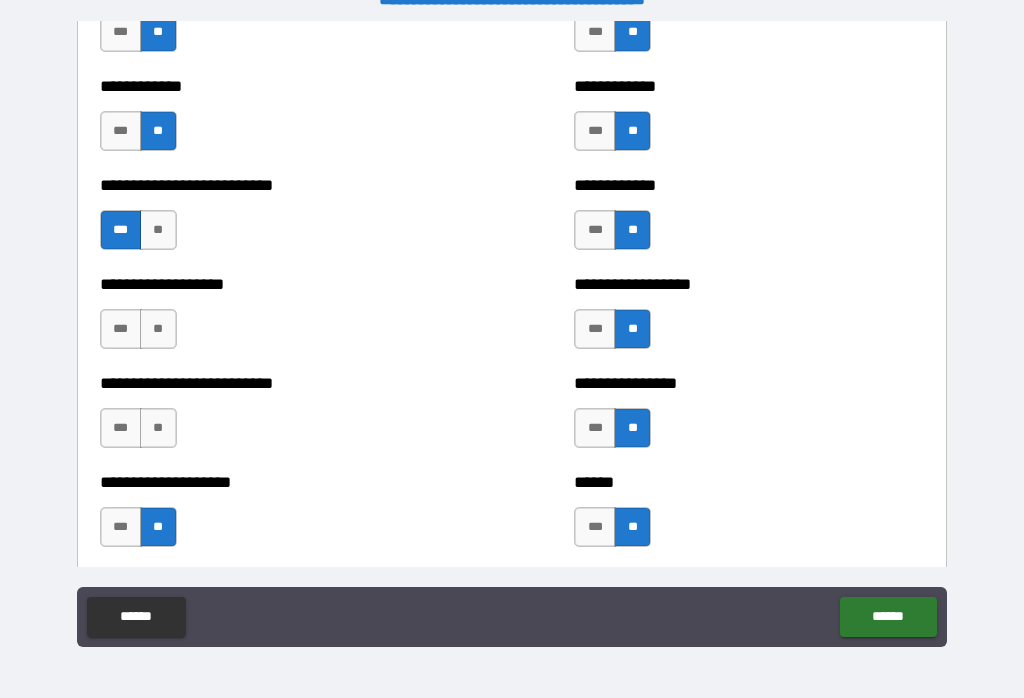 click on "**" at bounding box center [158, 428] 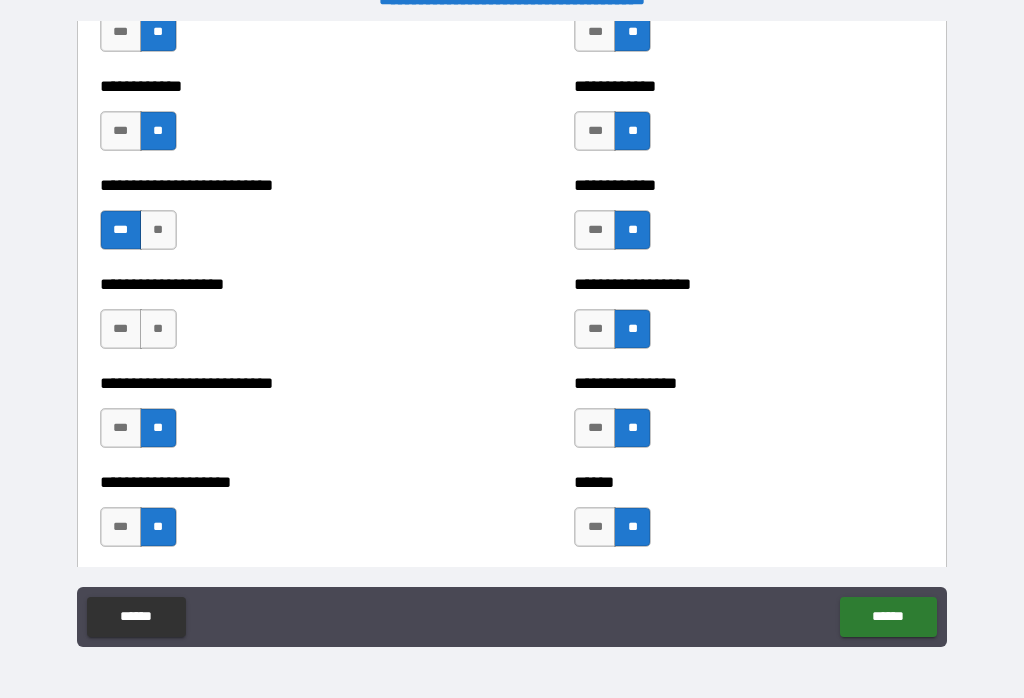 click on "**" at bounding box center [158, 329] 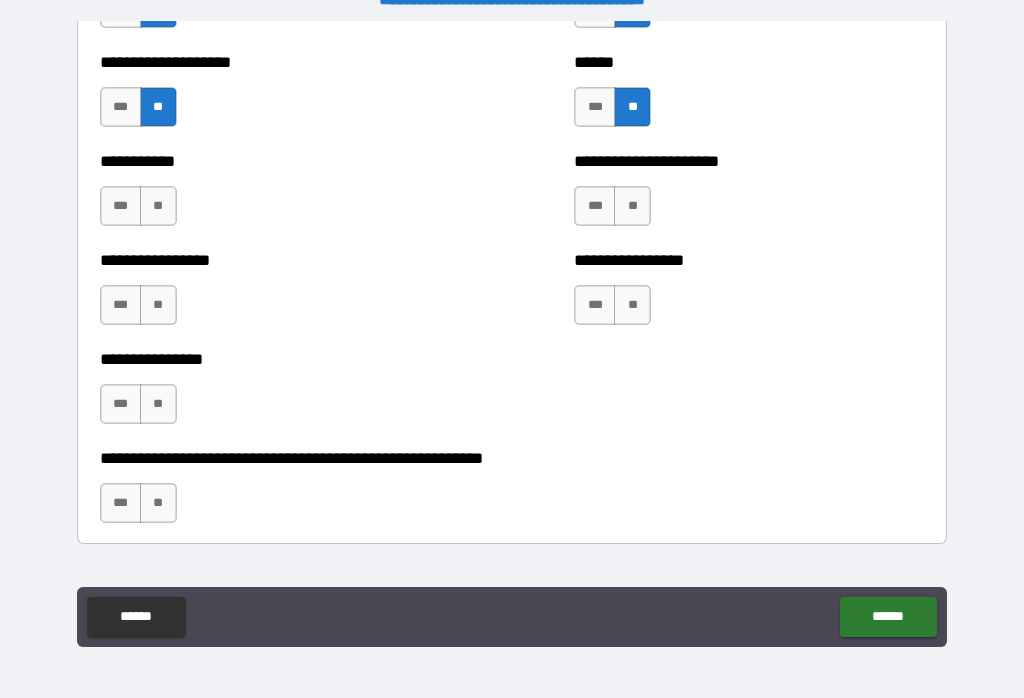 scroll, scrollTop: 5954, scrollLeft: 0, axis: vertical 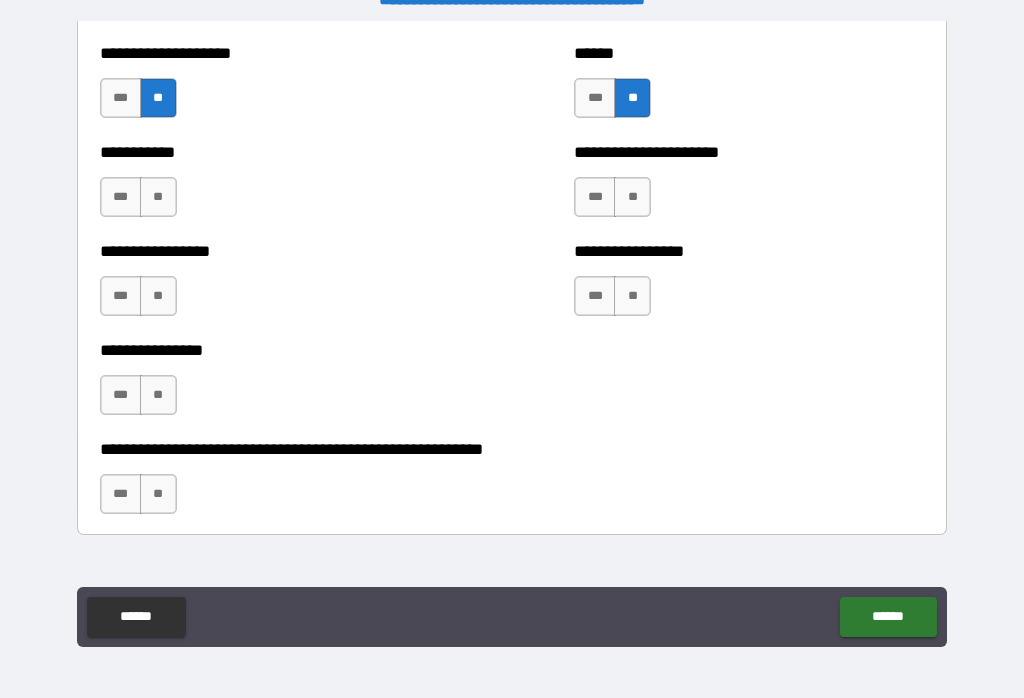 click on "**" at bounding box center (158, 197) 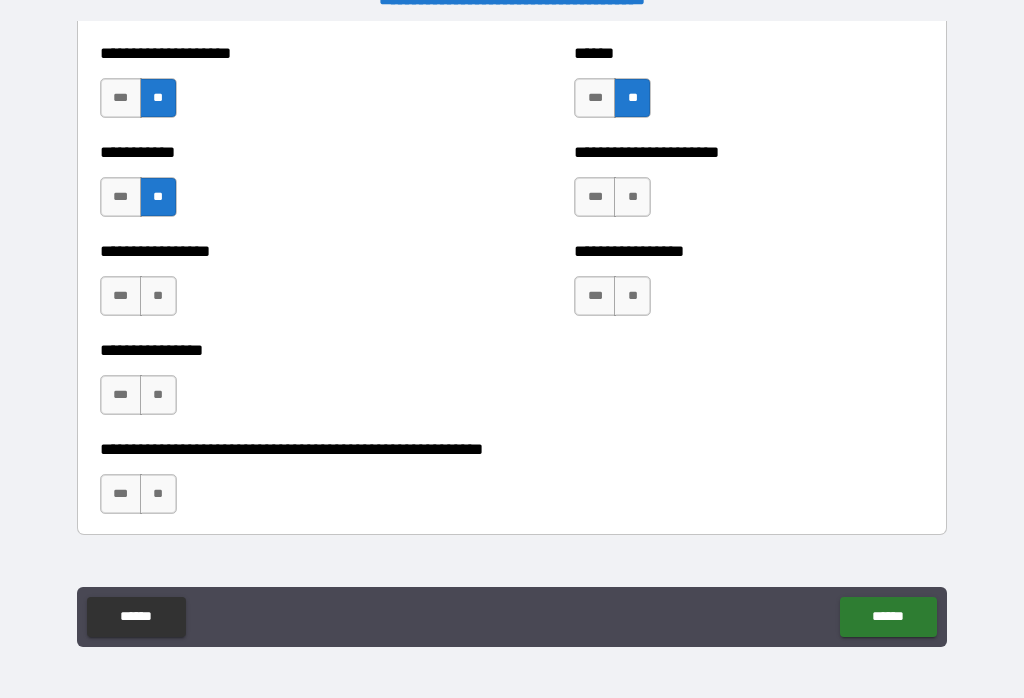 click on "**" at bounding box center (158, 296) 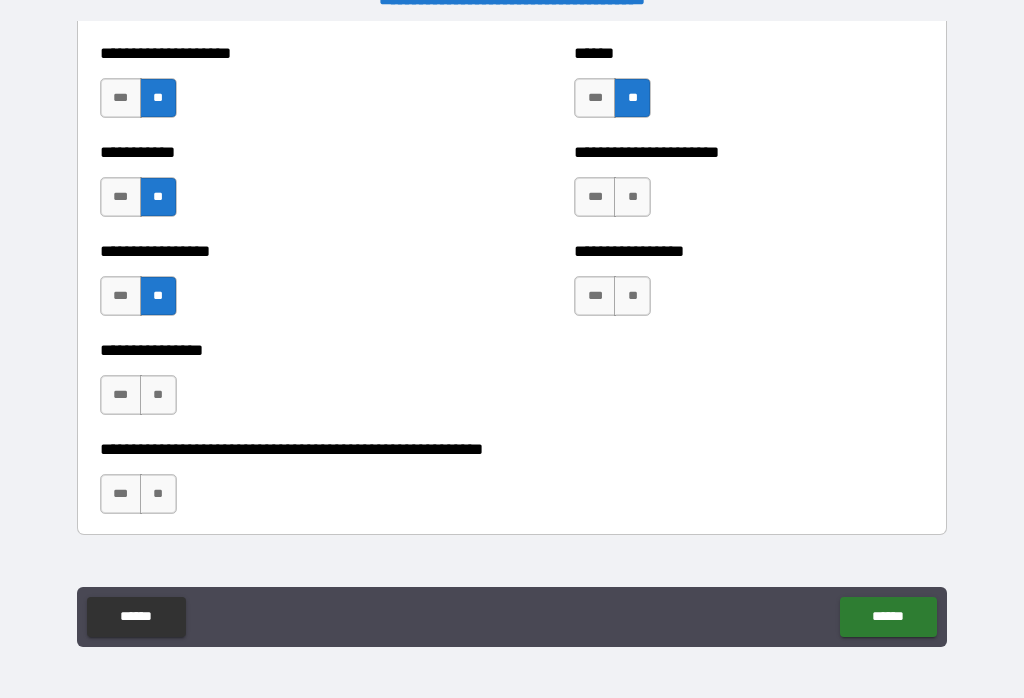 click on "**" at bounding box center [158, 395] 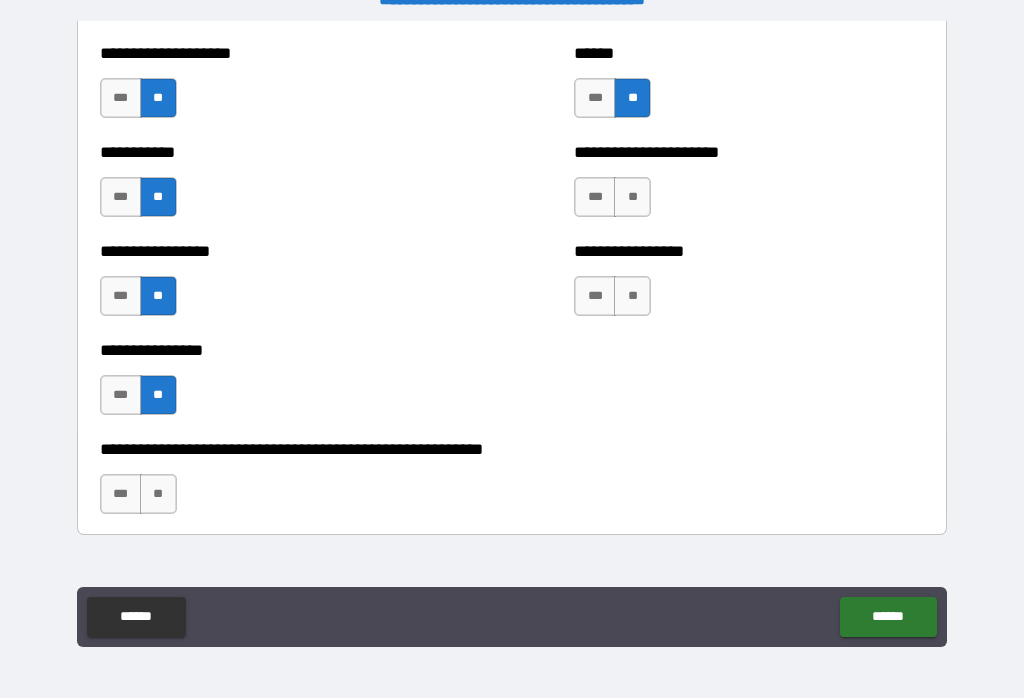 click on "**" at bounding box center [158, 494] 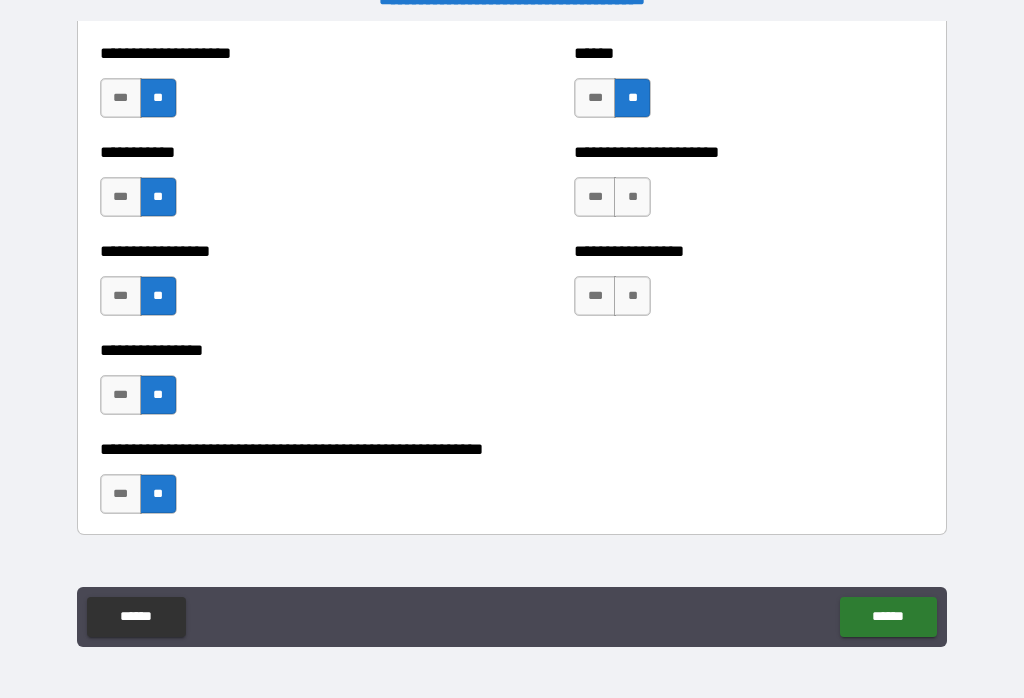 click on "**" at bounding box center [632, 197] 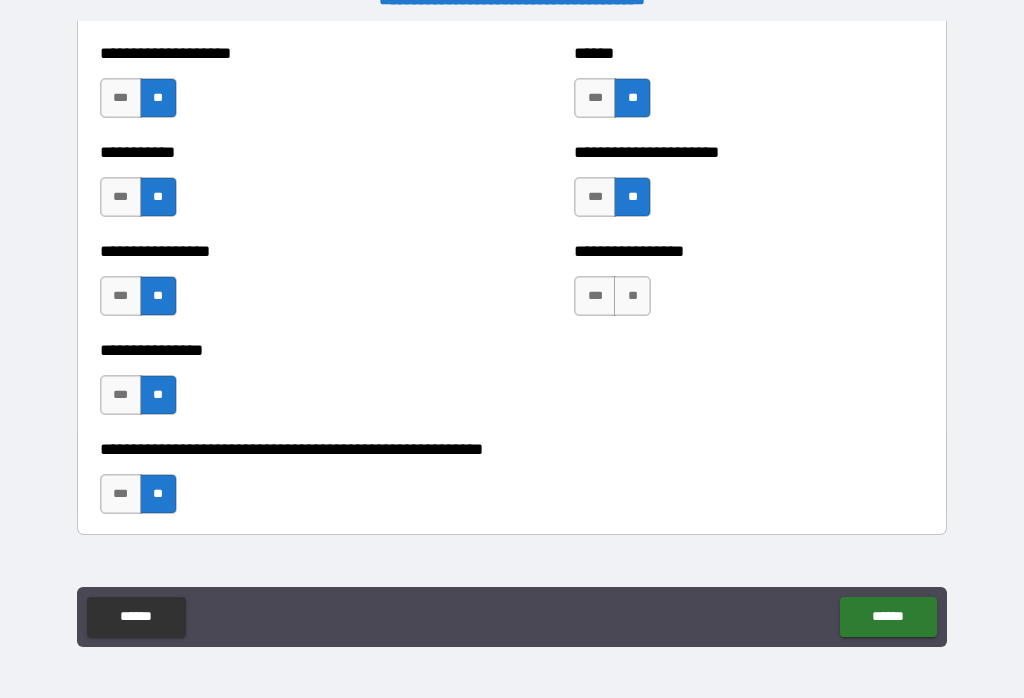 click on "**" at bounding box center (632, 296) 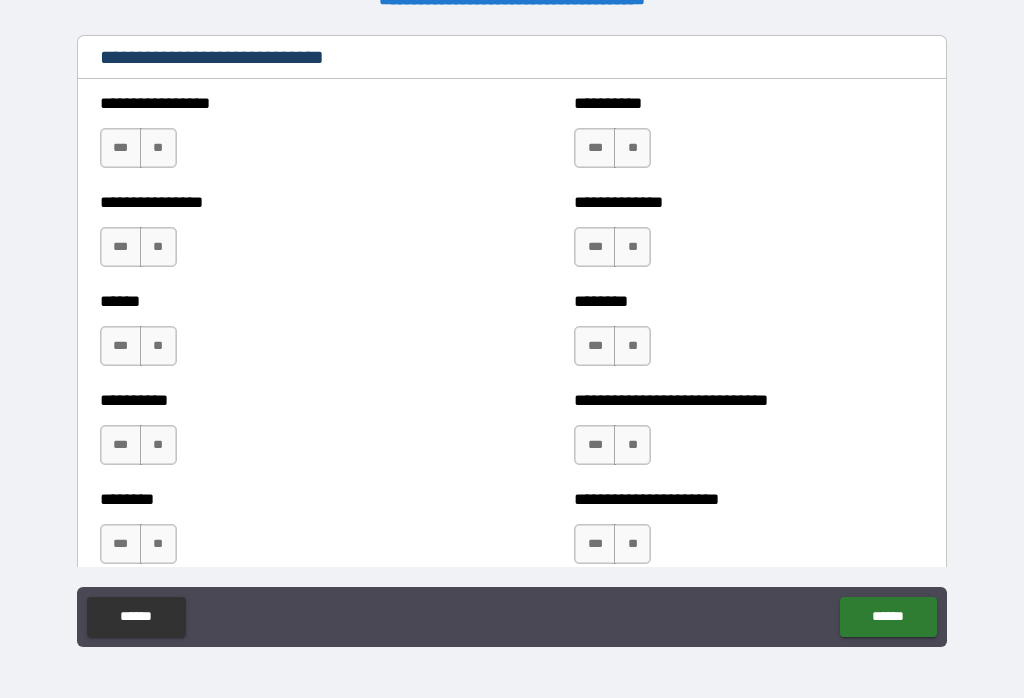 scroll, scrollTop: 6719, scrollLeft: 0, axis: vertical 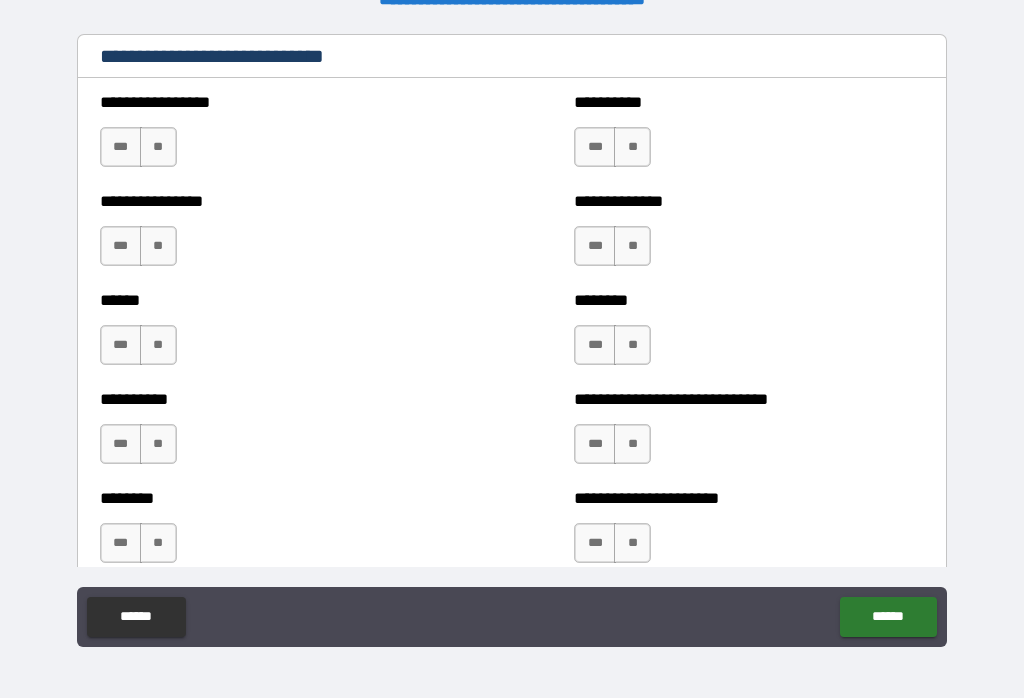 click on "***" at bounding box center (121, 147) 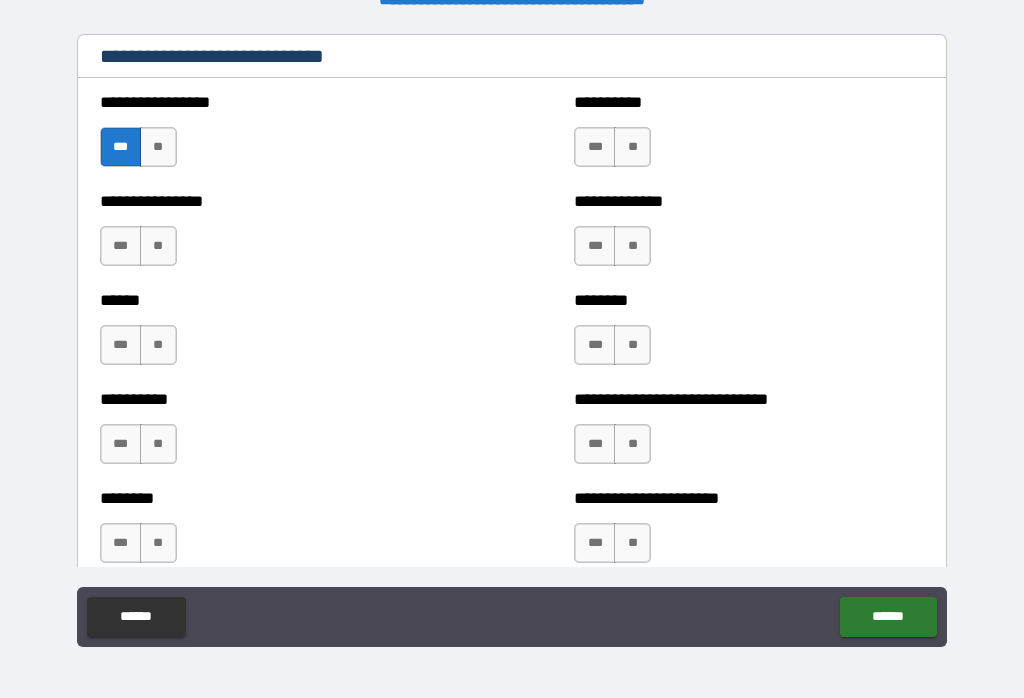 click on "**" at bounding box center (158, 246) 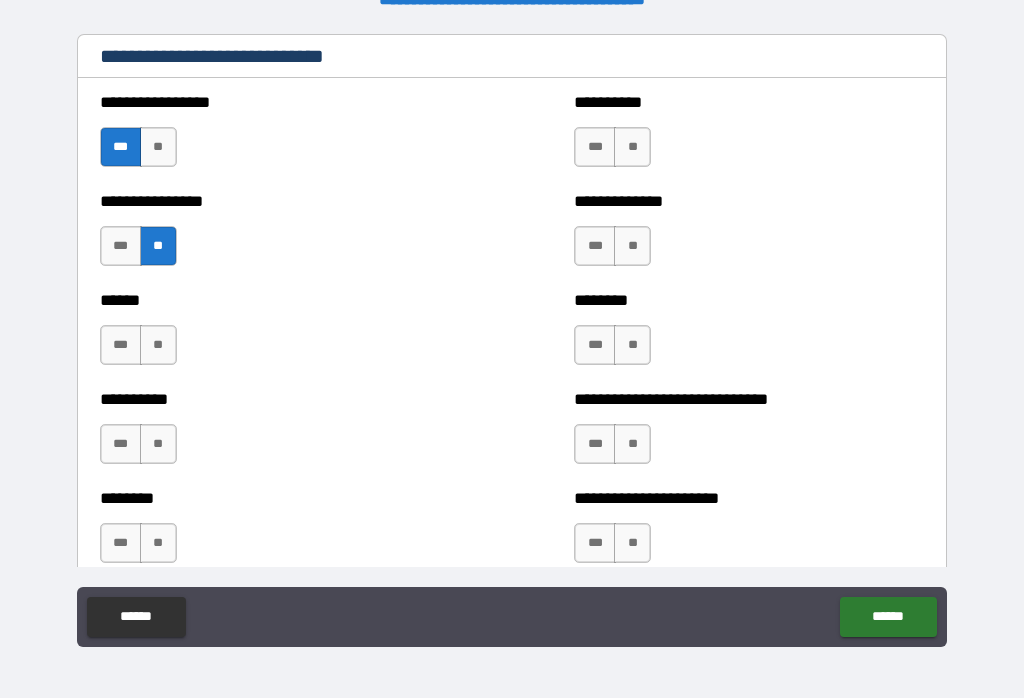 click on "**" at bounding box center [158, 345] 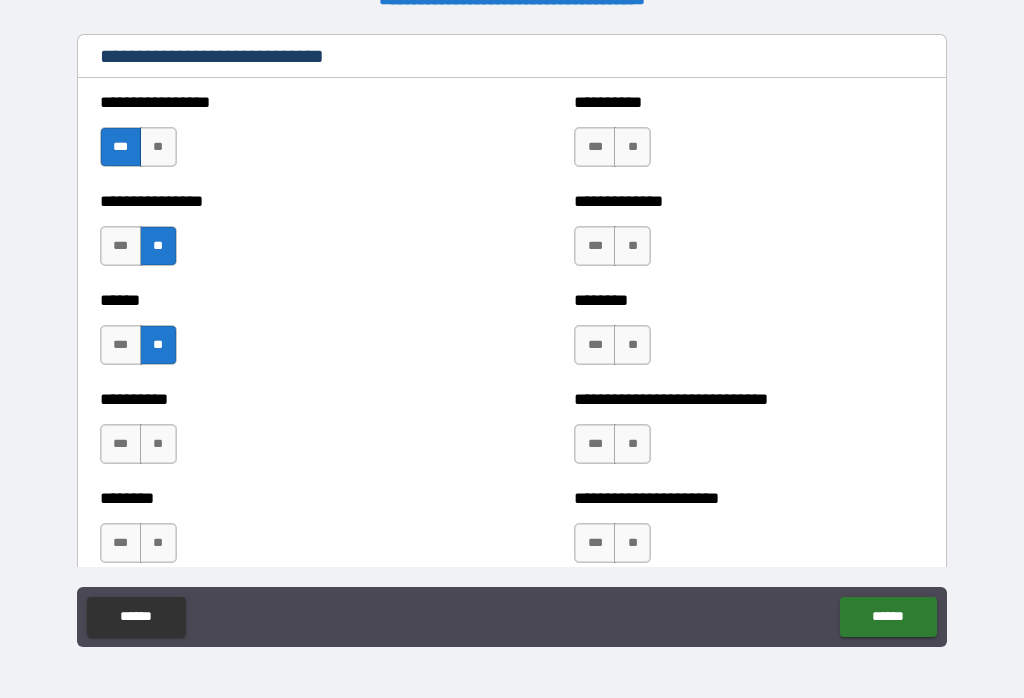click on "**" at bounding box center [158, 444] 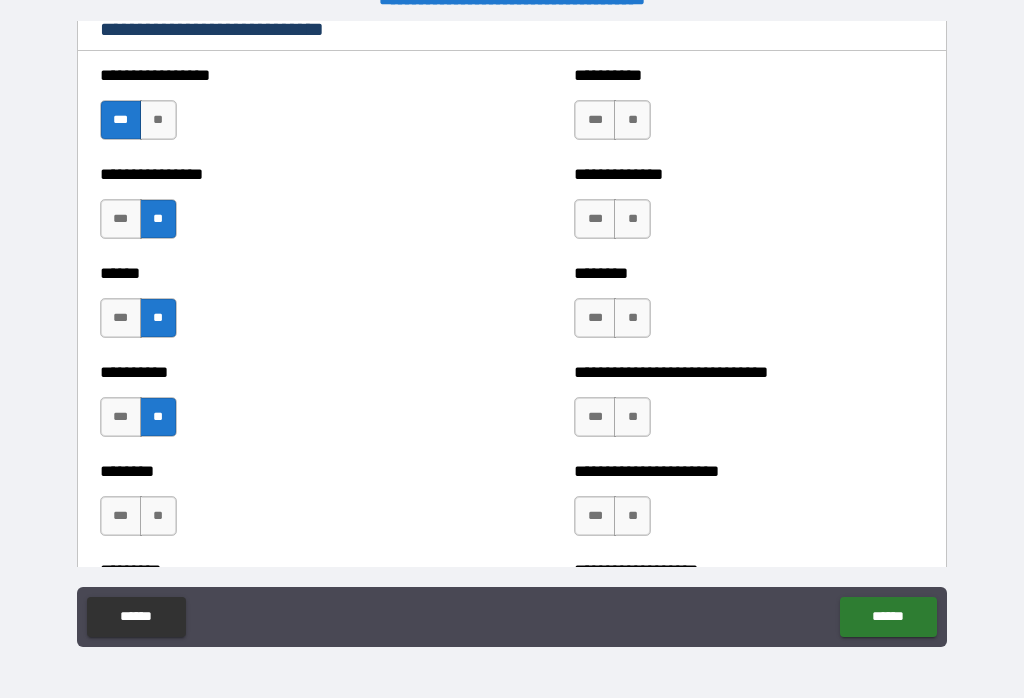 scroll, scrollTop: 6741, scrollLeft: 0, axis: vertical 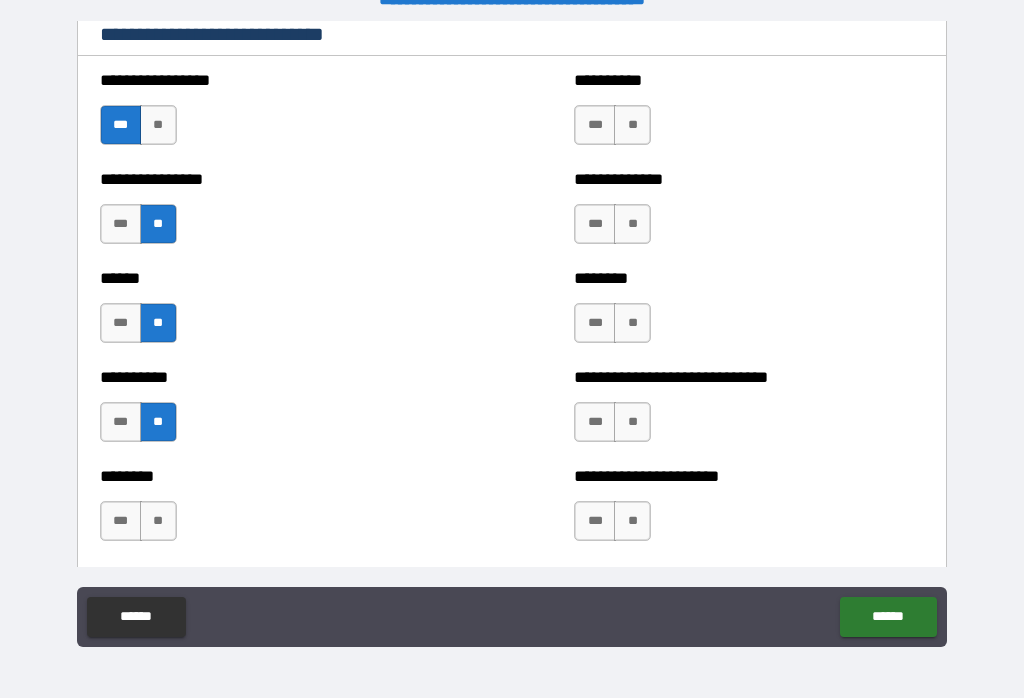 click on "***" at bounding box center [595, 125] 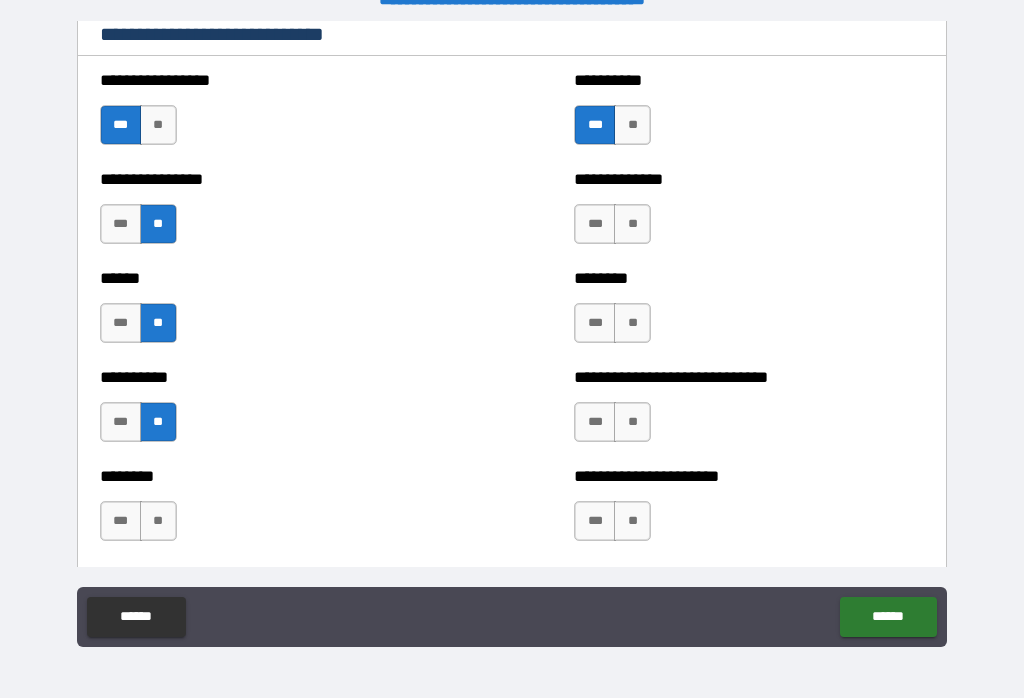 click on "**" at bounding box center [632, 224] 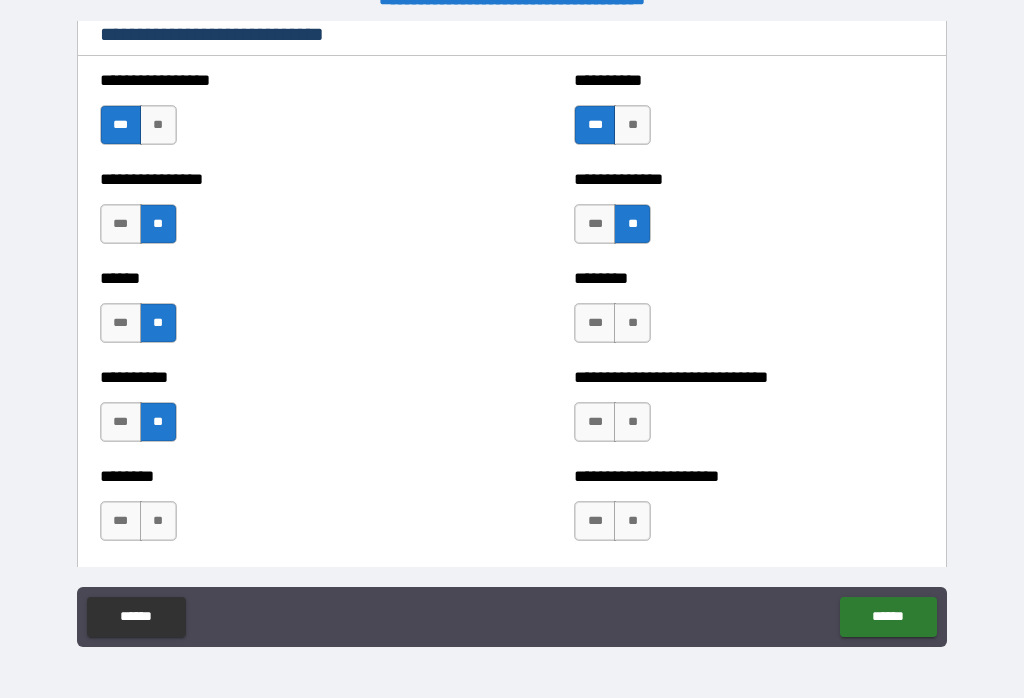 click on "***" at bounding box center [595, 323] 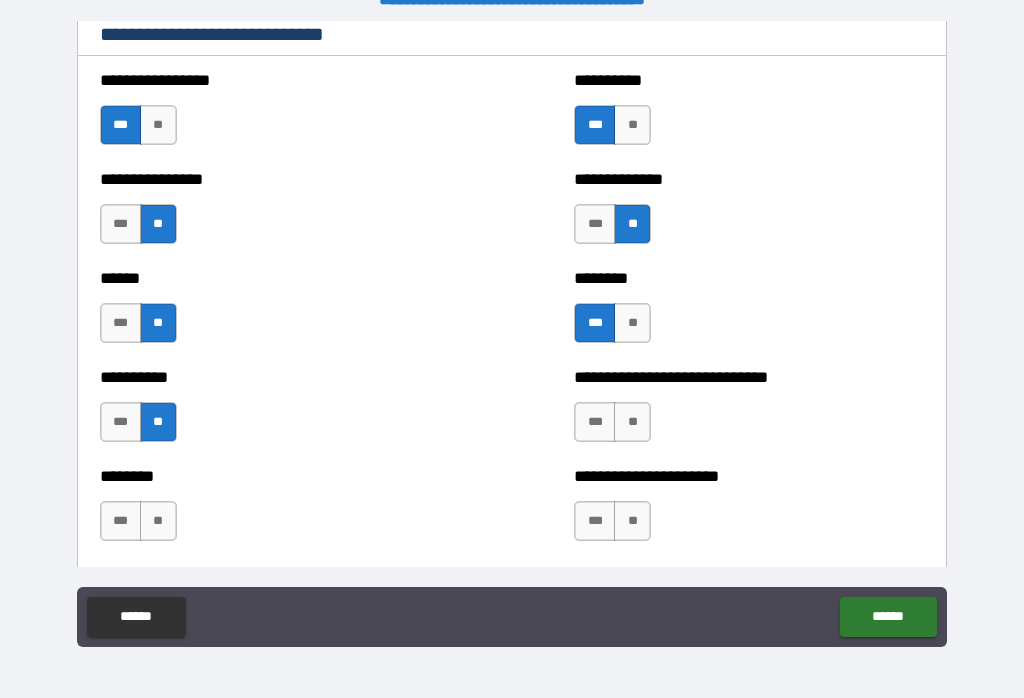 click on "***" at bounding box center [595, 422] 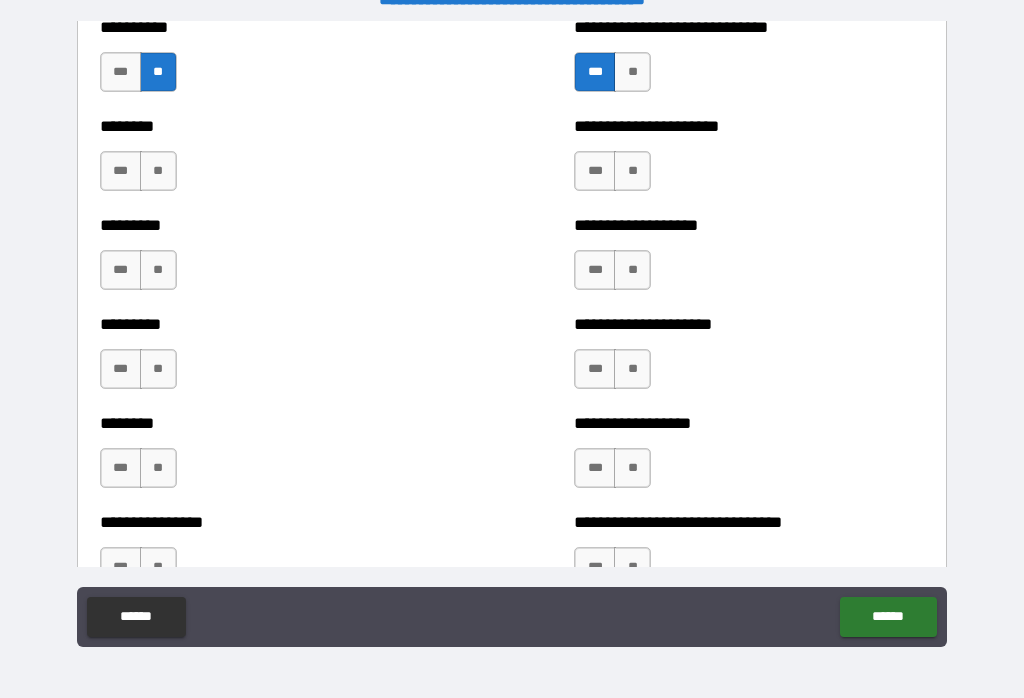 scroll, scrollTop: 7101, scrollLeft: 0, axis: vertical 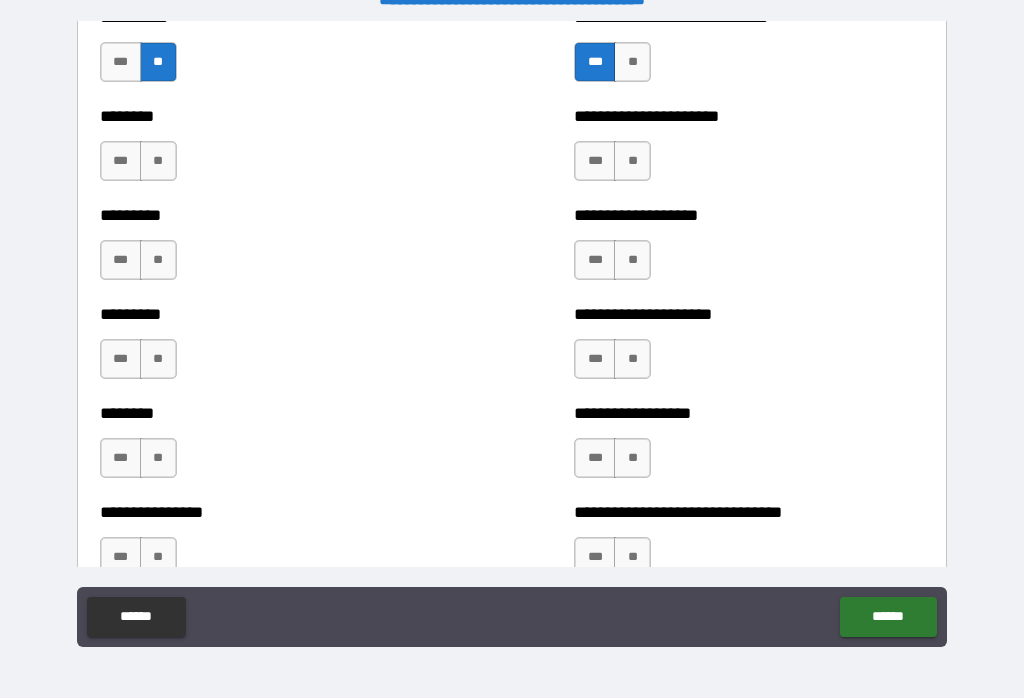 click on "***" at bounding box center (595, 161) 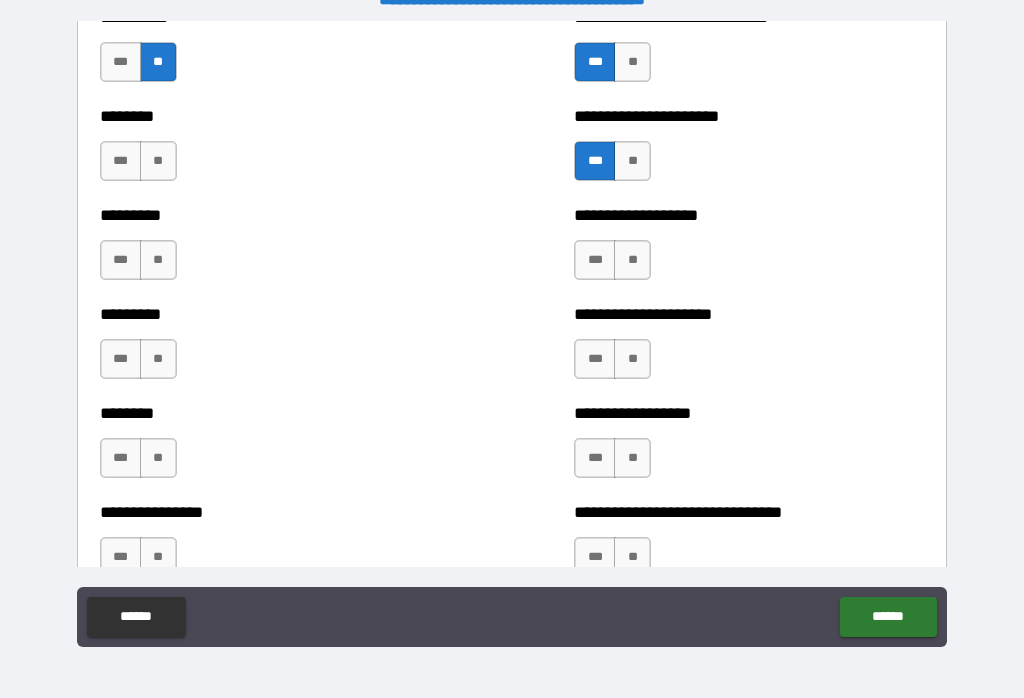 click on "***" at bounding box center [121, 161] 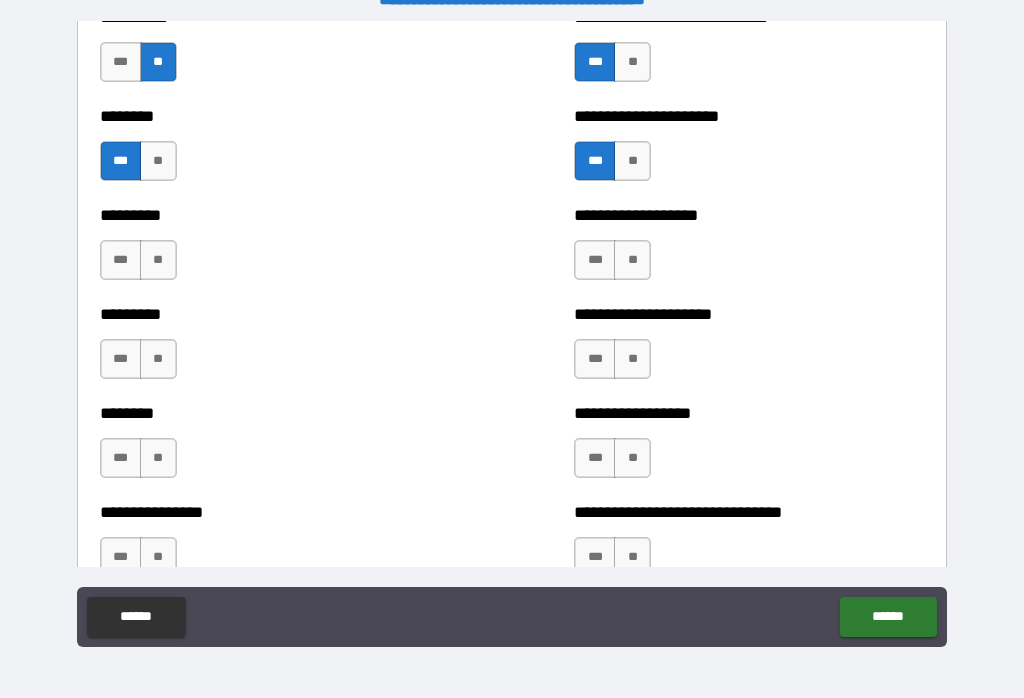 click on "**" at bounding box center (158, 260) 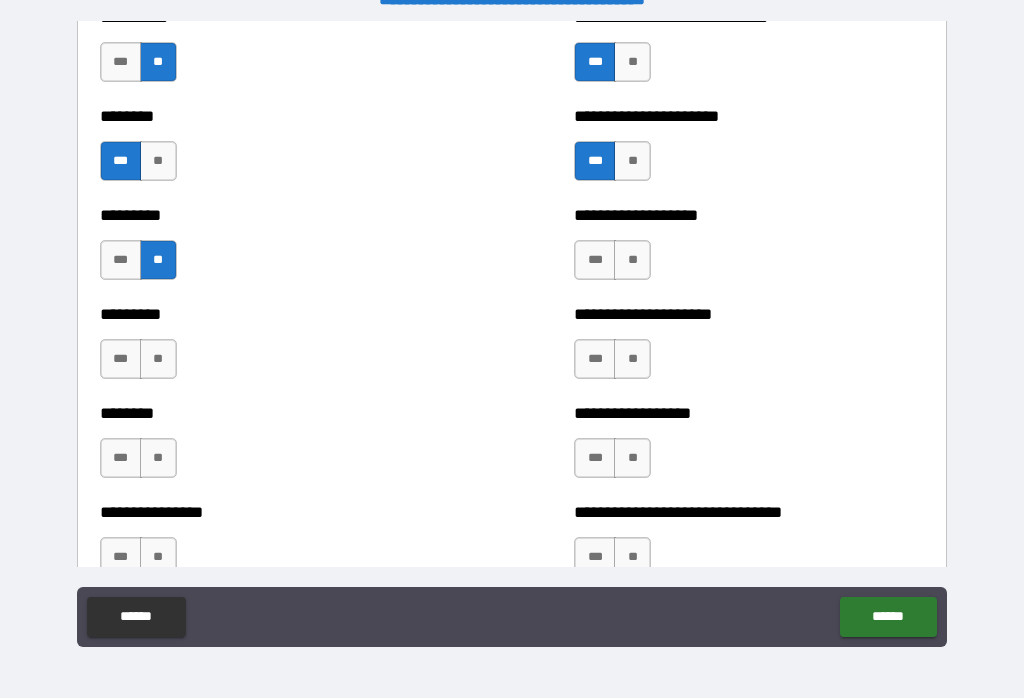 click on "**" at bounding box center (158, 359) 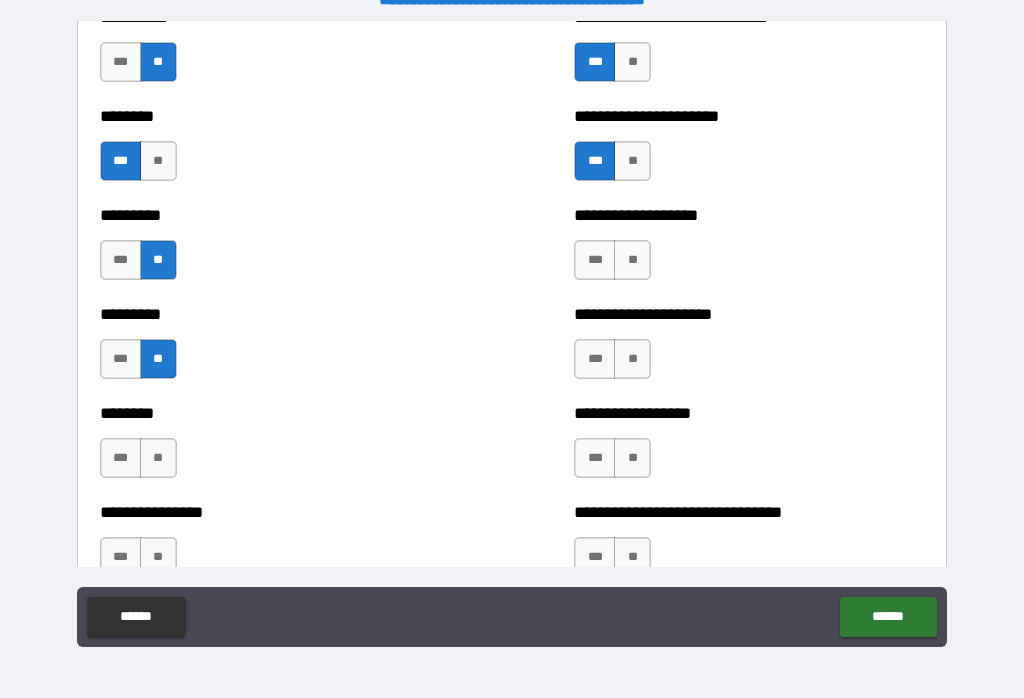 click on "**" at bounding box center [158, 458] 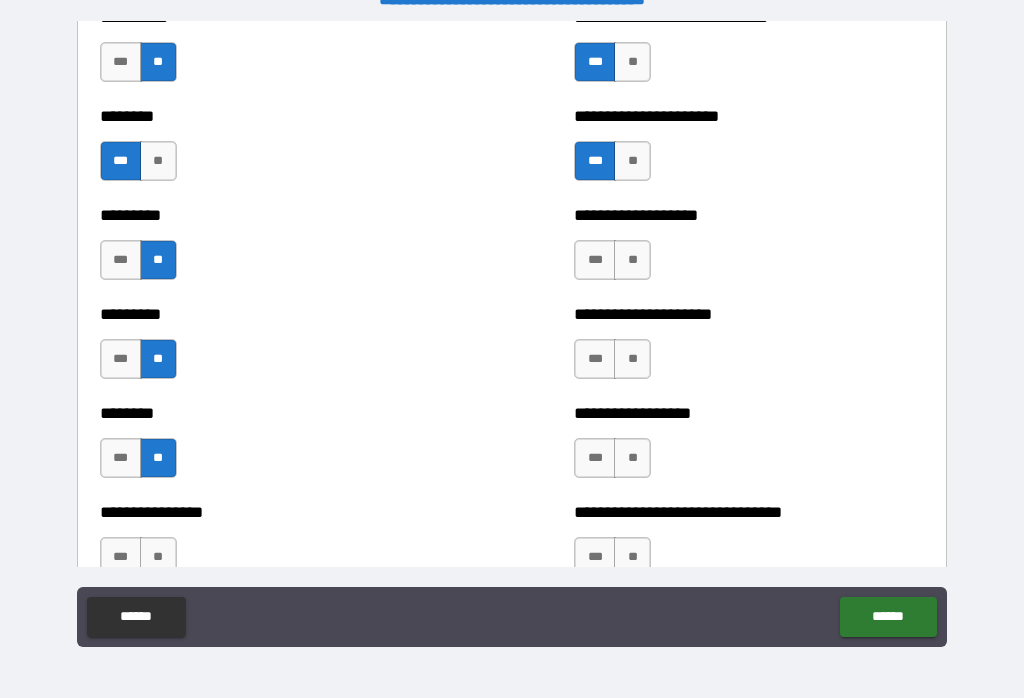 click on "**" at bounding box center (632, 260) 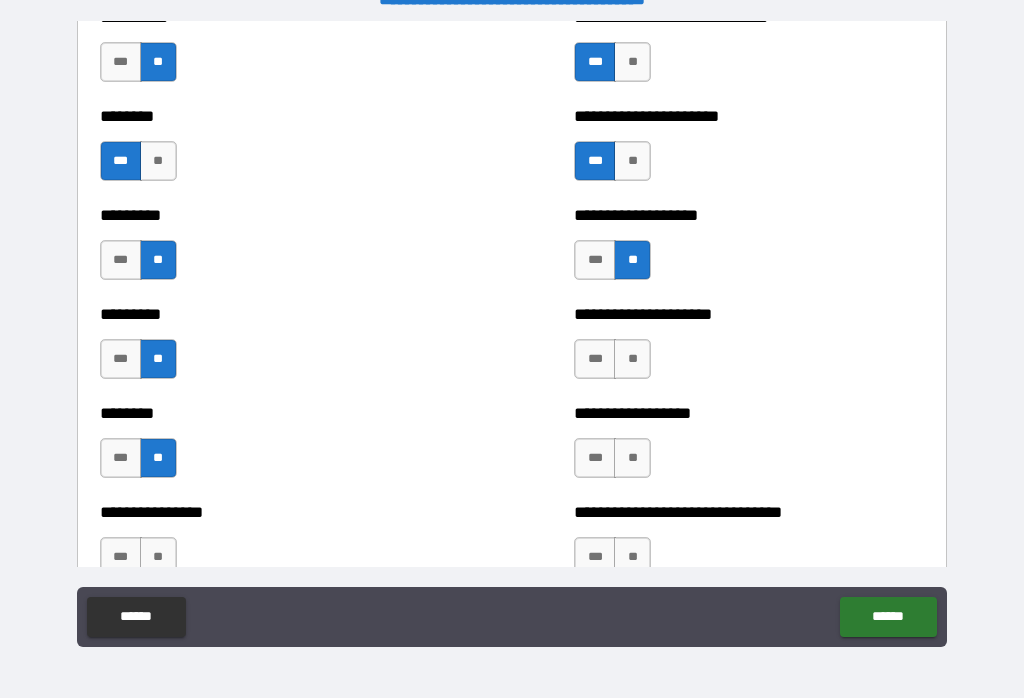 click on "**" at bounding box center (632, 359) 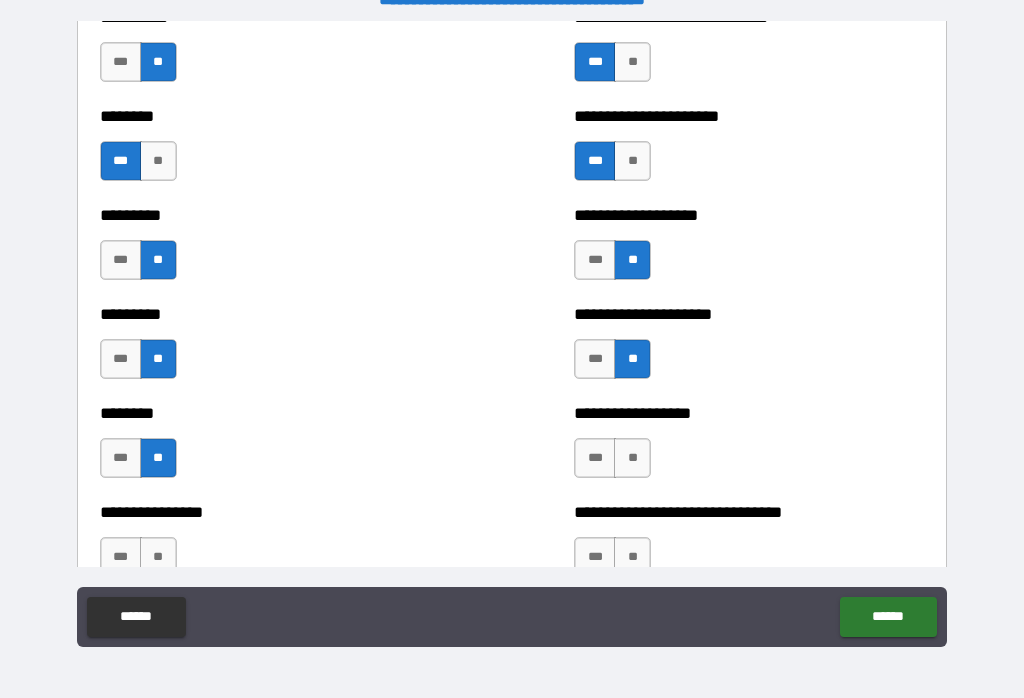 click on "**" at bounding box center (632, 458) 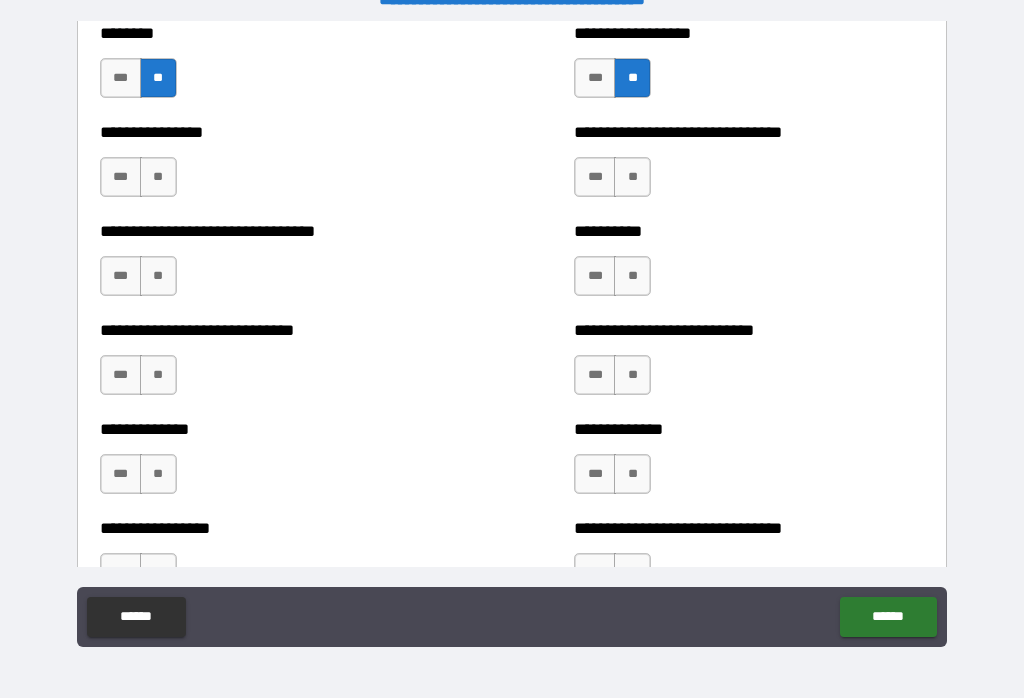 scroll, scrollTop: 7483, scrollLeft: 0, axis: vertical 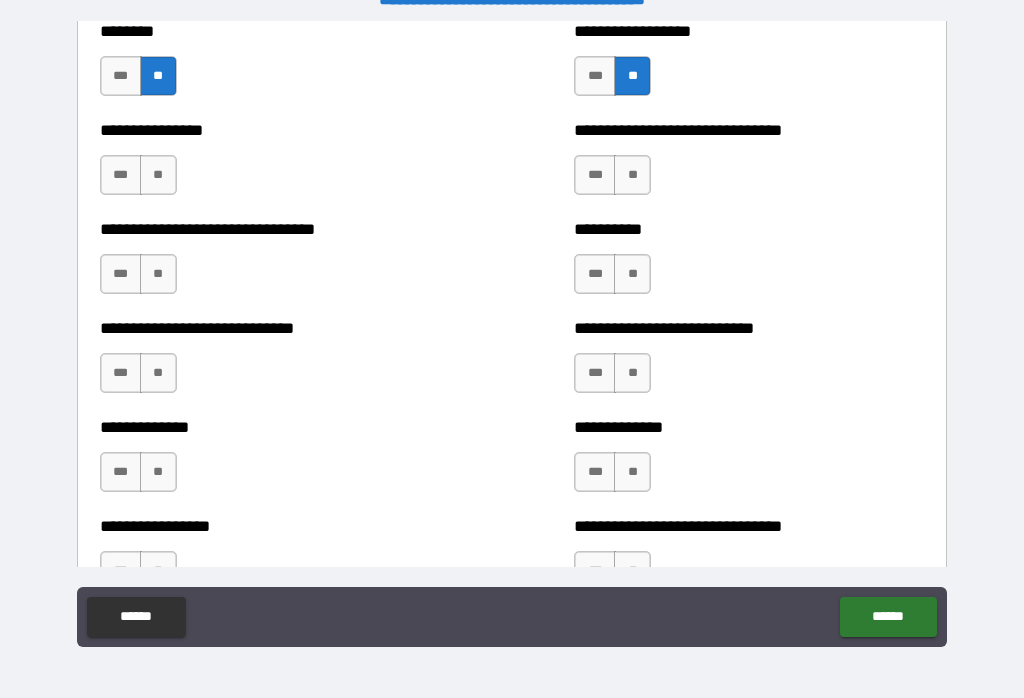 click on "**" at bounding box center [632, 175] 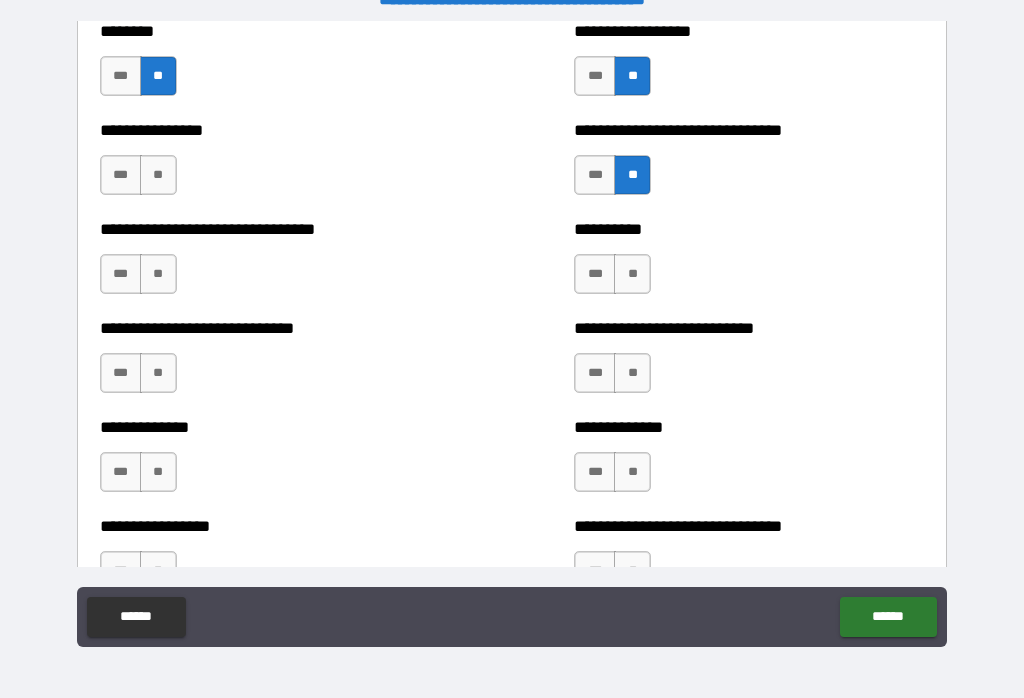 click on "**" at bounding box center (158, 175) 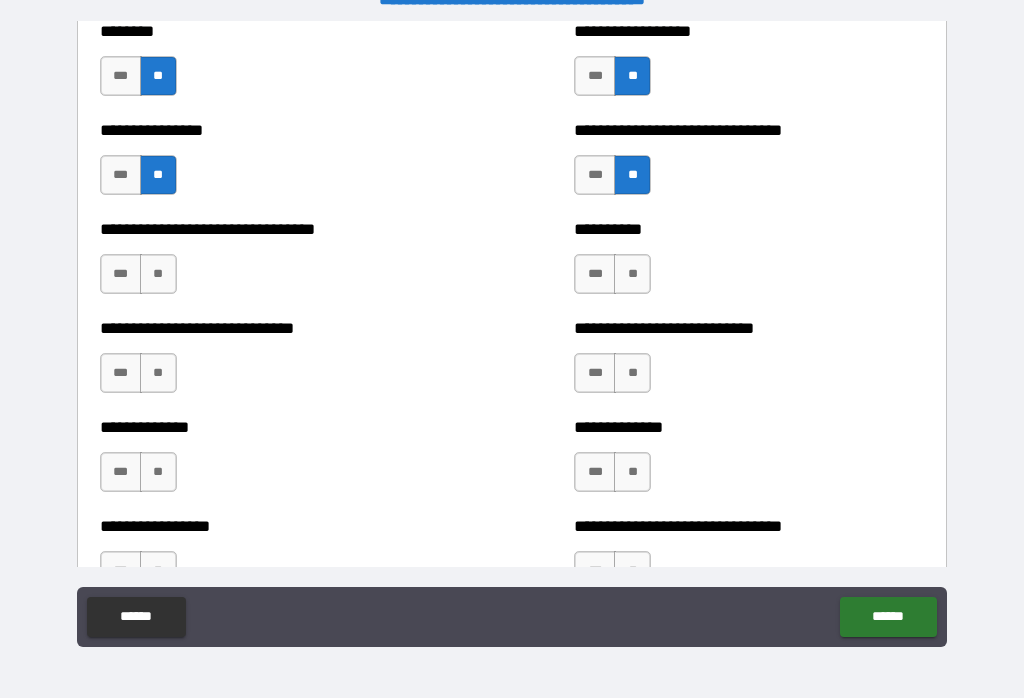 click on "**" at bounding box center (158, 274) 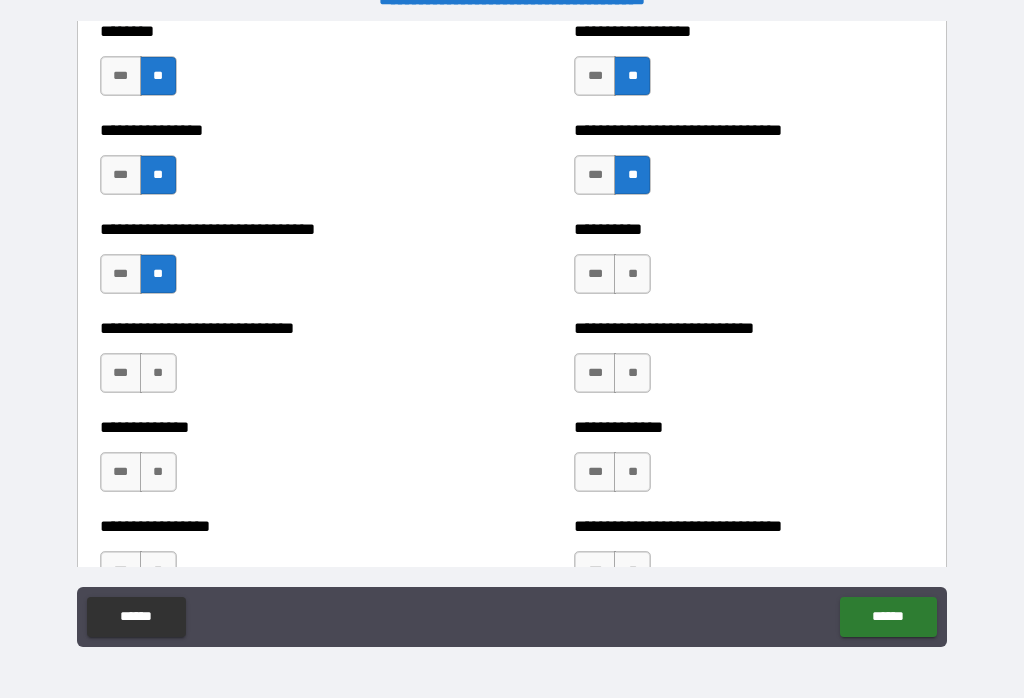 click on "**" at bounding box center [158, 373] 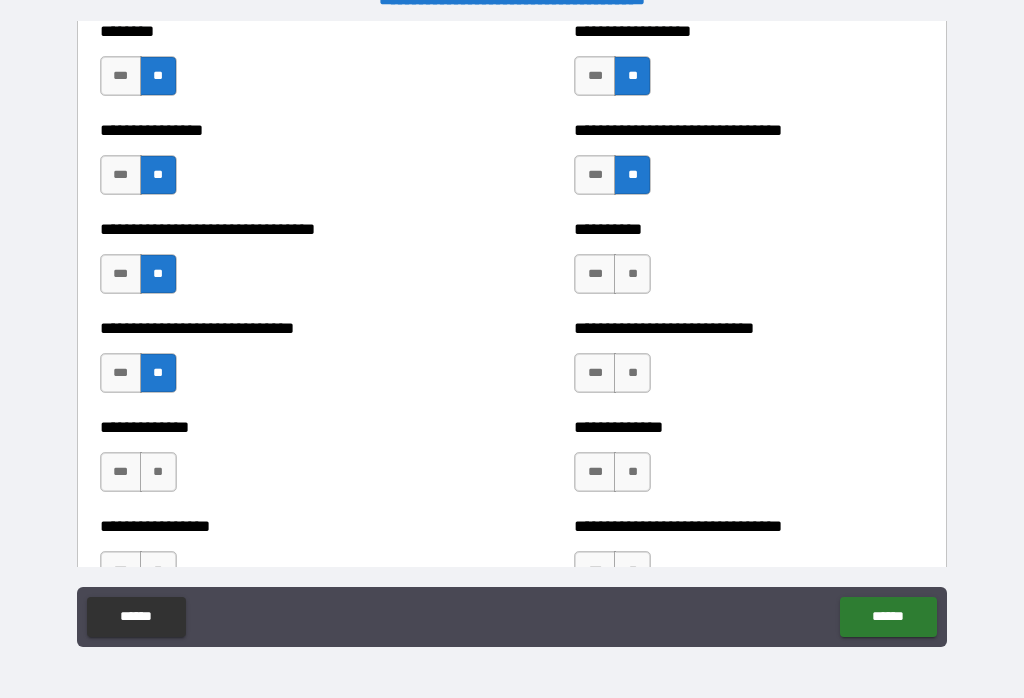 click on "**" at bounding box center (632, 274) 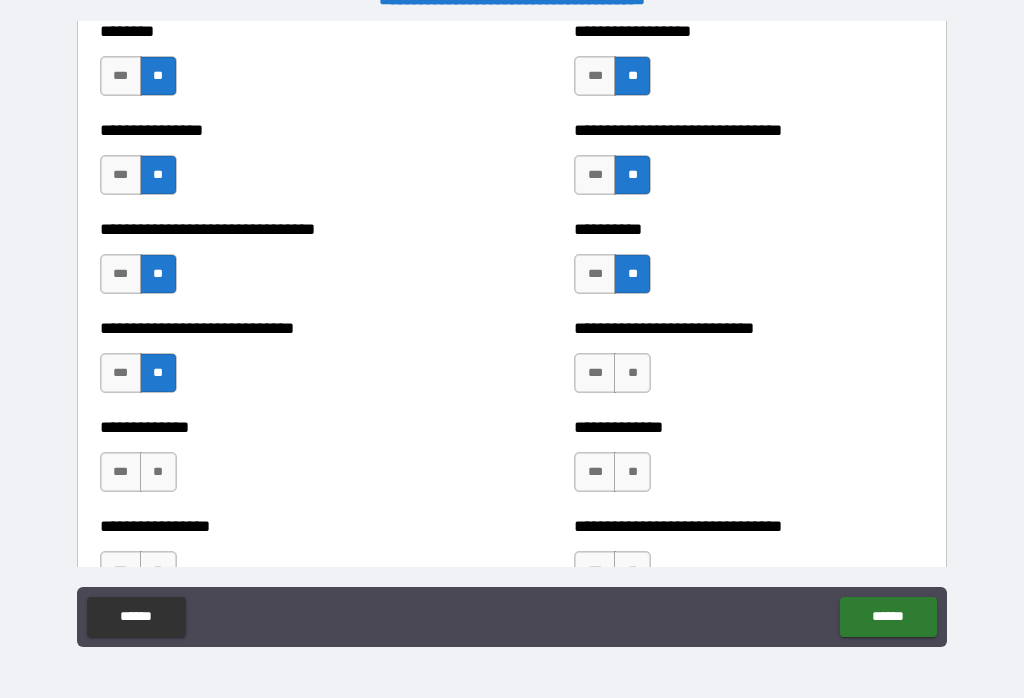 click on "**" at bounding box center (632, 373) 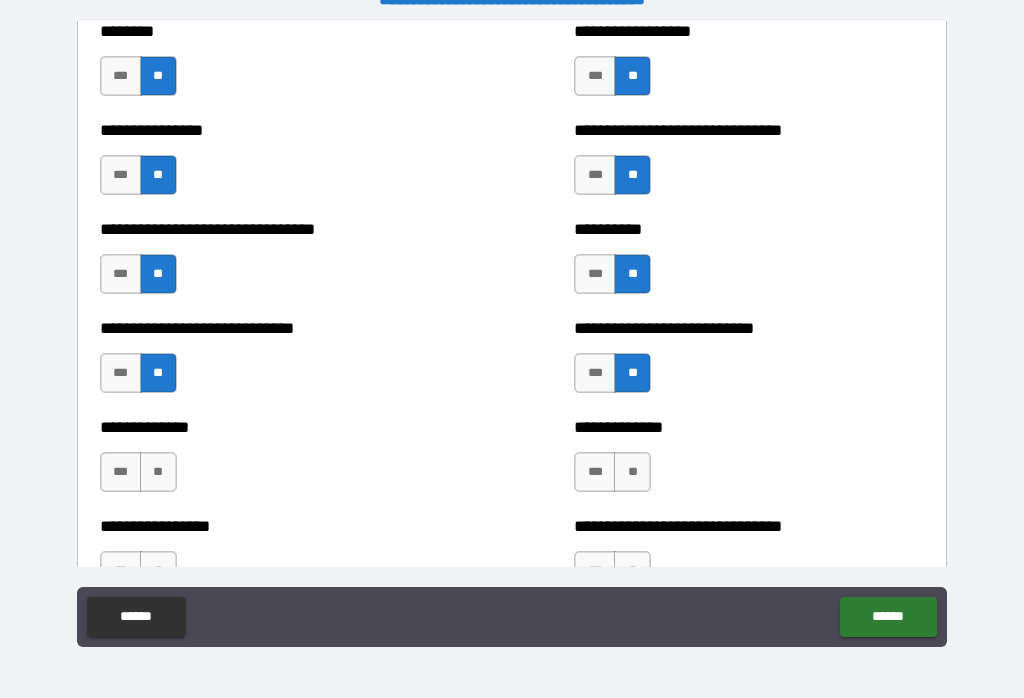 click on "**" at bounding box center [158, 472] 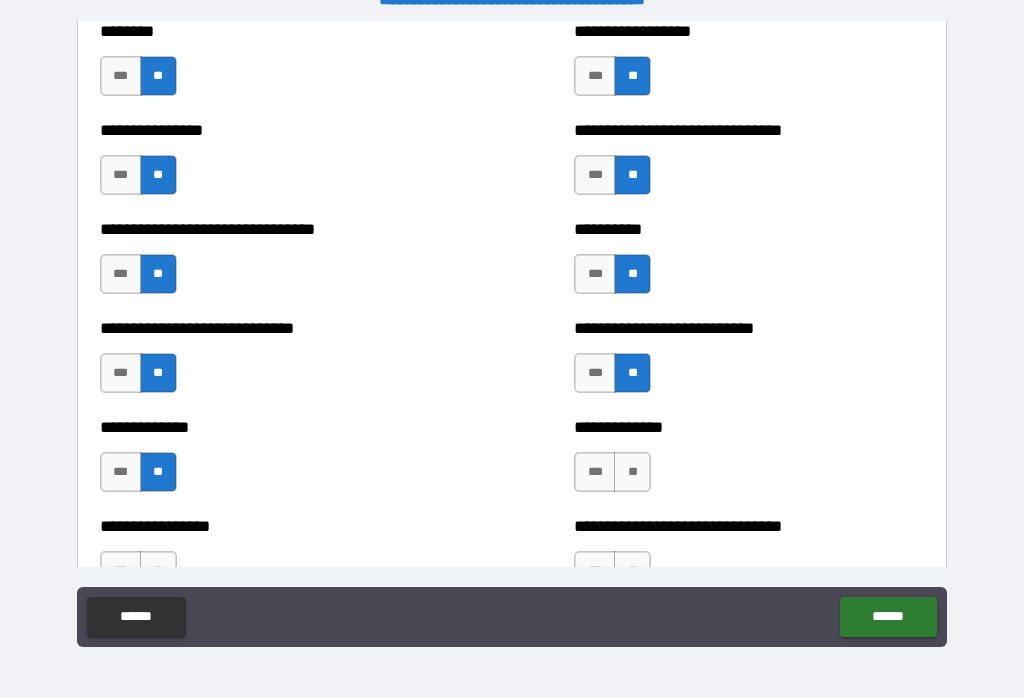 click on "**" at bounding box center (632, 472) 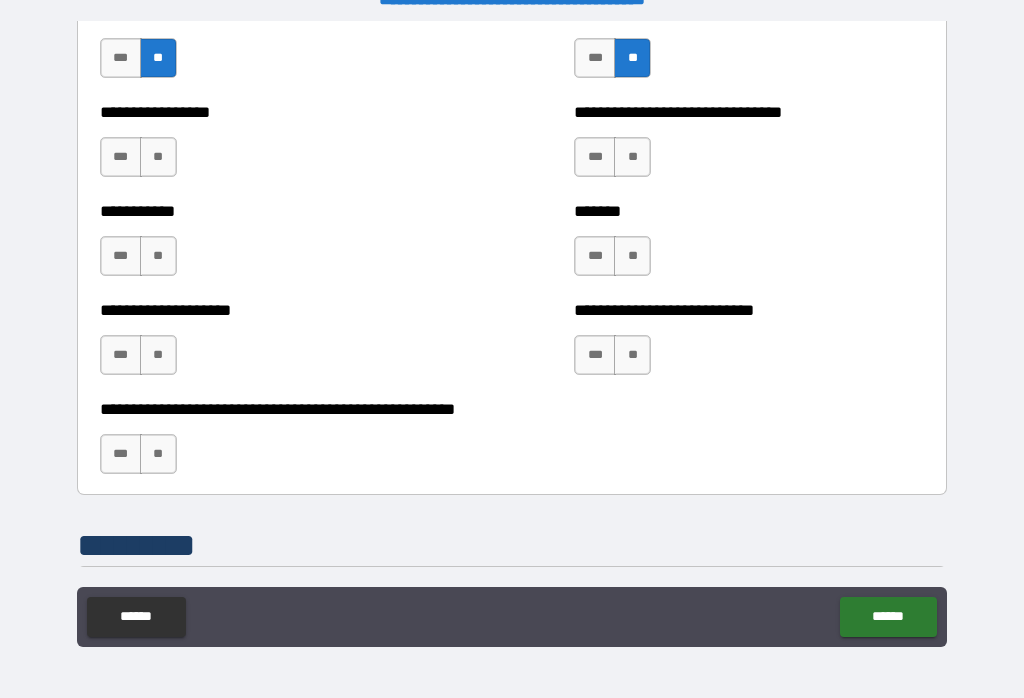 scroll, scrollTop: 7898, scrollLeft: 0, axis: vertical 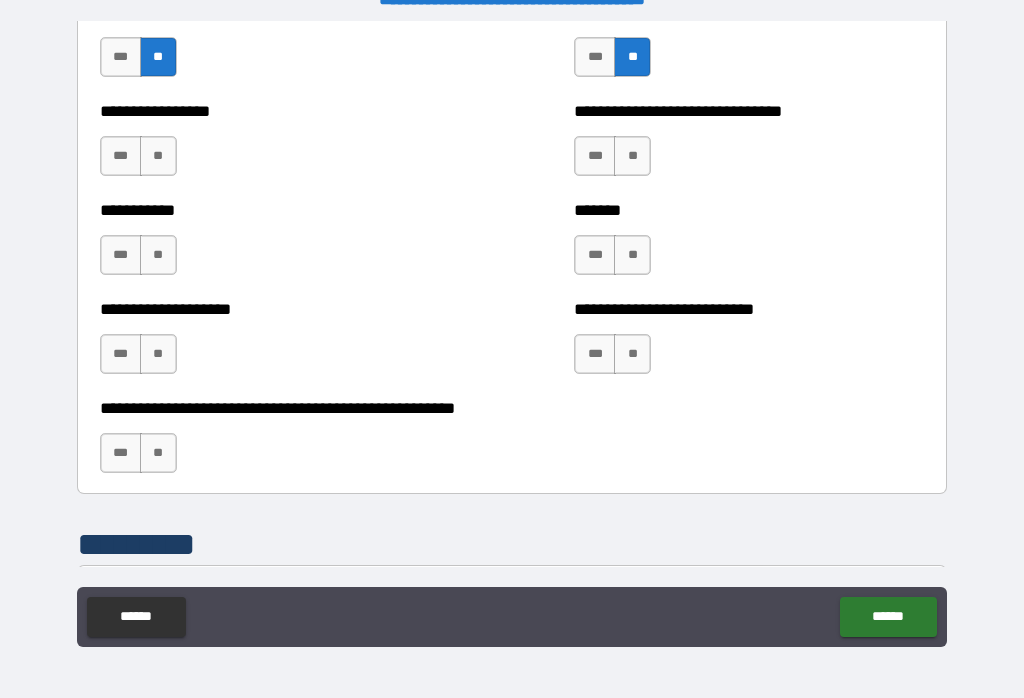 click on "**" at bounding box center [158, 156] 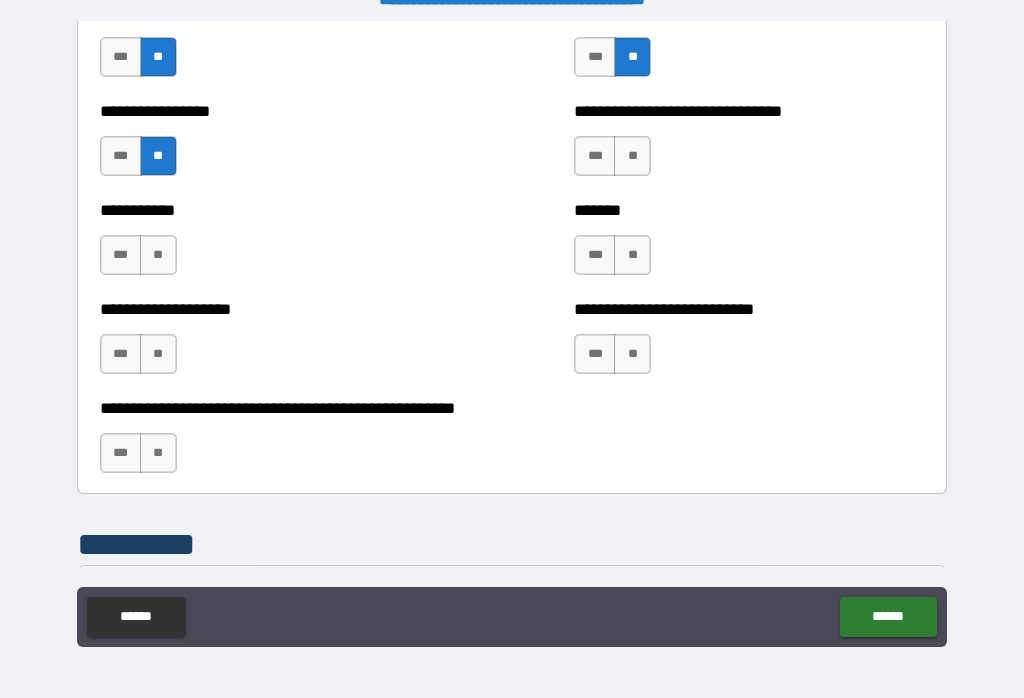 click on "**" at bounding box center [158, 255] 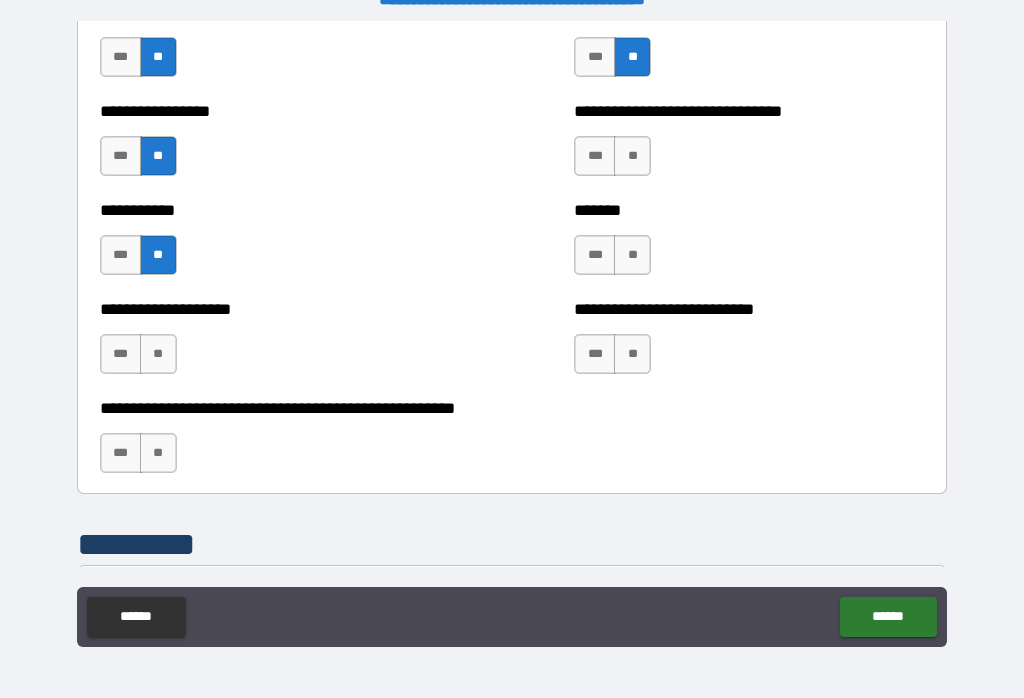 click on "**" at bounding box center [158, 354] 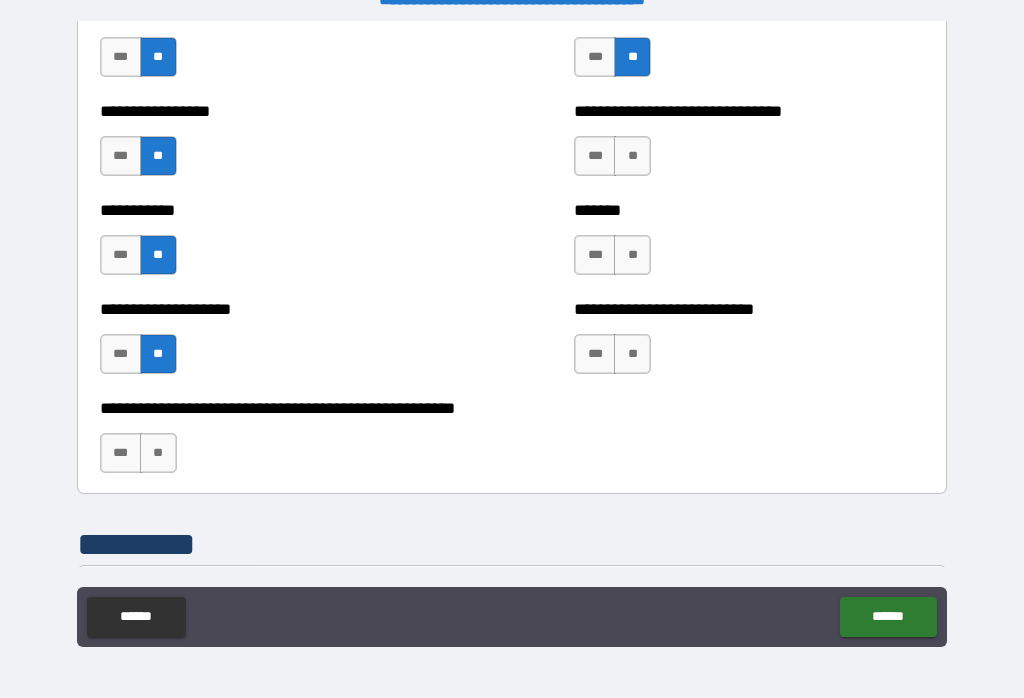 click on "***" at bounding box center [121, 453] 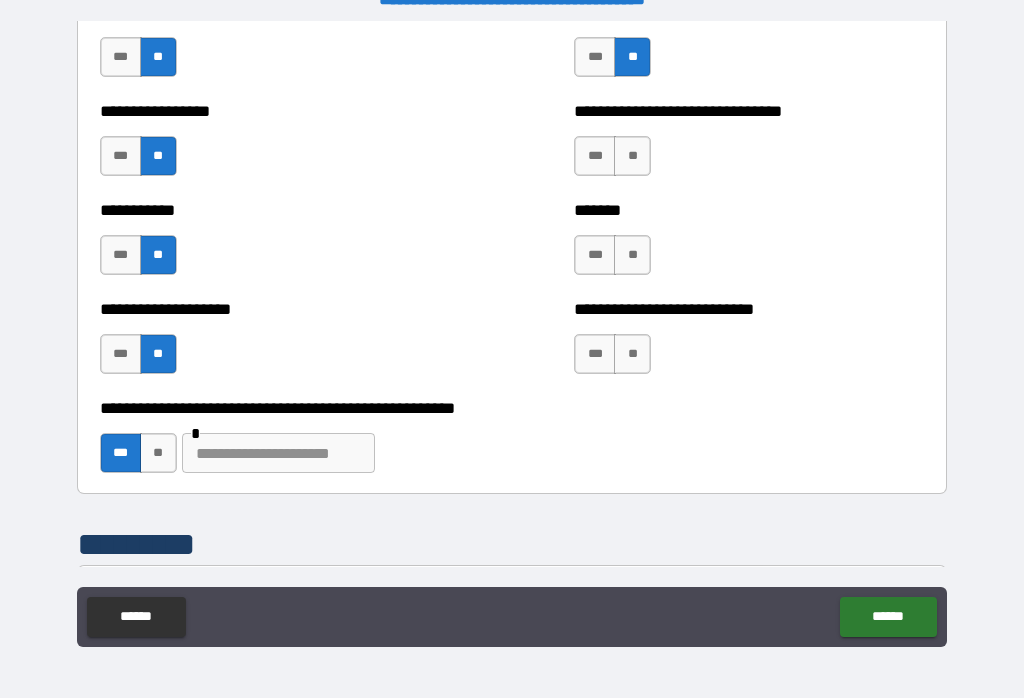 click at bounding box center [278, 453] 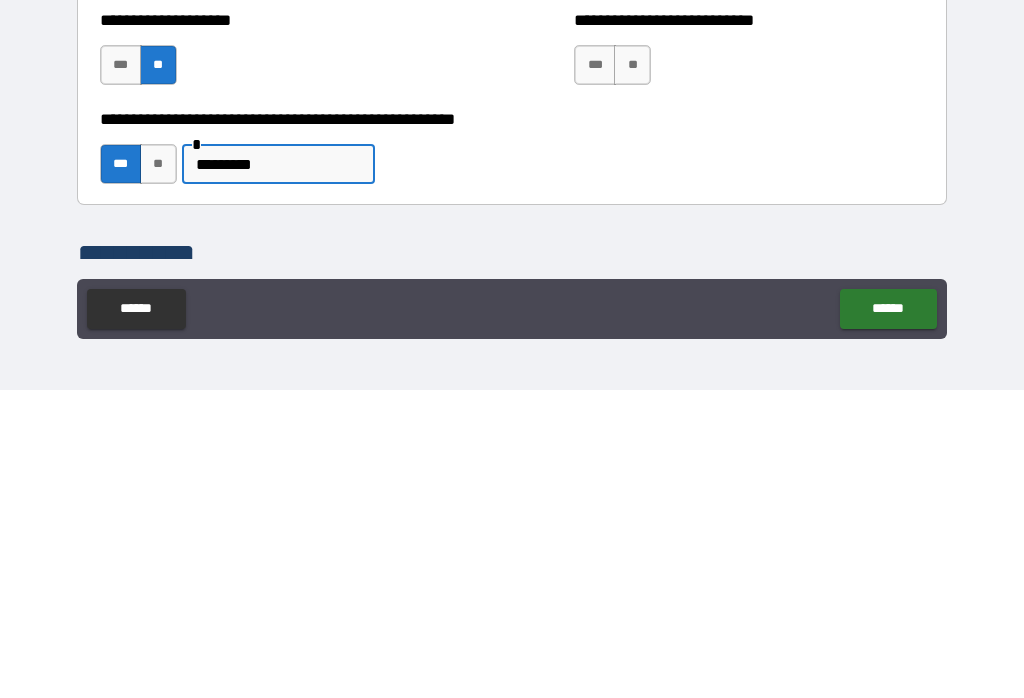 scroll, scrollTop: 7874, scrollLeft: 0, axis: vertical 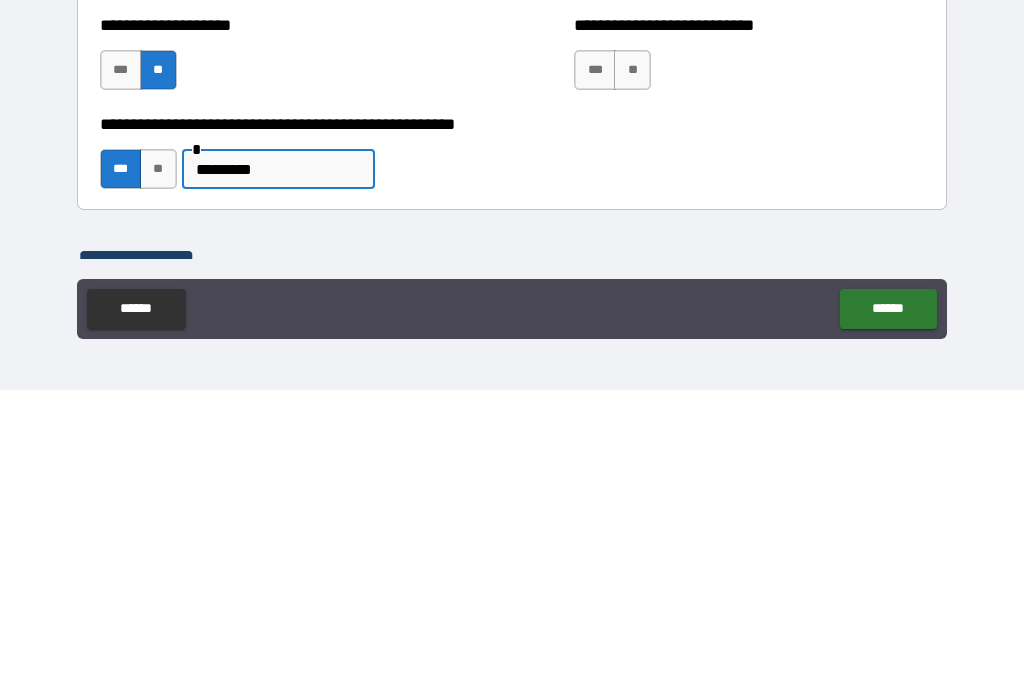click on "**********" at bounding box center (512, 467) 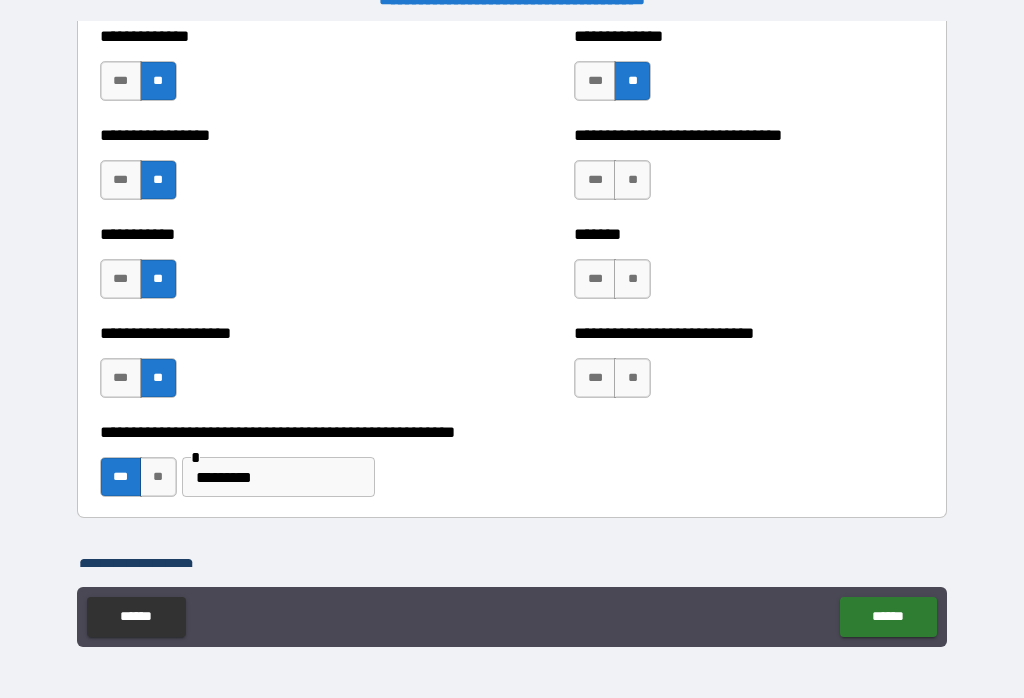 click on "**" at bounding box center [632, 180] 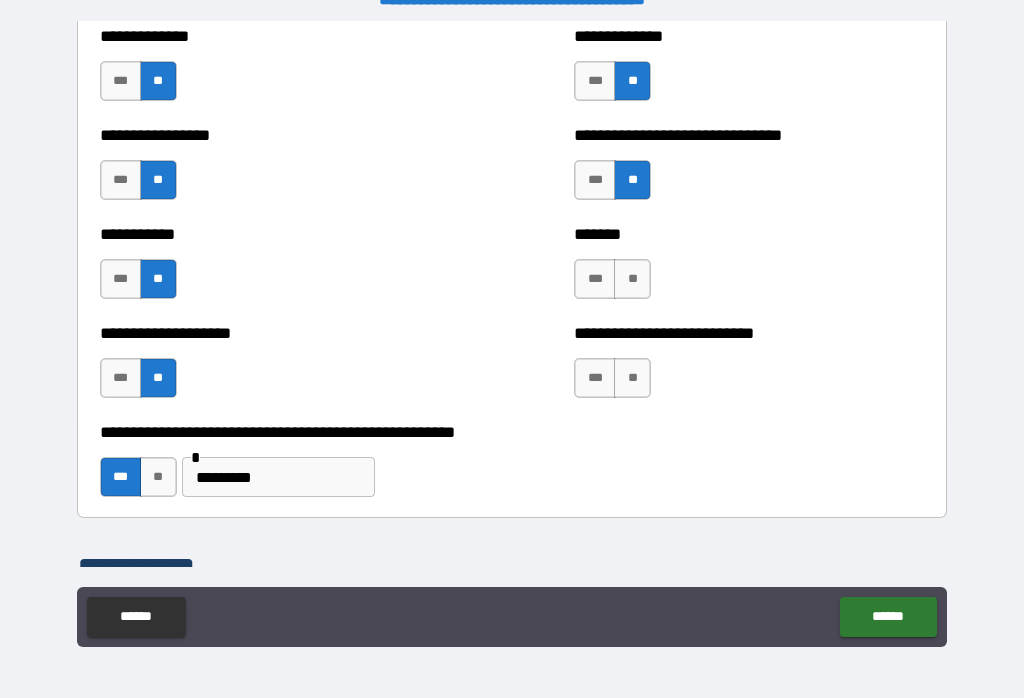 click on "**" at bounding box center (632, 279) 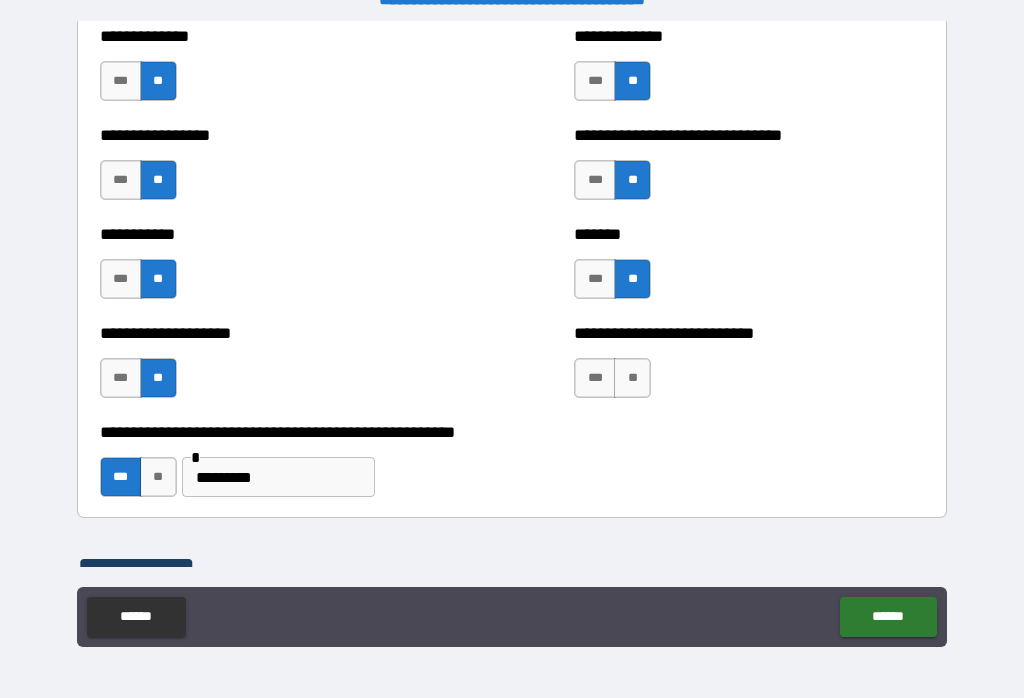 click on "***" at bounding box center (595, 279) 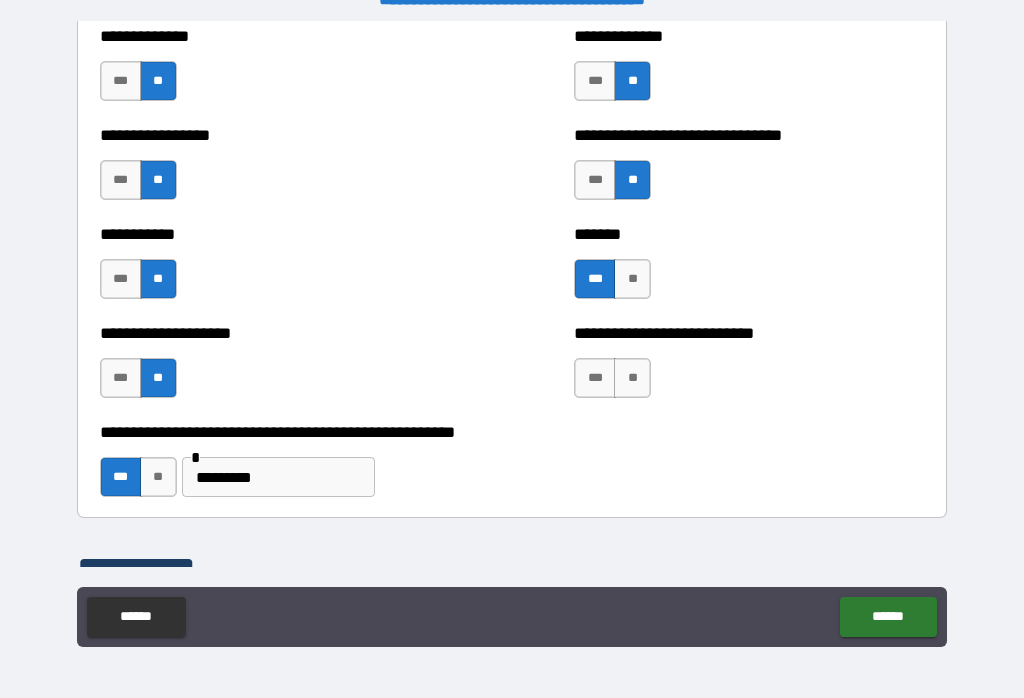 click on "**" at bounding box center [632, 378] 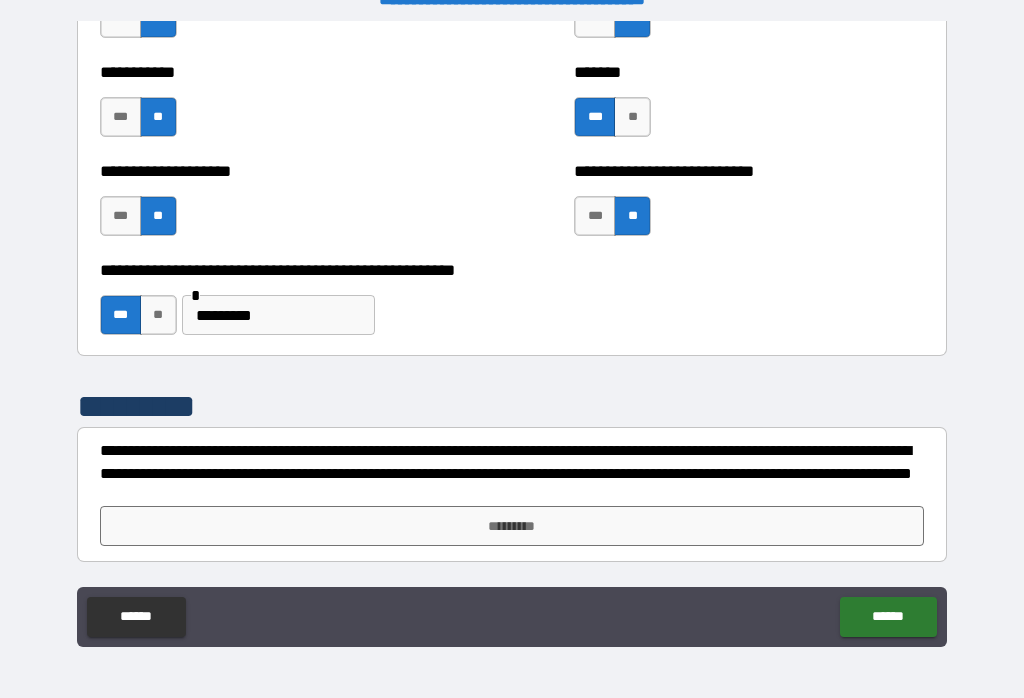 click on "*********" at bounding box center [512, 526] 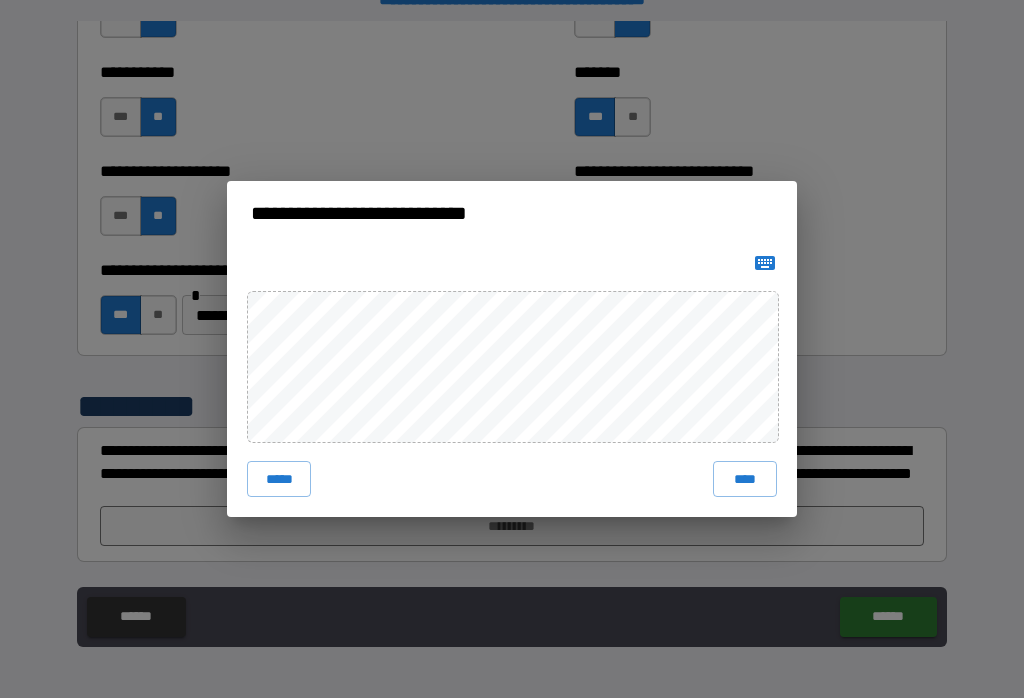 scroll, scrollTop: 8036, scrollLeft: 0, axis: vertical 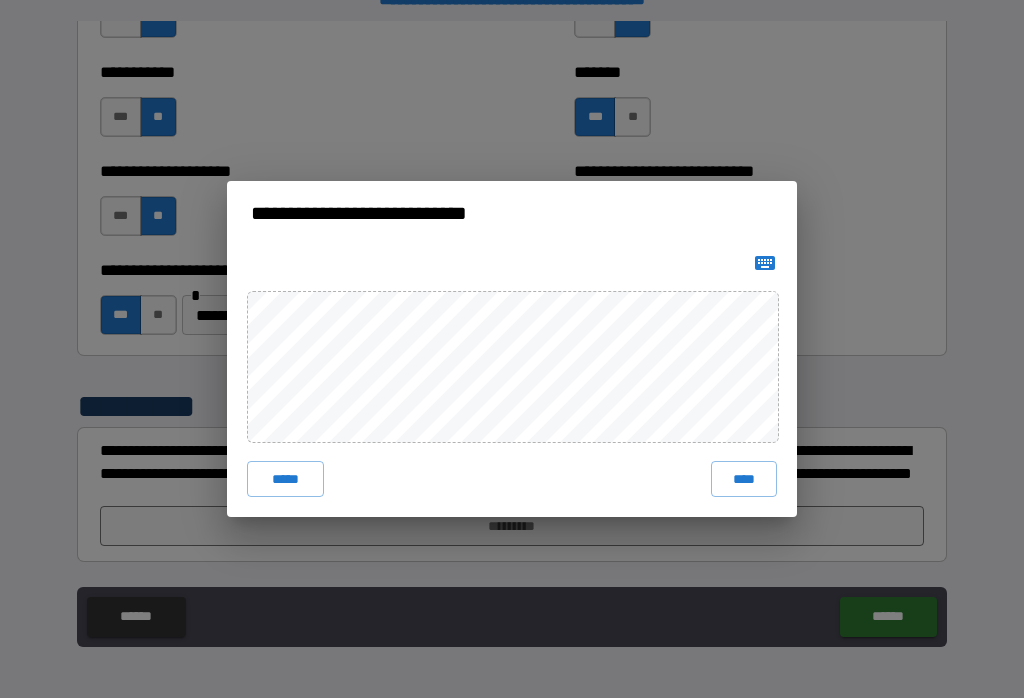 click on "****" at bounding box center [744, 479] 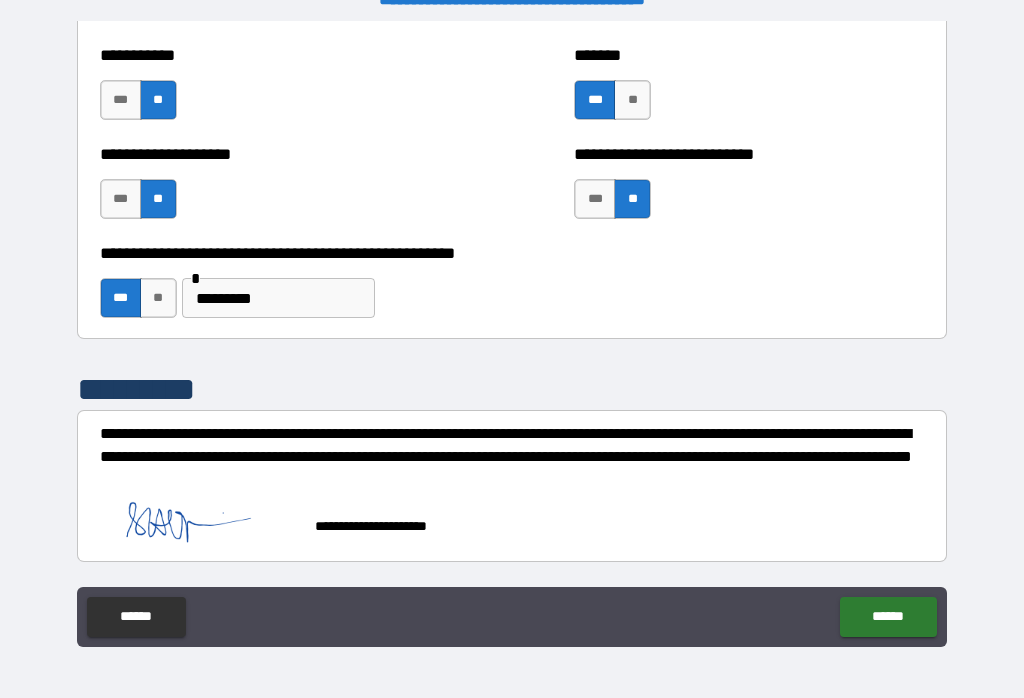 scroll, scrollTop: 8053, scrollLeft: 0, axis: vertical 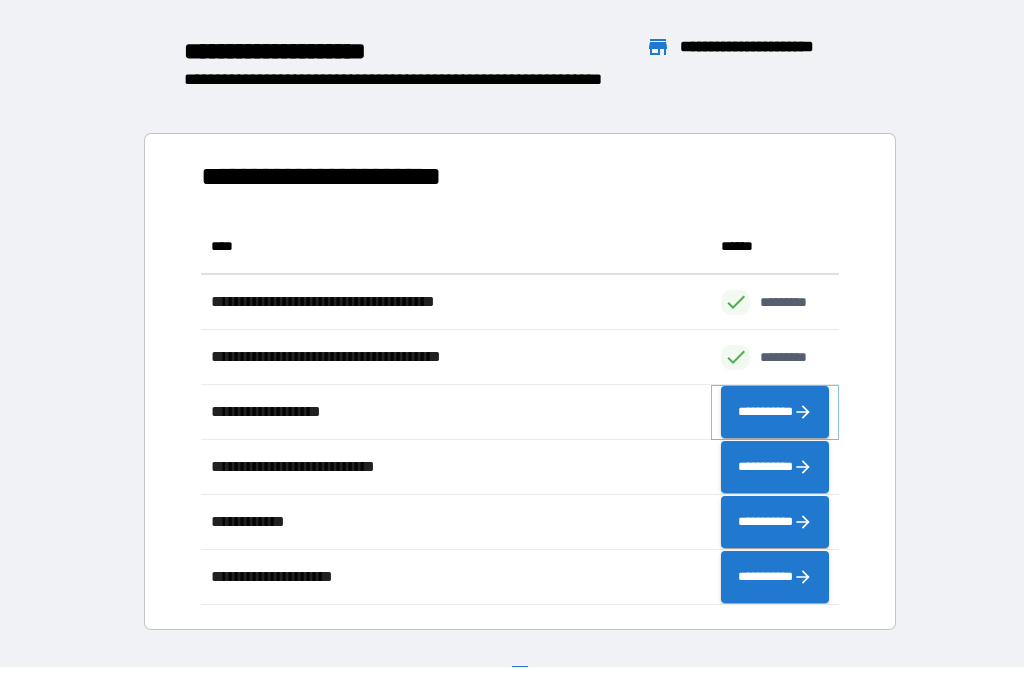 click on "**********" at bounding box center [775, 412] 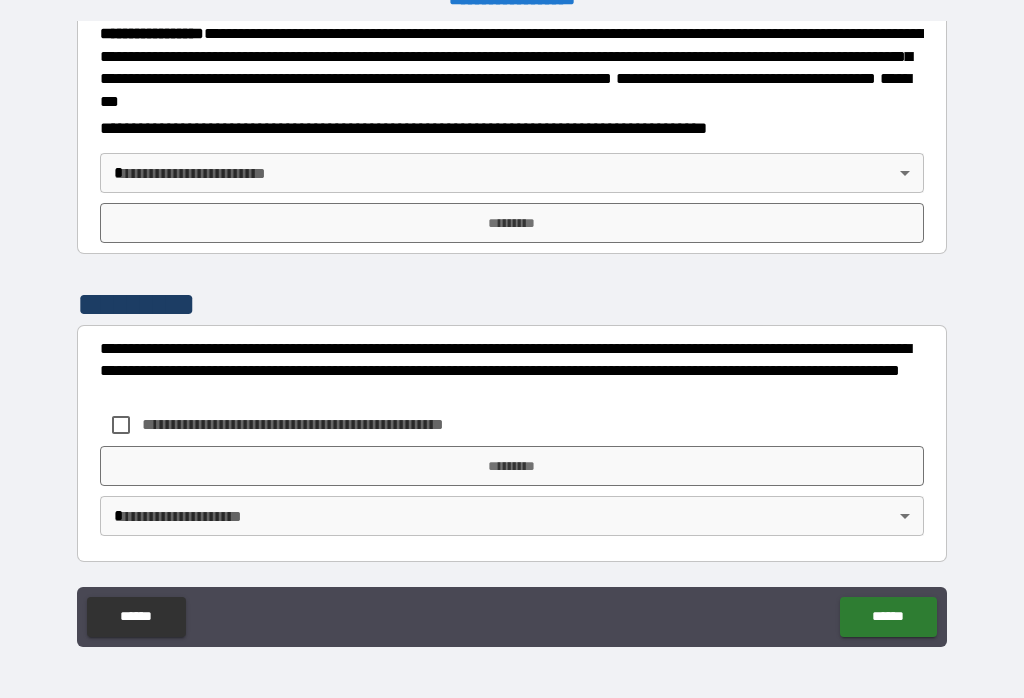 scroll, scrollTop: 2299, scrollLeft: 0, axis: vertical 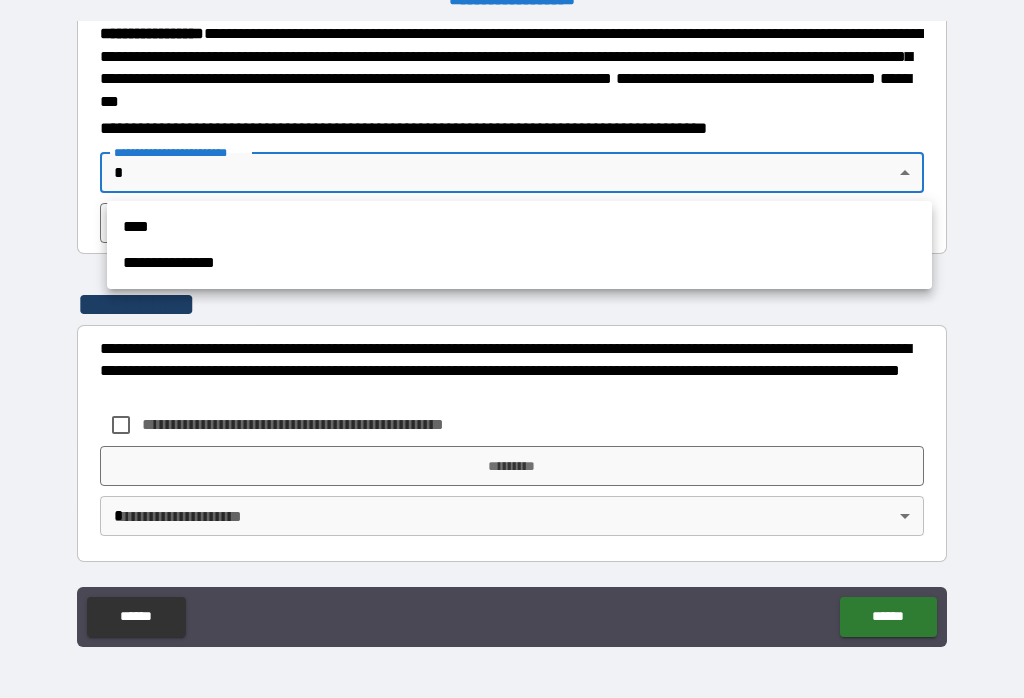 click on "****" at bounding box center [519, 227] 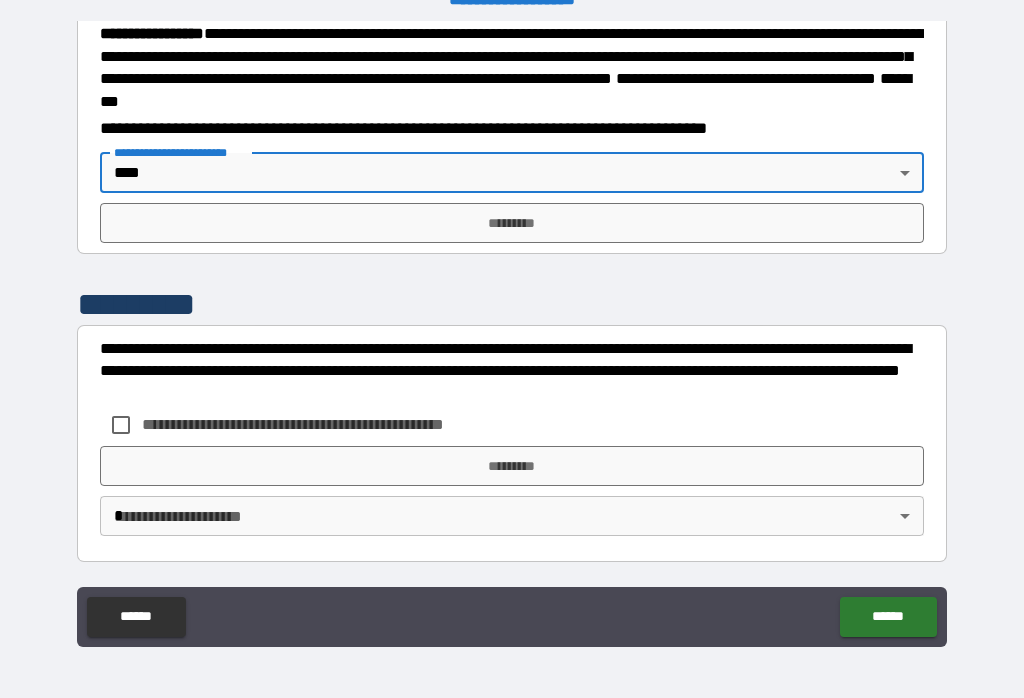 click on "*********" at bounding box center (512, 223) 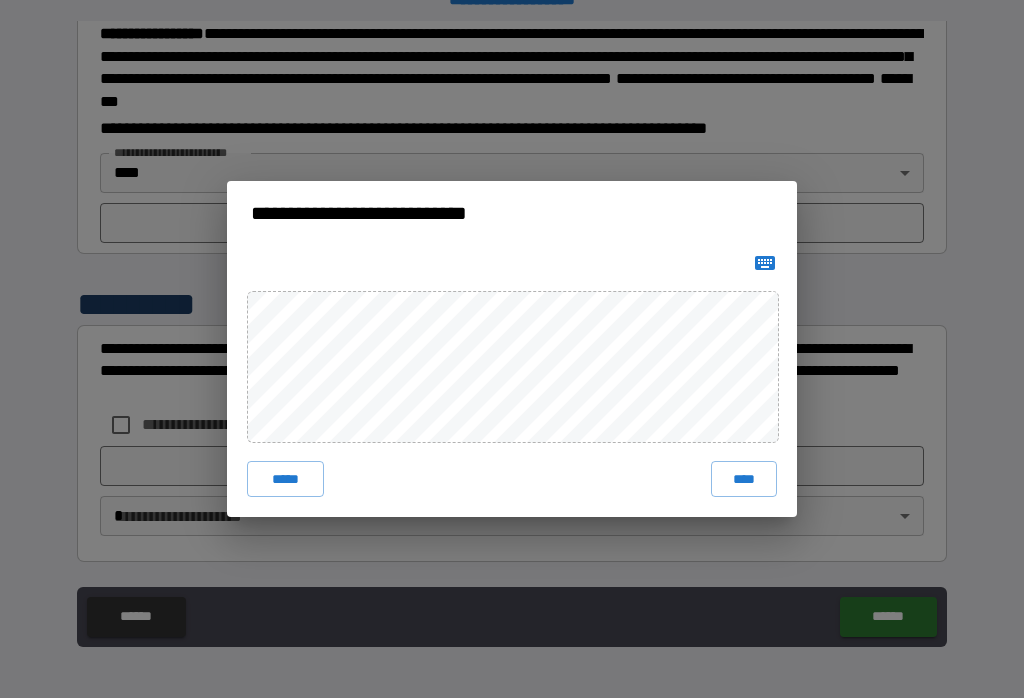 click on "****" at bounding box center (744, 479) 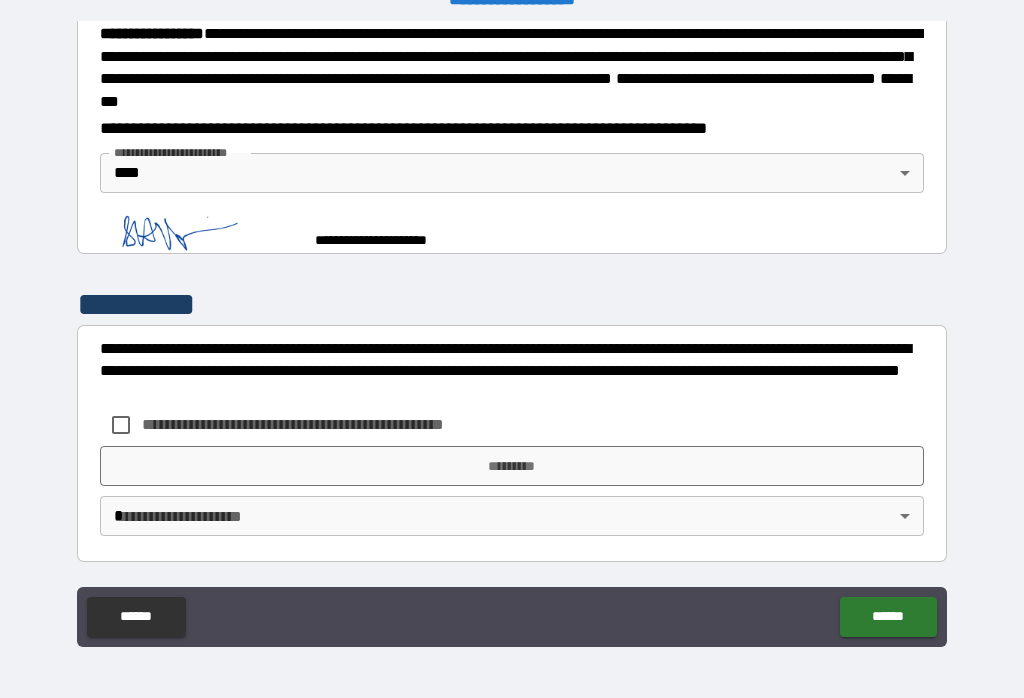 scroll, scrollTop: 2289, scrollLeft: 0, axis: vertical 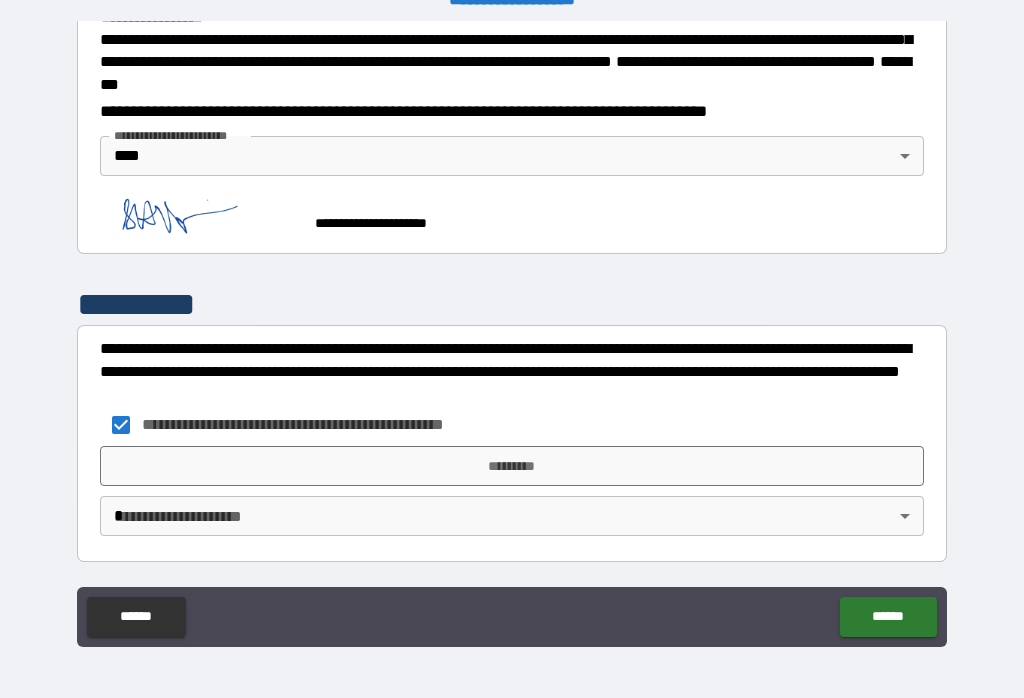click on "*********" at bounding box center (512, 466) 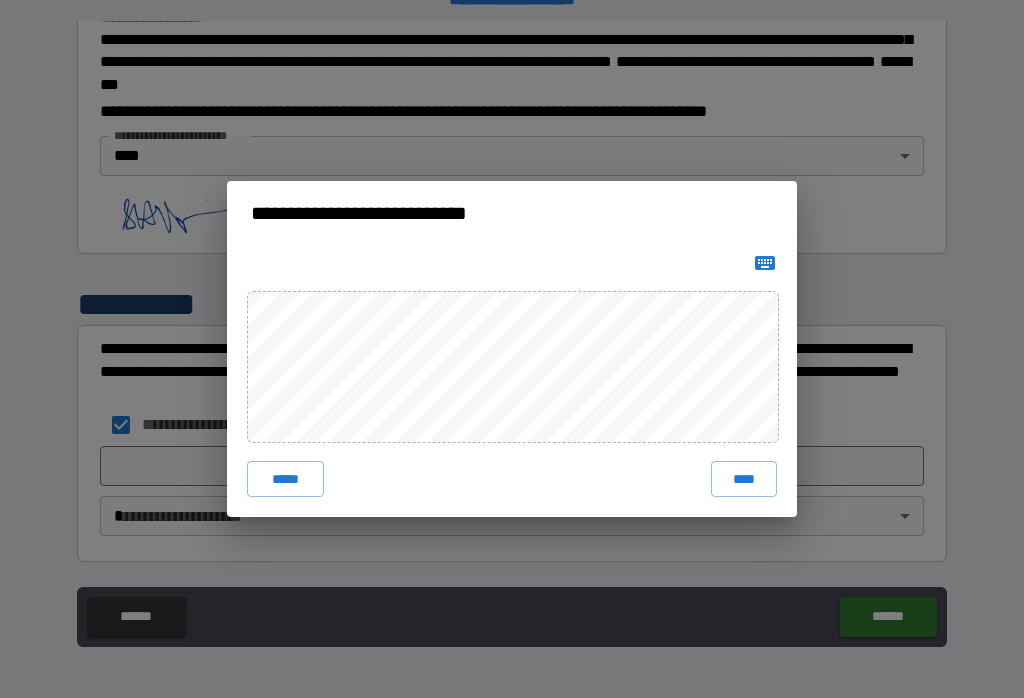 click on "****" at bounding box center [744, 479] 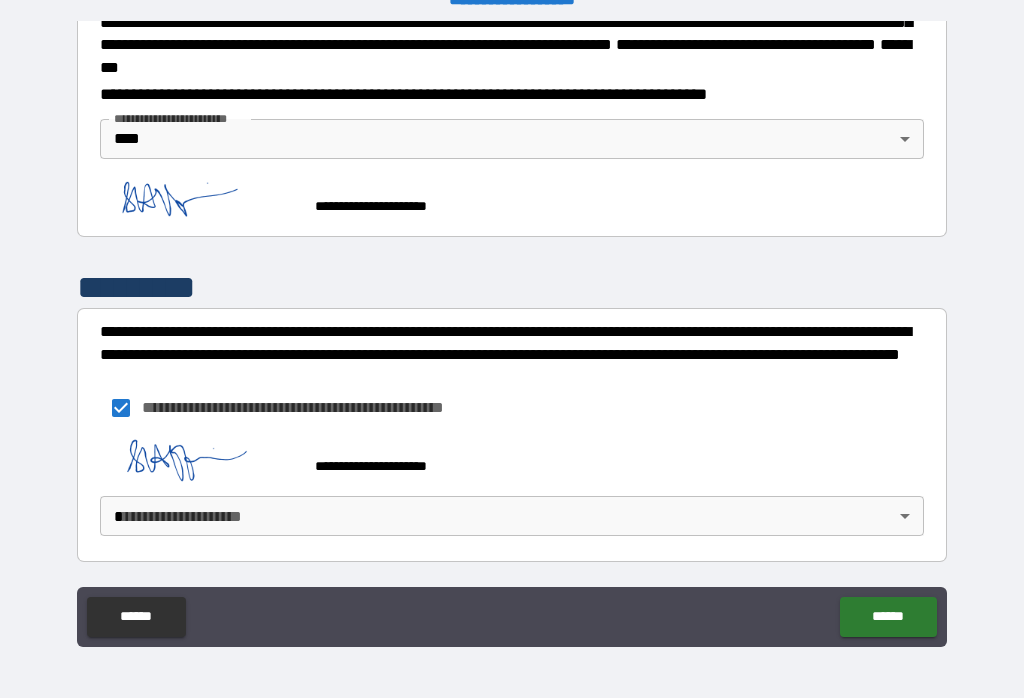 click on "**********" at bounding box center (512, 333) 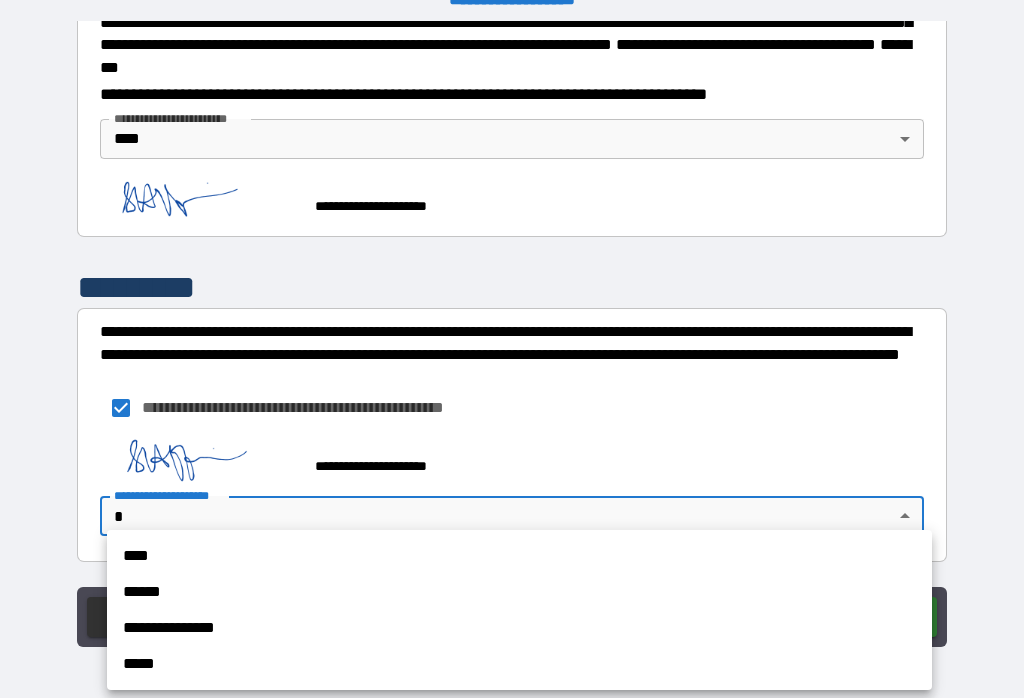 click on "****" at bounding box center [519, 556] 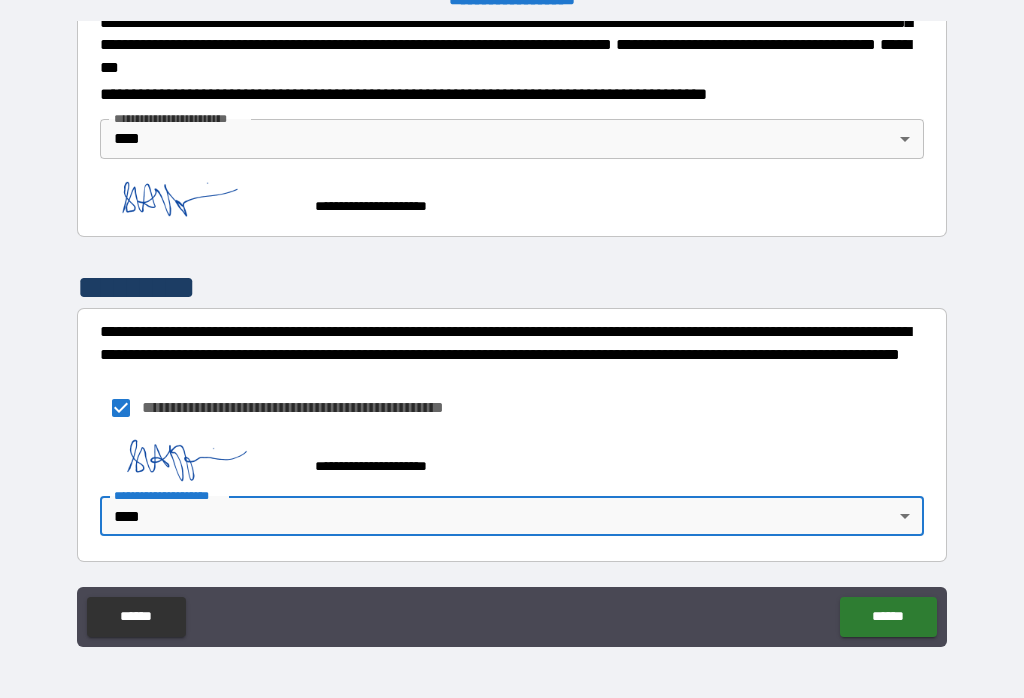 scroll, scrollTop: 2303, scrollLeft: 0, axis: vertical 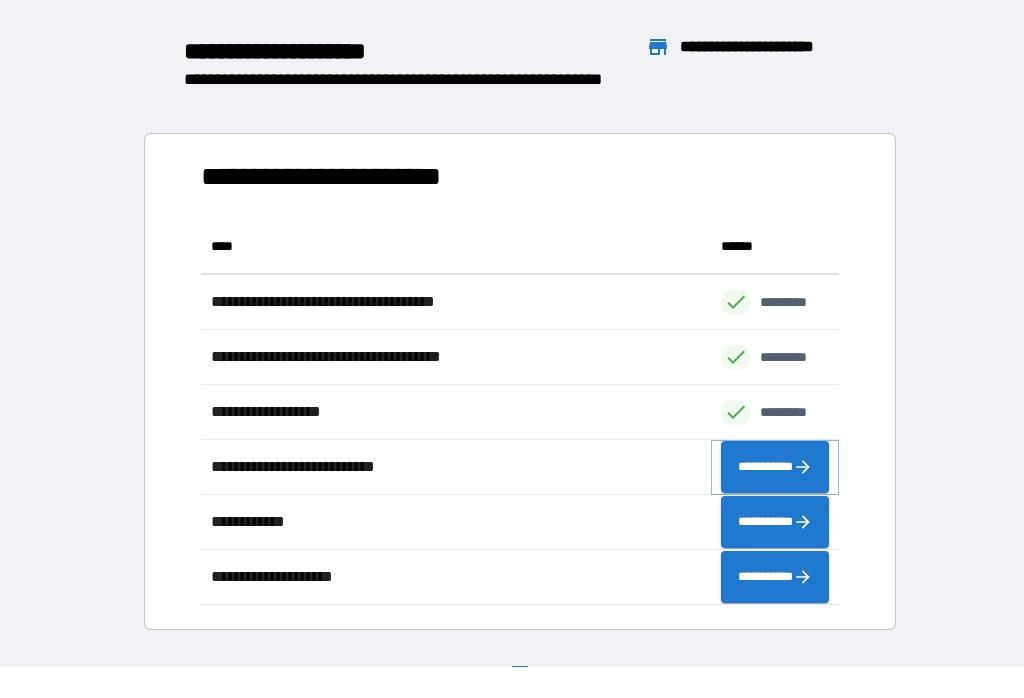 click on "**********" at bounding box center [775, 467] 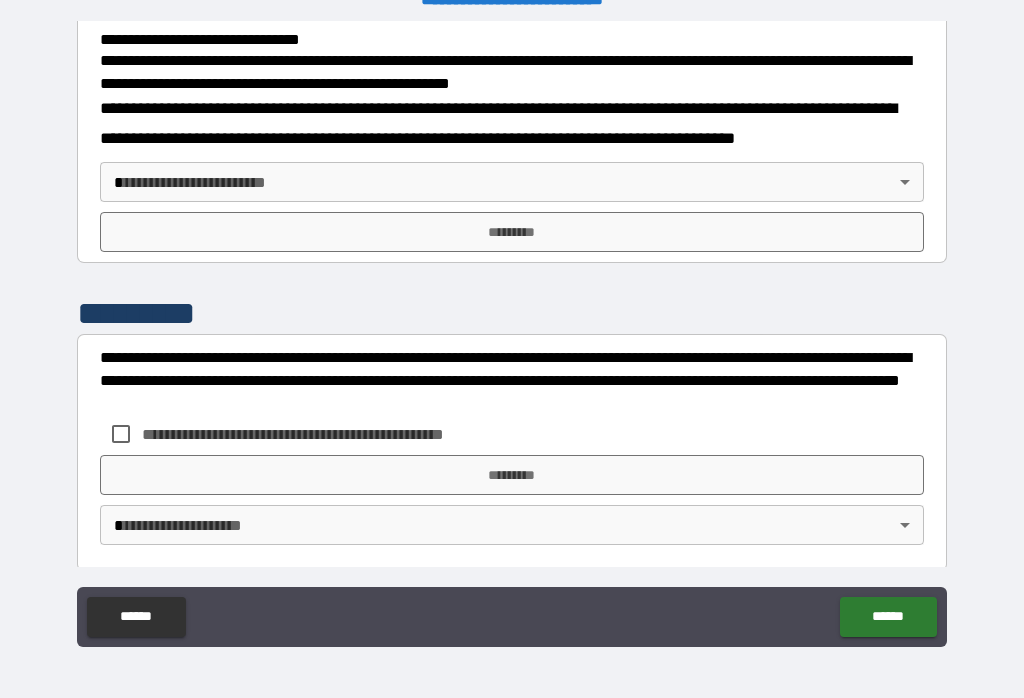 scroll, scrollTop: 717, scrollLeft: 0, axis: vertical 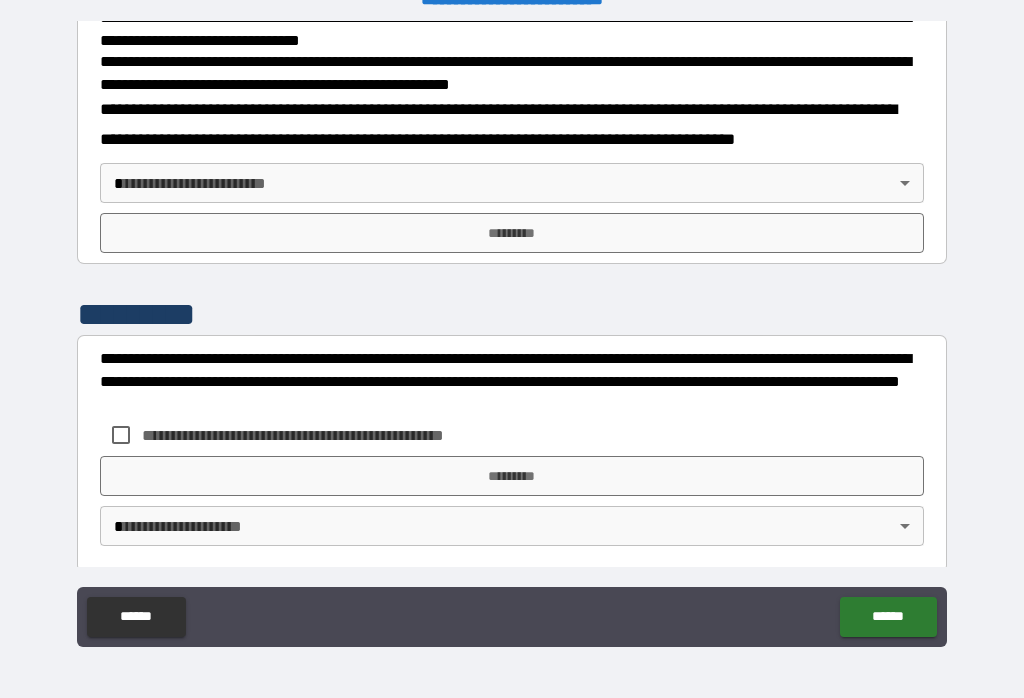 click on "**********" at bounding box center [512, 333] 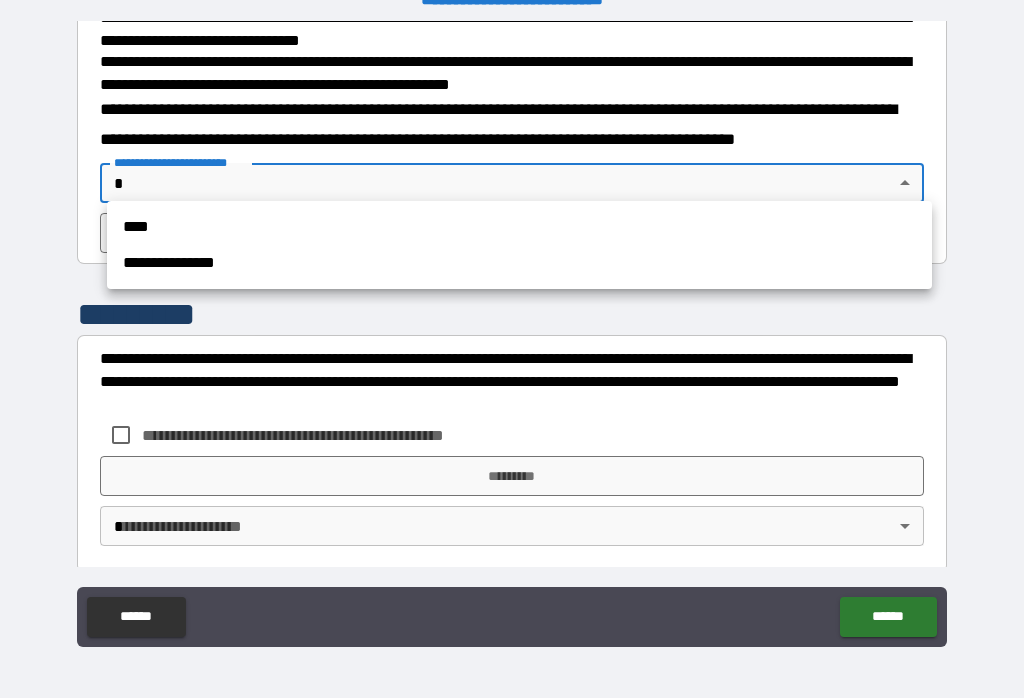 click on "****" at bounding box center [519, 227] 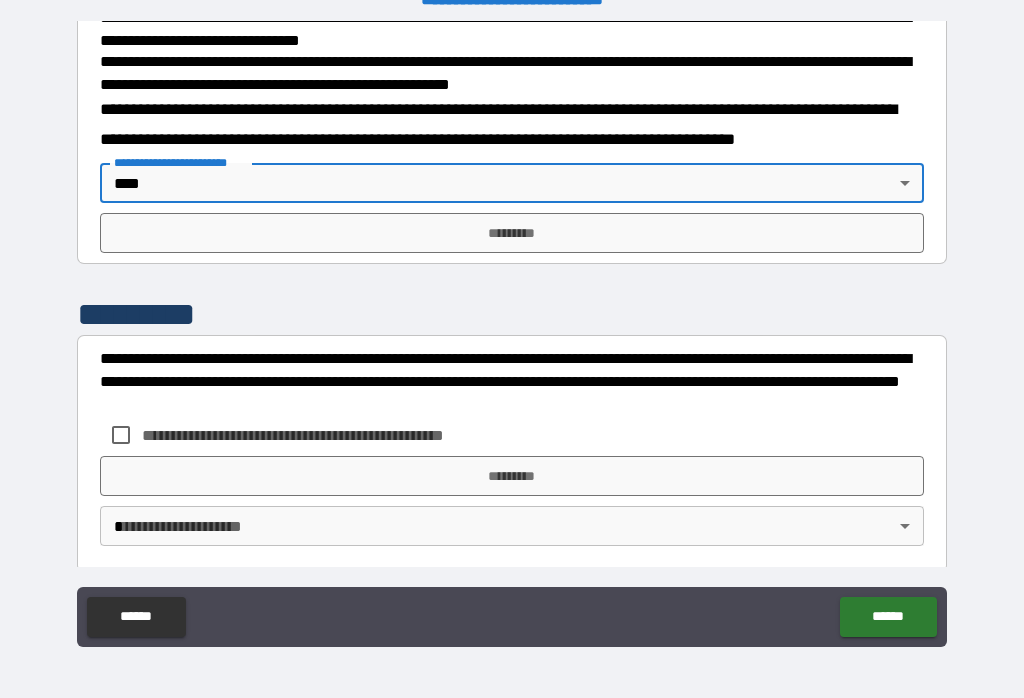 click on "*********" at bounding box center [512, 233] 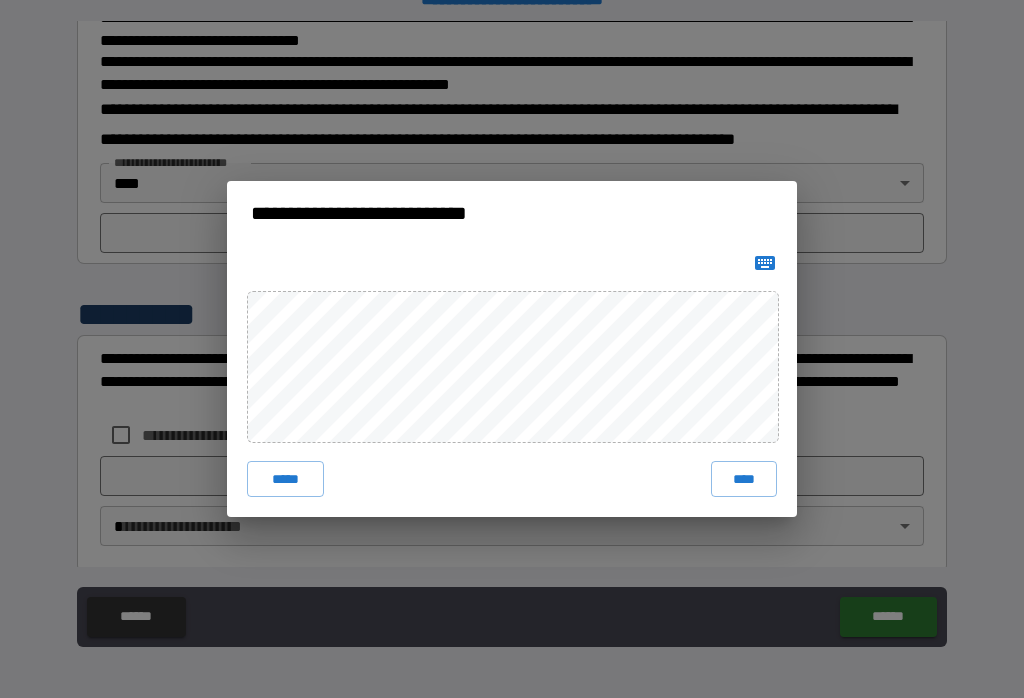 click on "****" at bounding box center (744, 479) 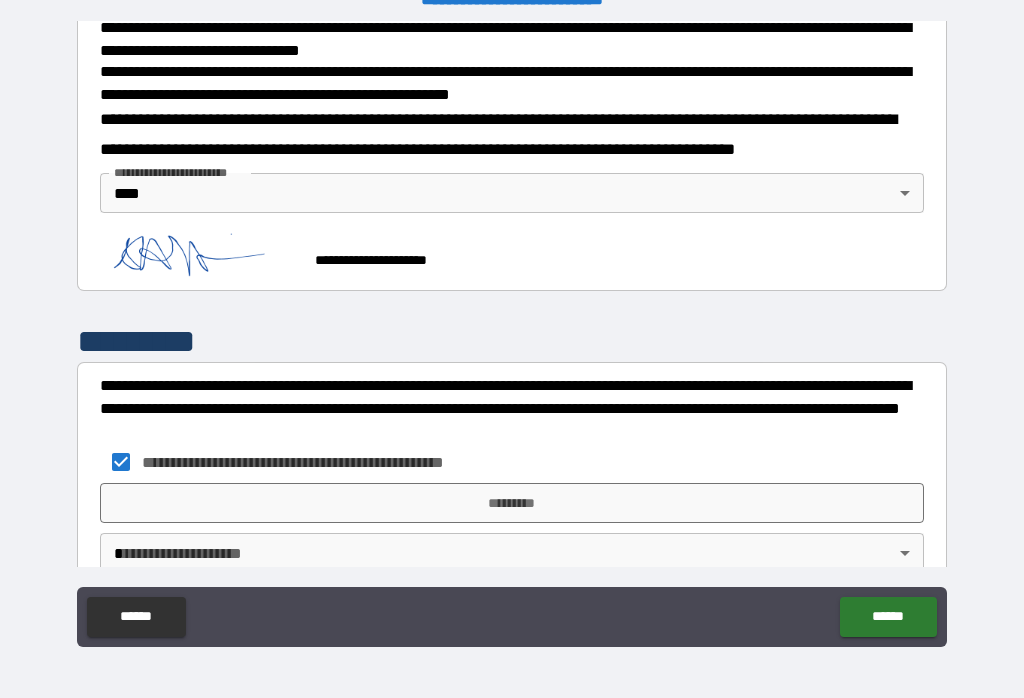 click on "*********" at bounding box center [512, 503] 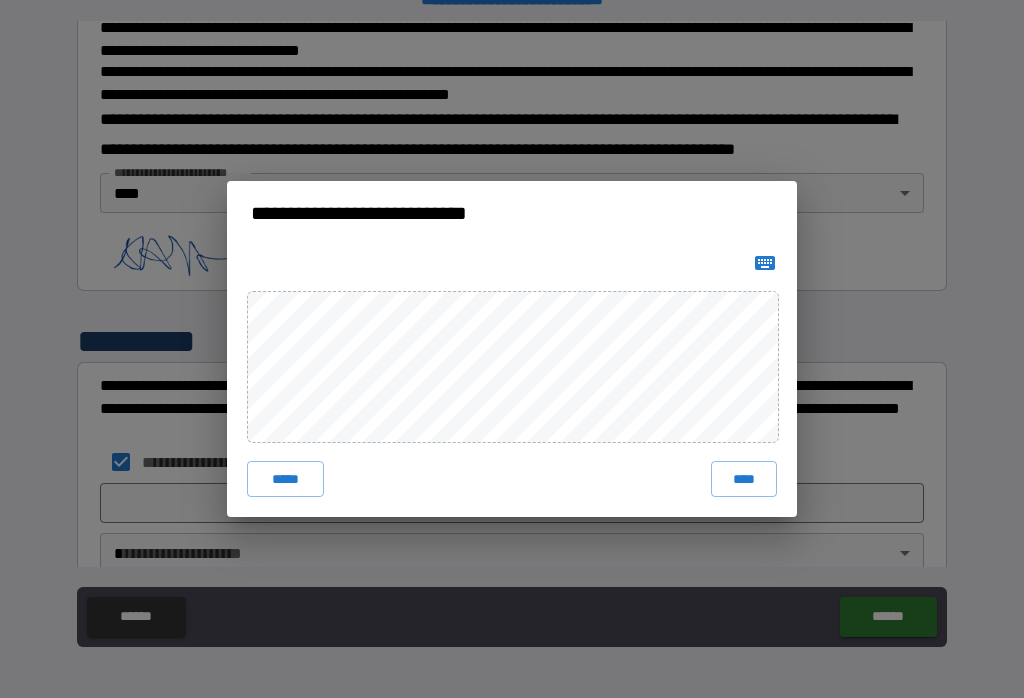 click on "****" at bounding box center (744, 479) 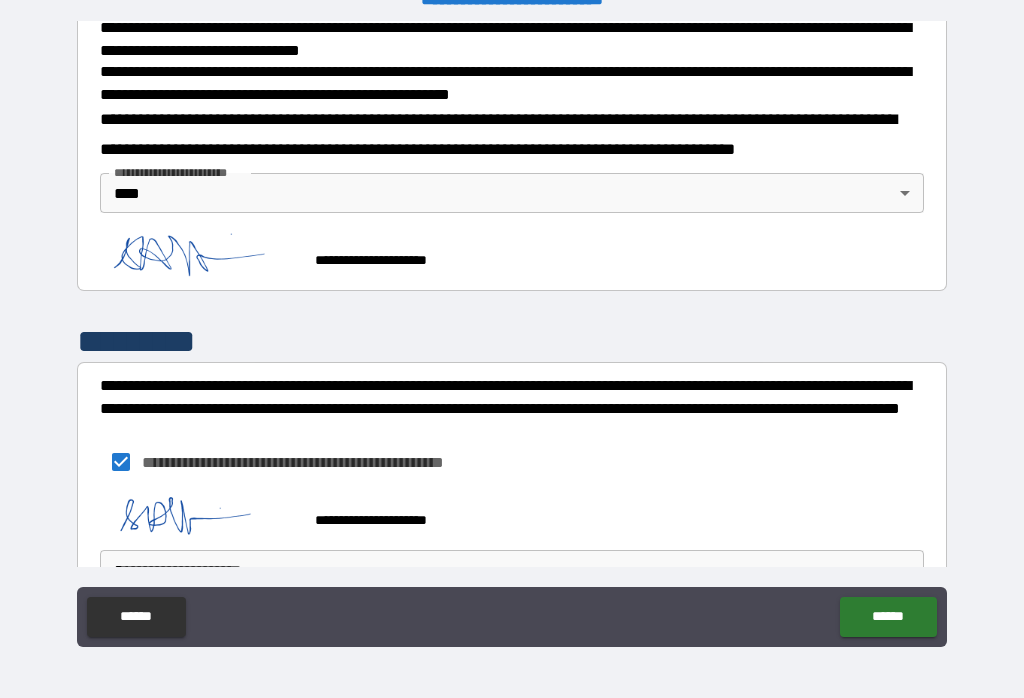 click on "**********" at bounding box center [512, 333] 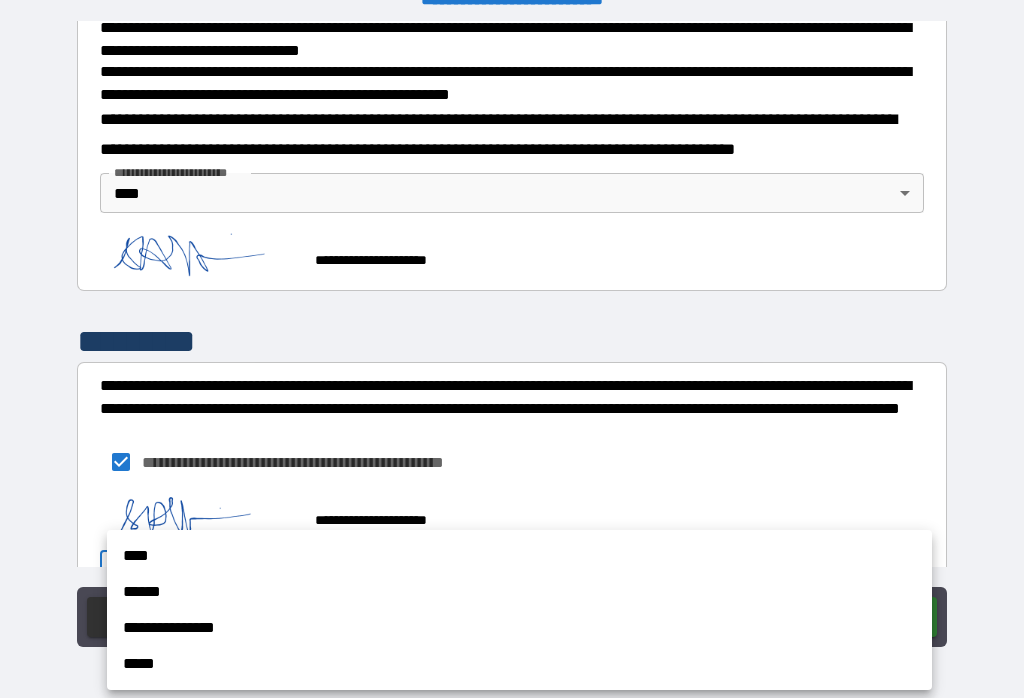 click on "****" at bounding box center [519, 556] 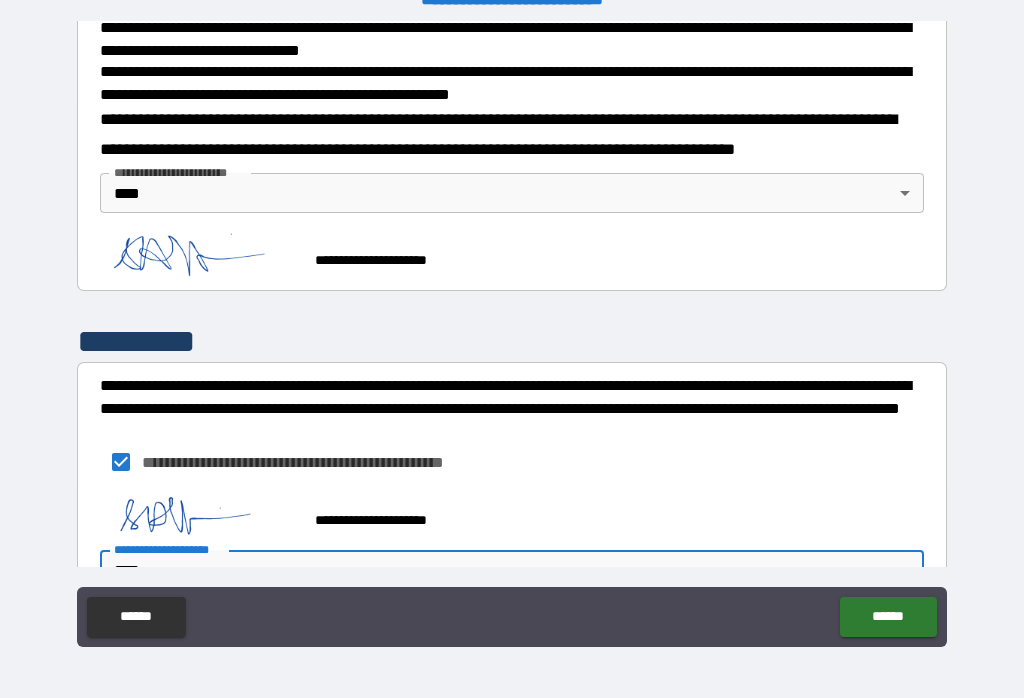 scroll, scrollTop: 721, scrollLeft: 0, axis: vertical 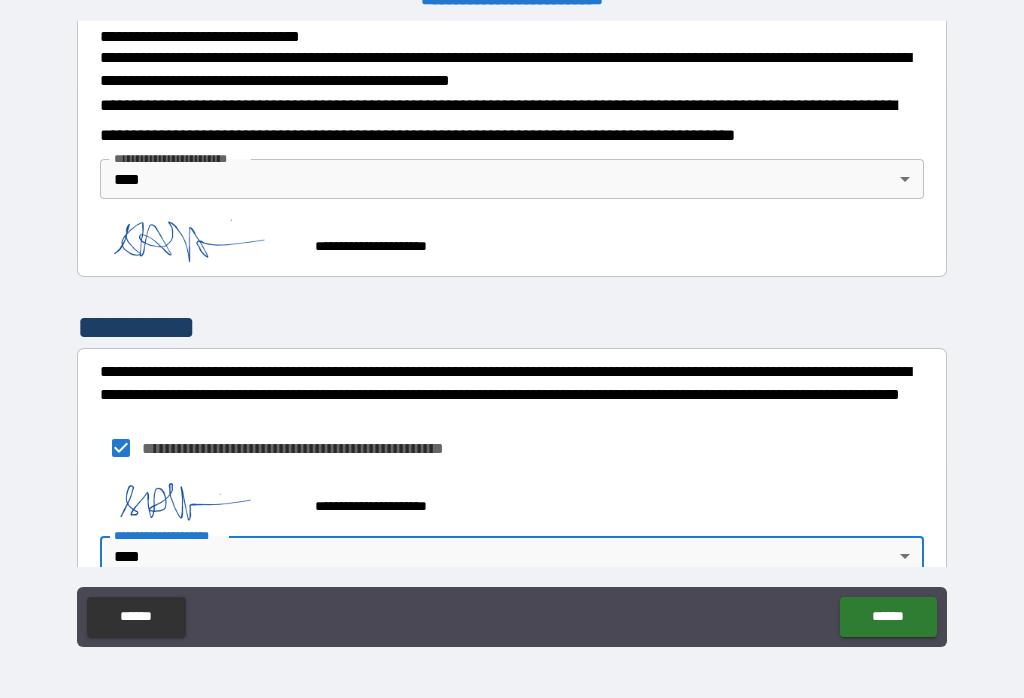 click on "******" at bounding box center (888, 617) 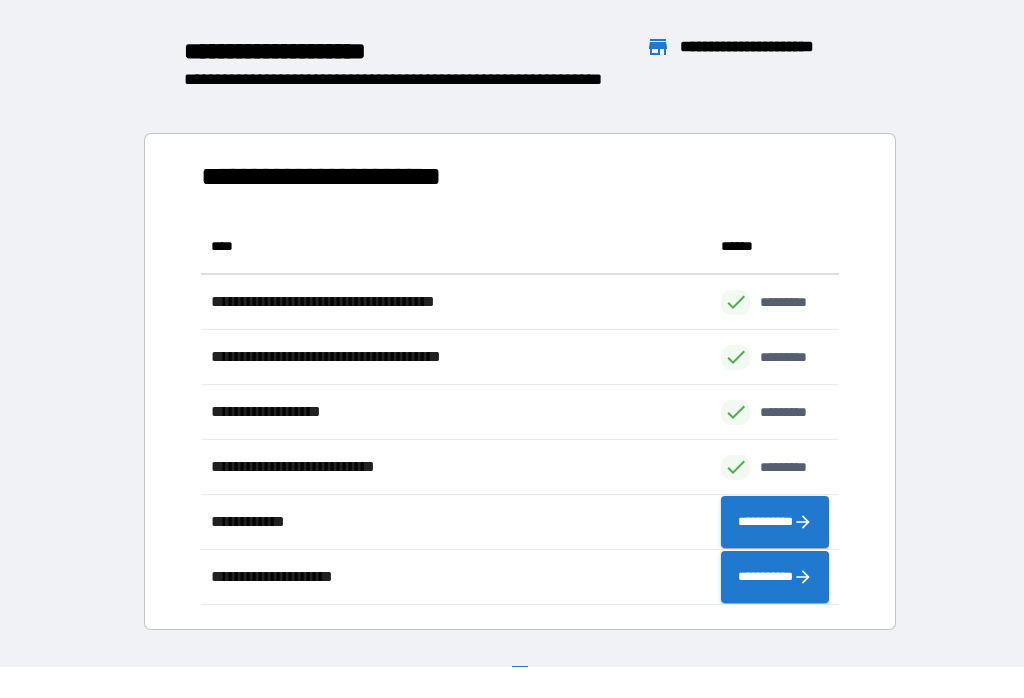 scroll, scrollTop: 386, scrollLeft: 638, axis: both 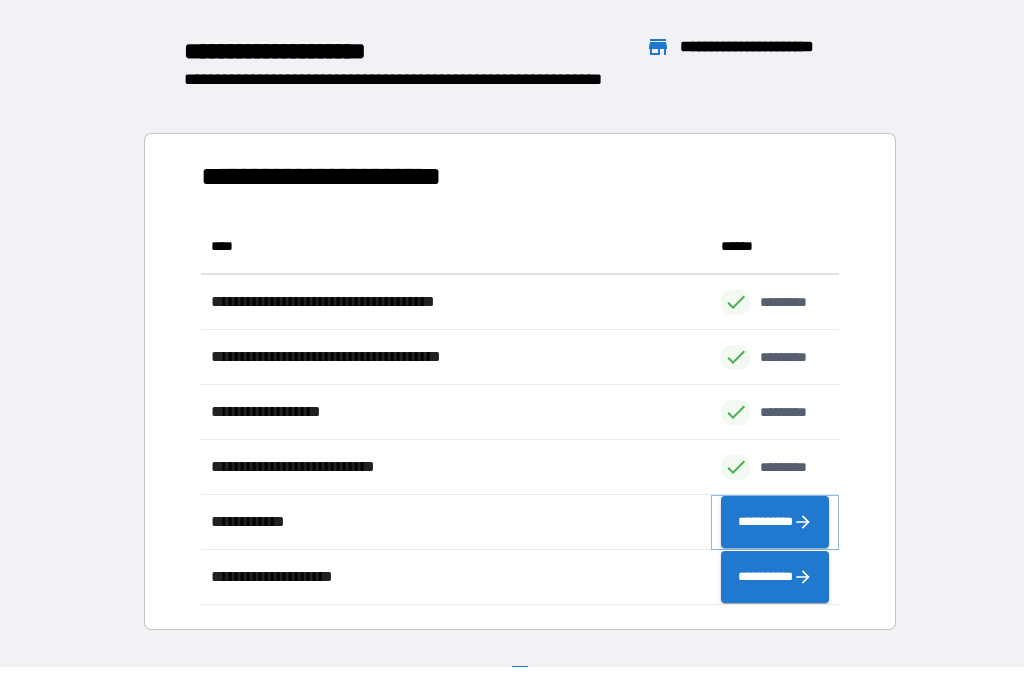 click on "**********" at bounding box center [775, 522] 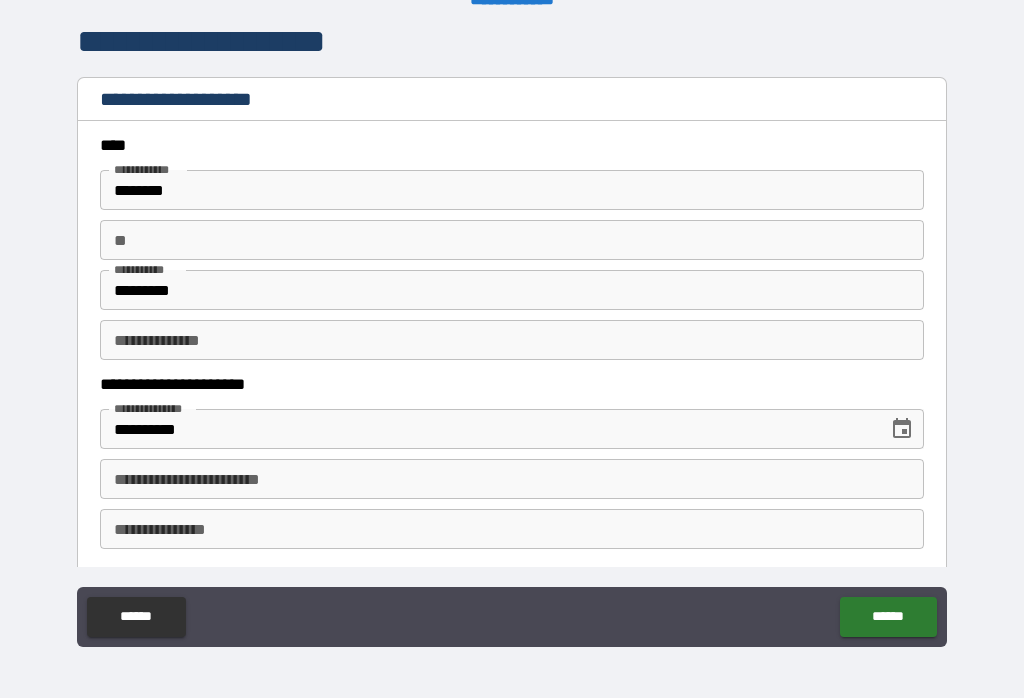 click on "**********" at bounding box center [512, 479] 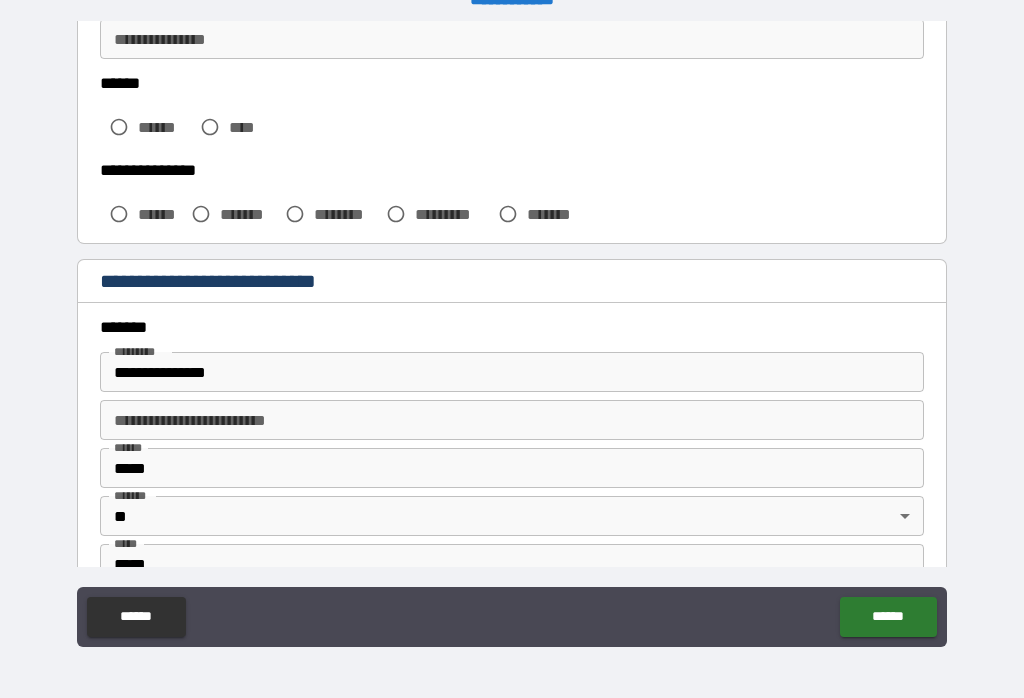 scroll, scrollTop: 497, scrollLeft: 0, axis: vertical 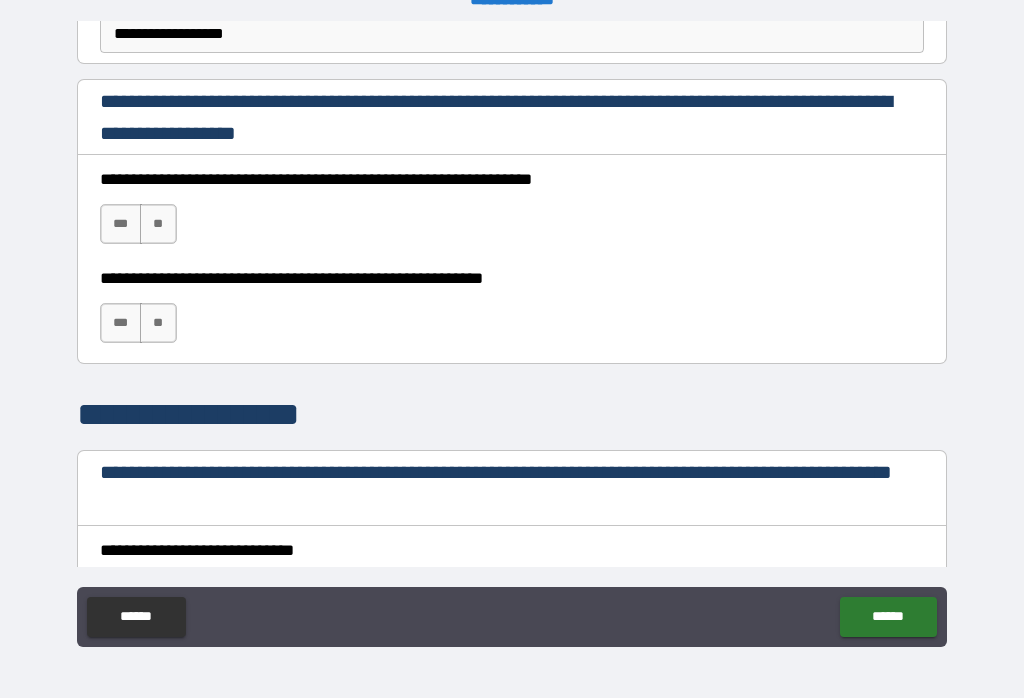 click on "***" at bounding box center [121, 224] 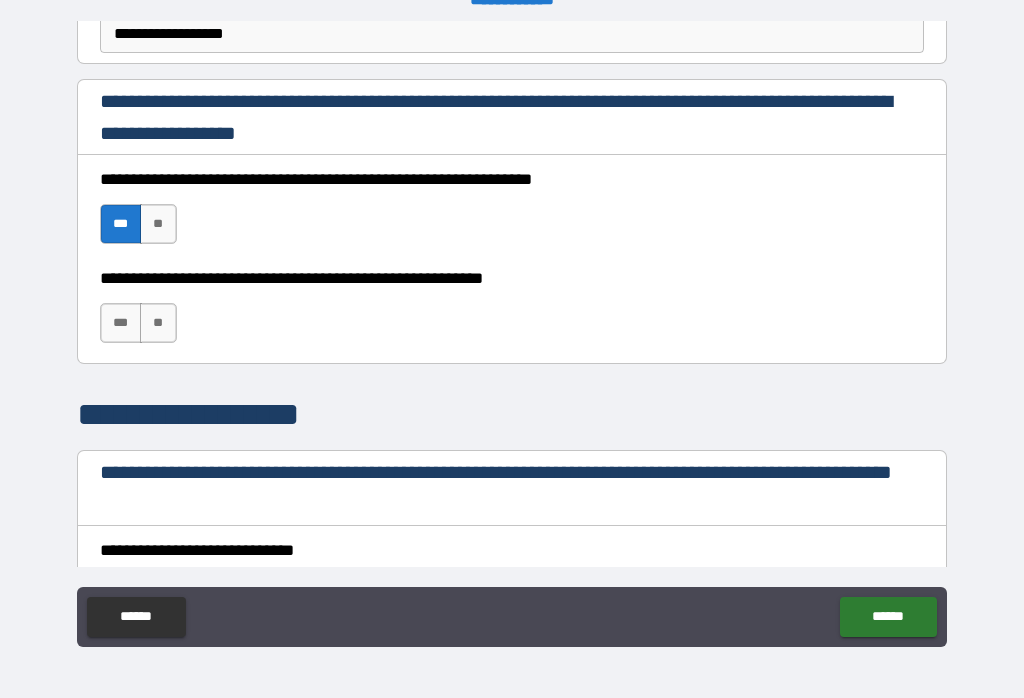 click on "***" at bounding box center (121, 323) 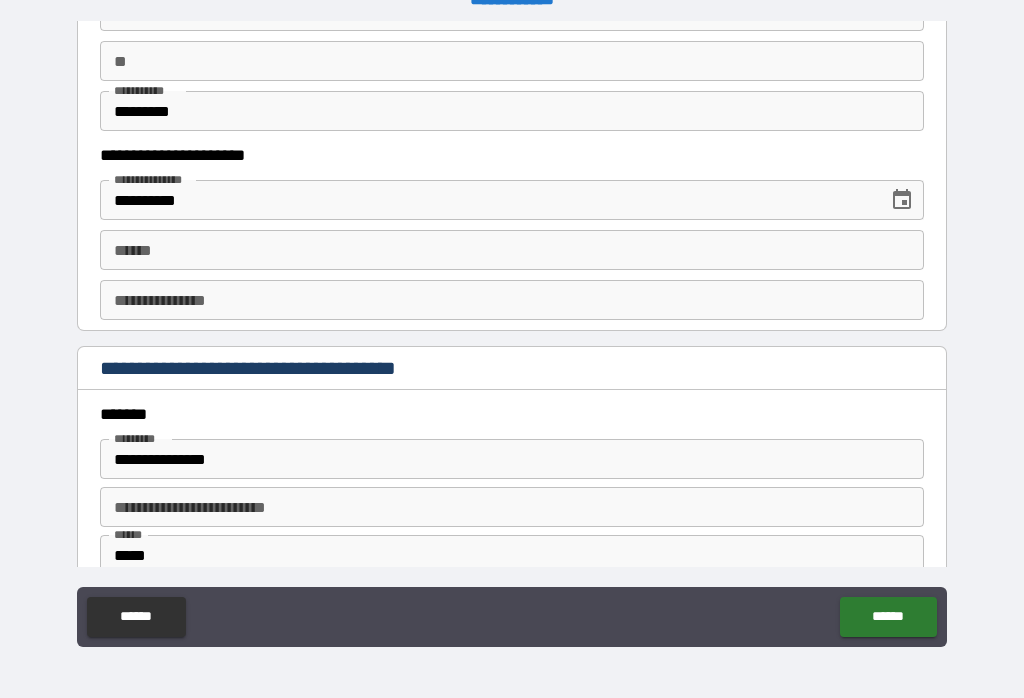 scroll, scrollTop: 2042, scrollLeft: 0, axis: vertical 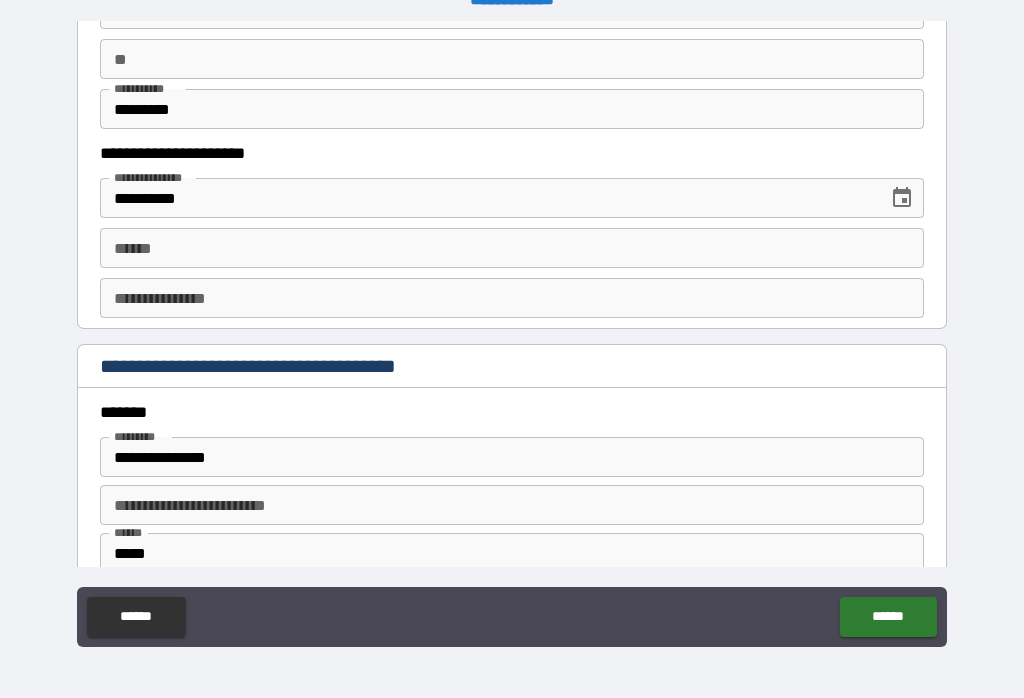 click on "****   *" at bounding box center [512, 248] 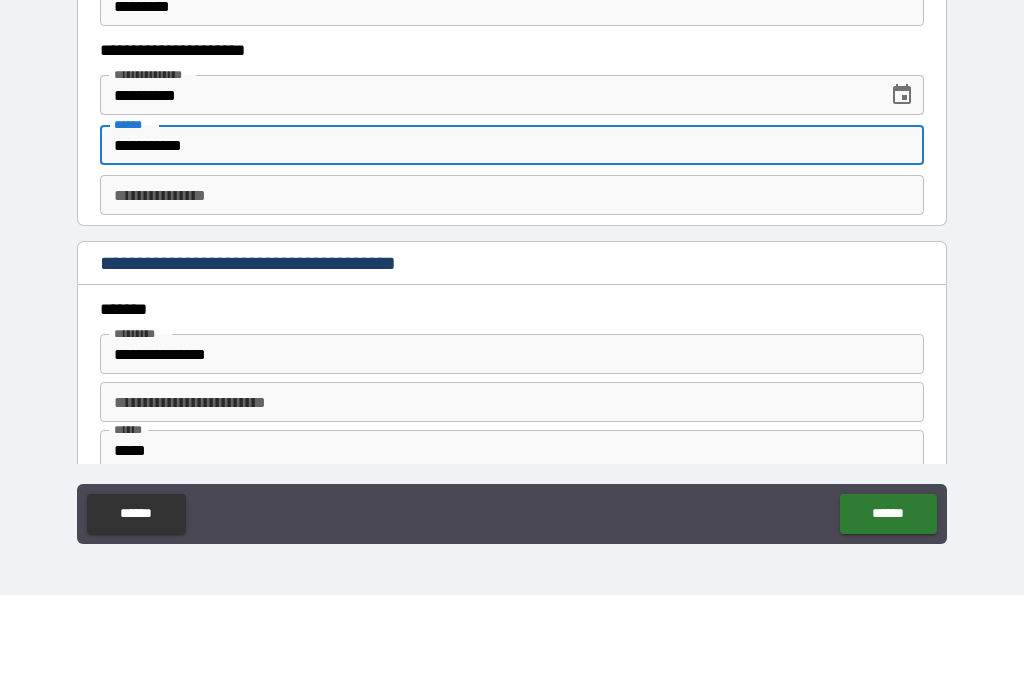 click on "**********" at bounding box center [512, 336] 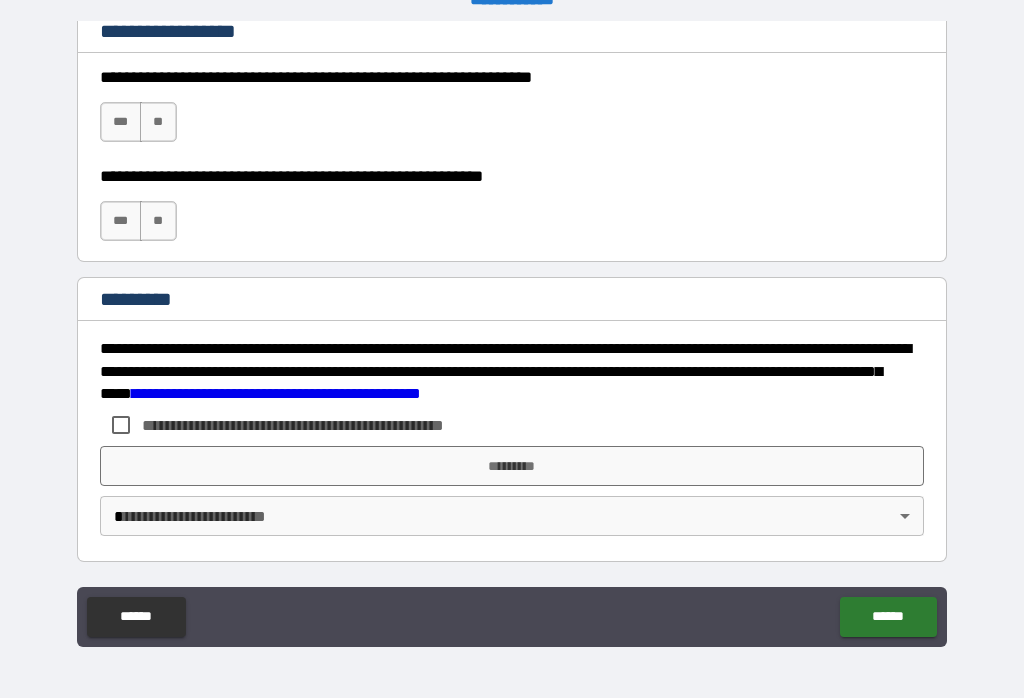 scroll, scrollTop: 3038, scrollLeft: 0, axis: vertical 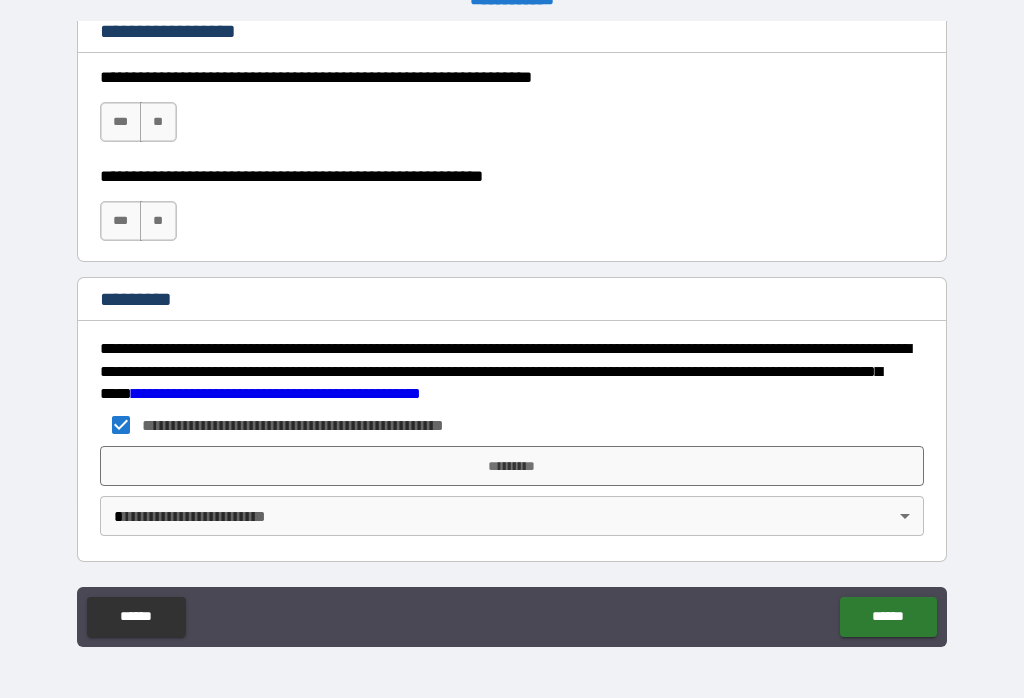 click on "***" at bounding box center [121, 122] 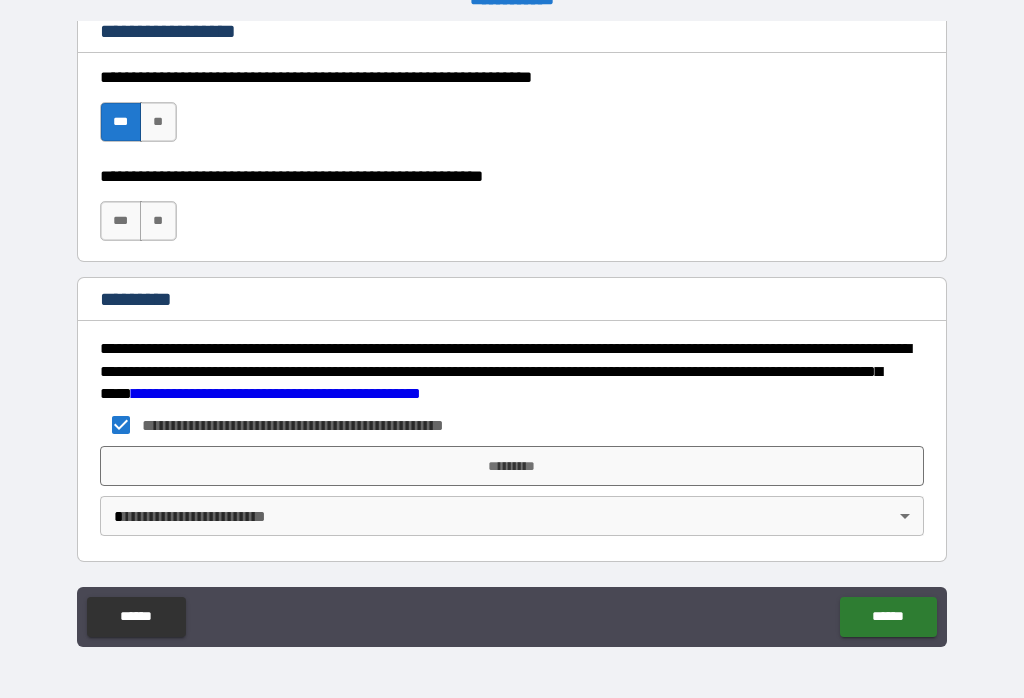 click on "***" at bounding box center (121, 221) 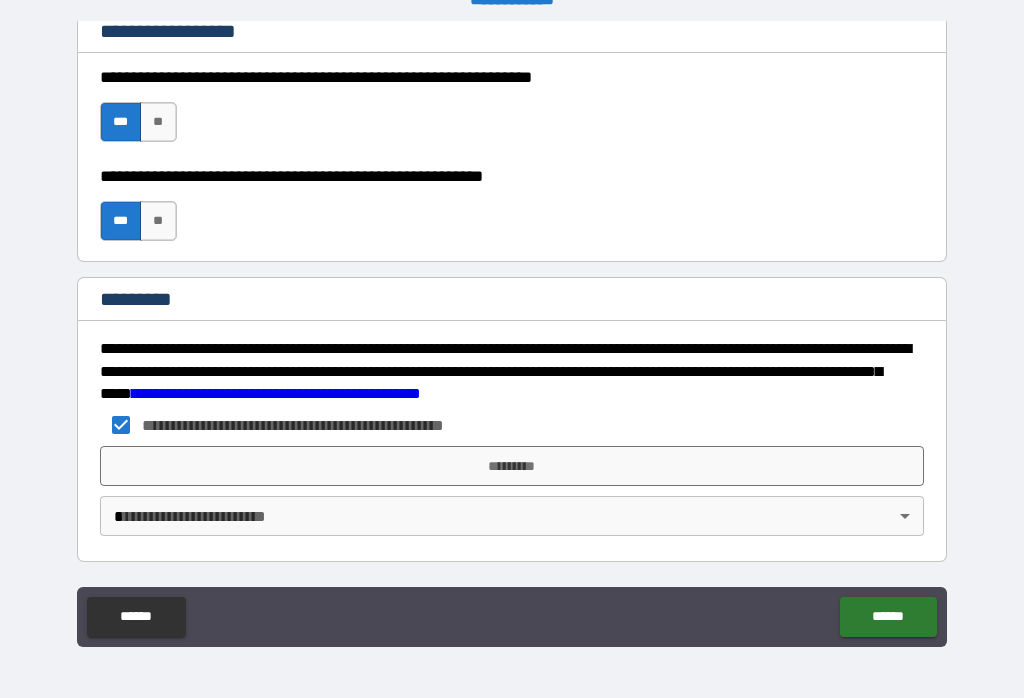 click on "*********" at bounding box center [512, 466] 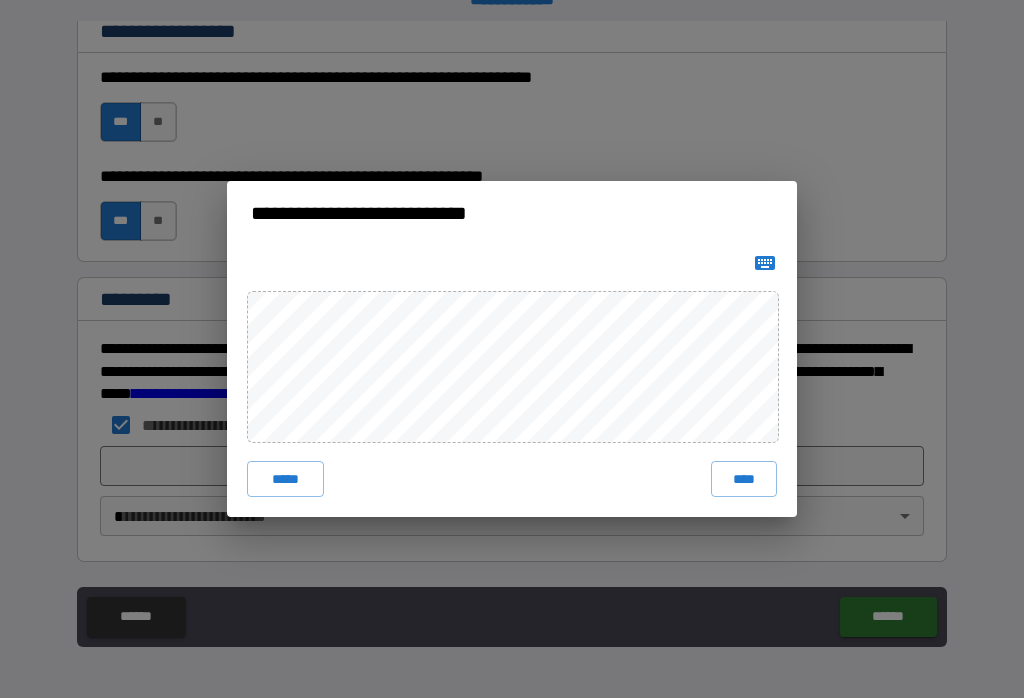 click on "****" at bounding box center [744, 479] 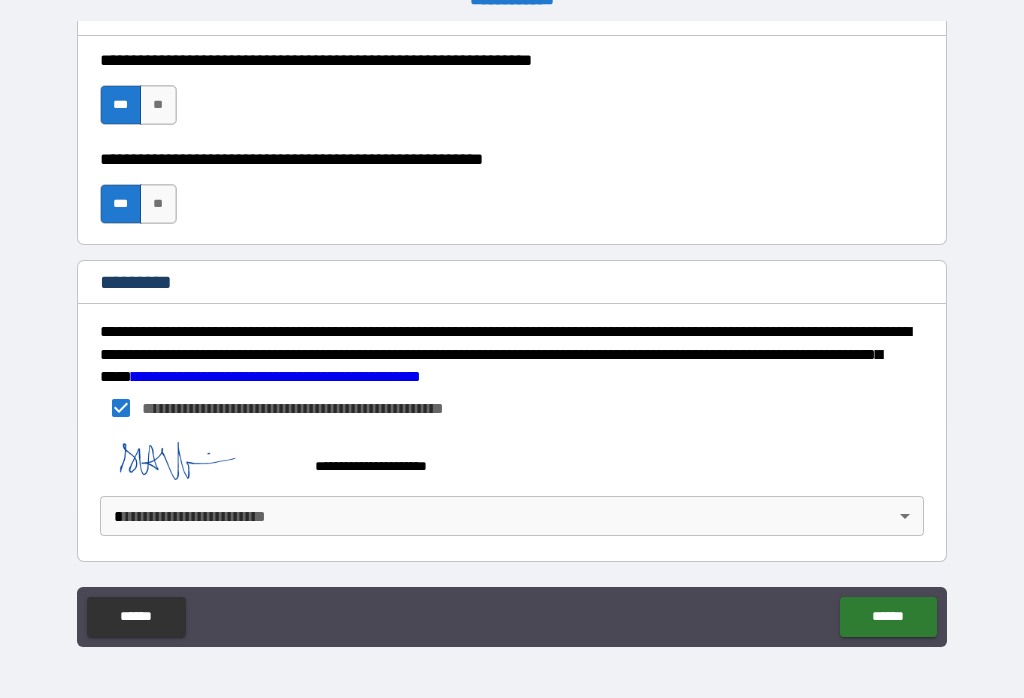 scroll, scrollTop: 3055, scrollLeft: 0, axis: vertical 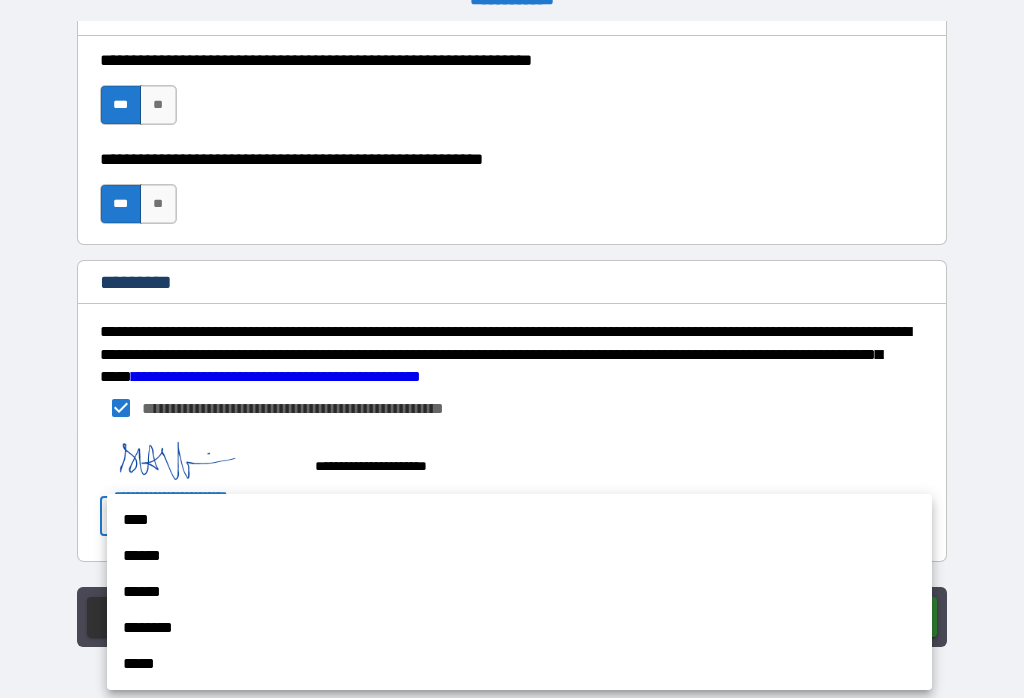 click on "****" at bounding box center (519, 520) 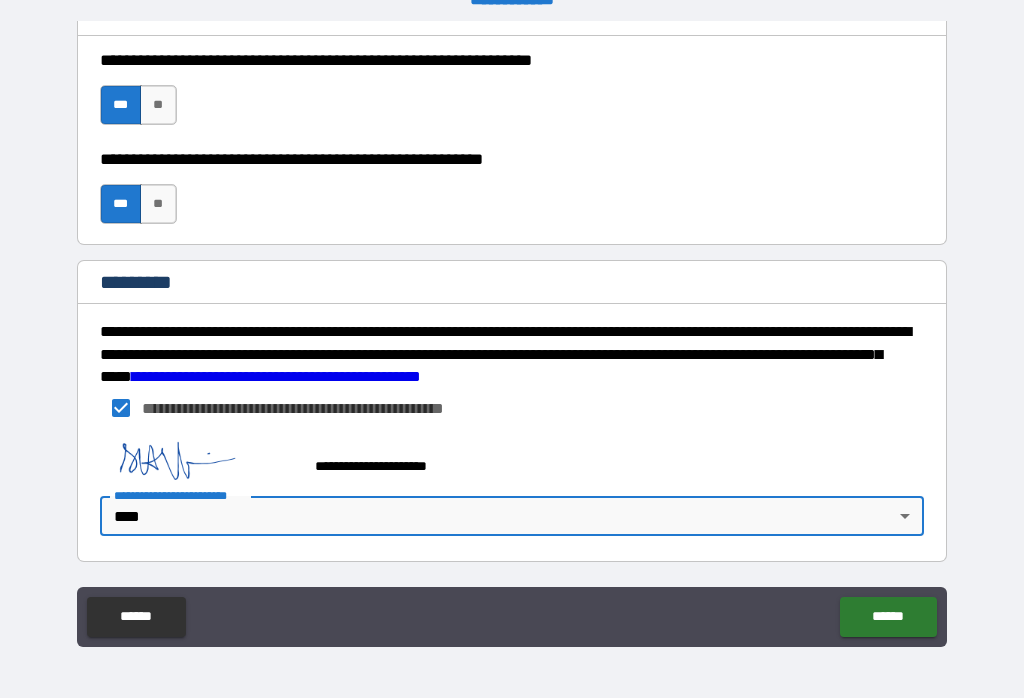 click on "******" at bounding box center (888, 617) 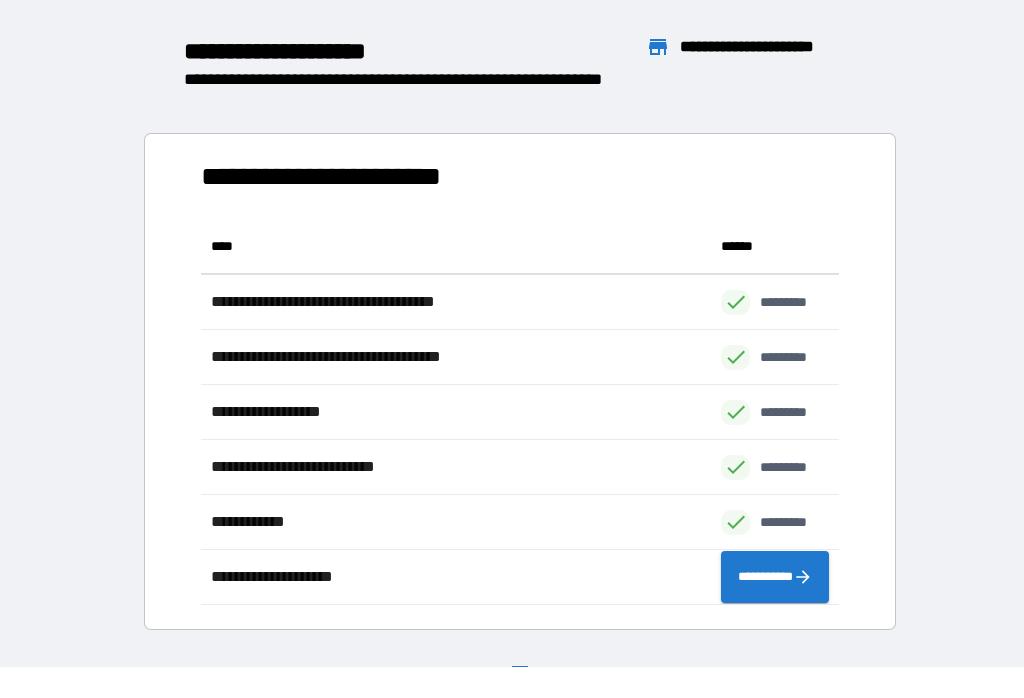 scroll, scrollTop: 1, scrollLeft: 1, axis: both 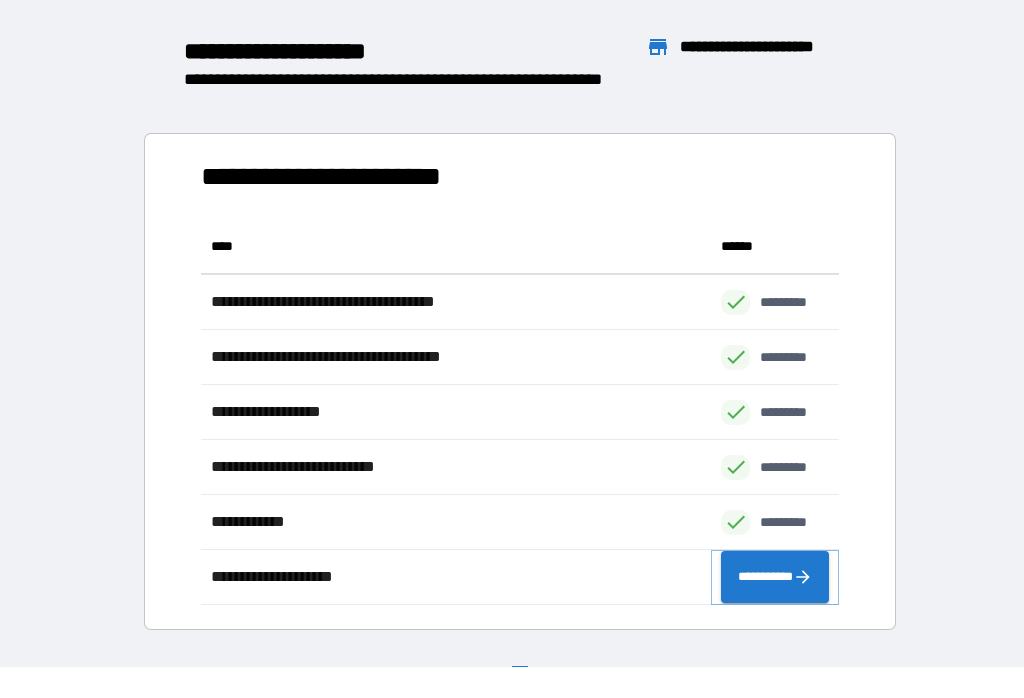click on "**********" at bounding box center (775, 577) 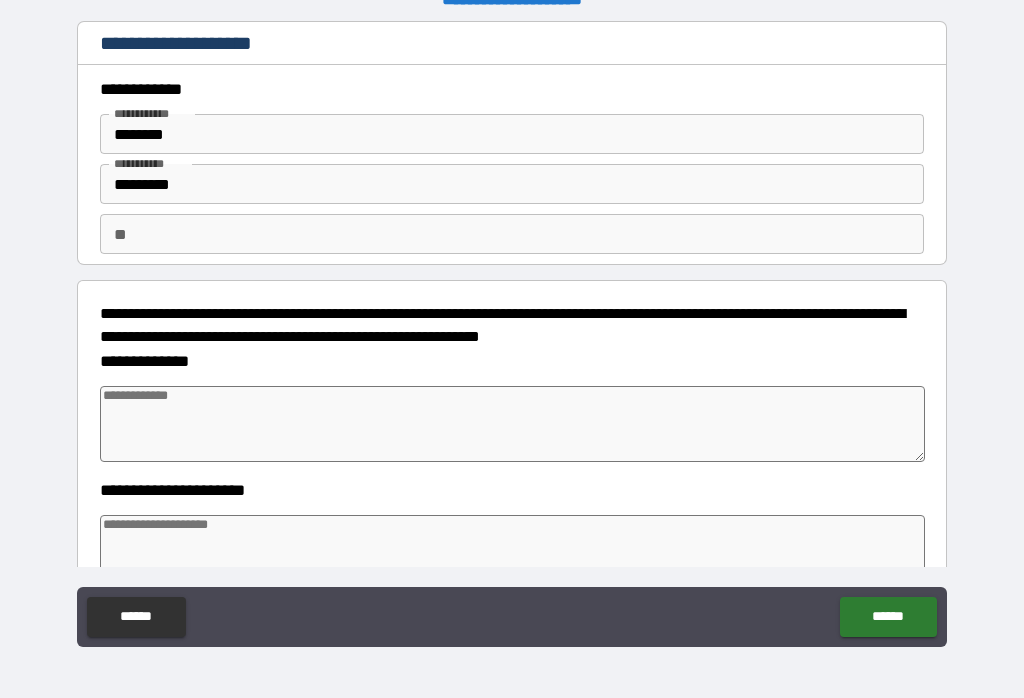 click at bounding box center [513, 424] 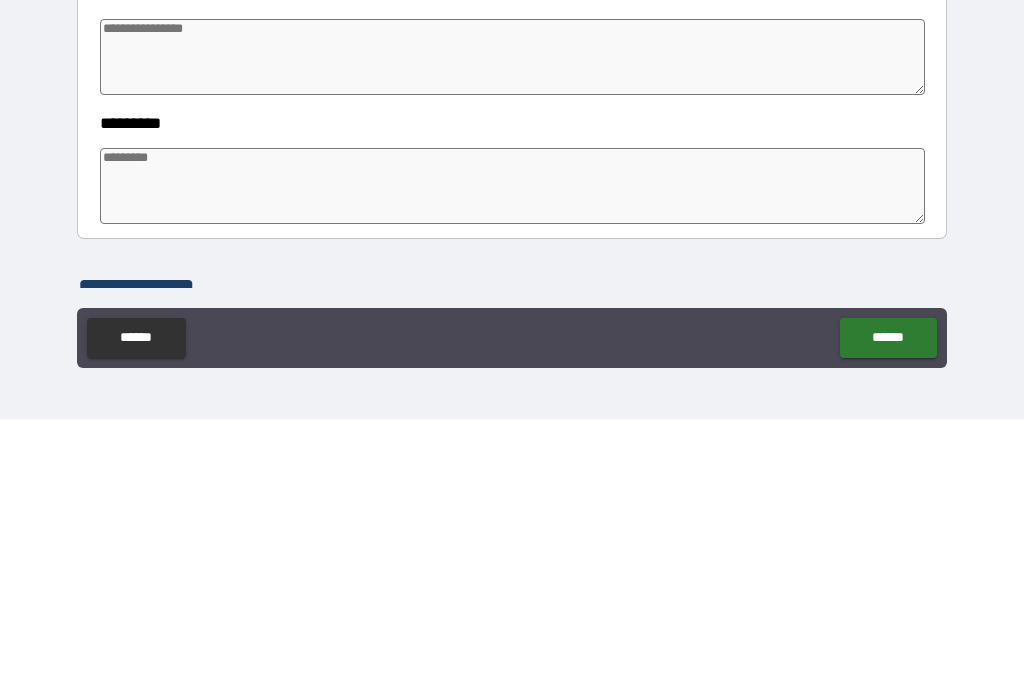 scroll, scrollTop: 347, scrollLeft: 0, axis: vertical 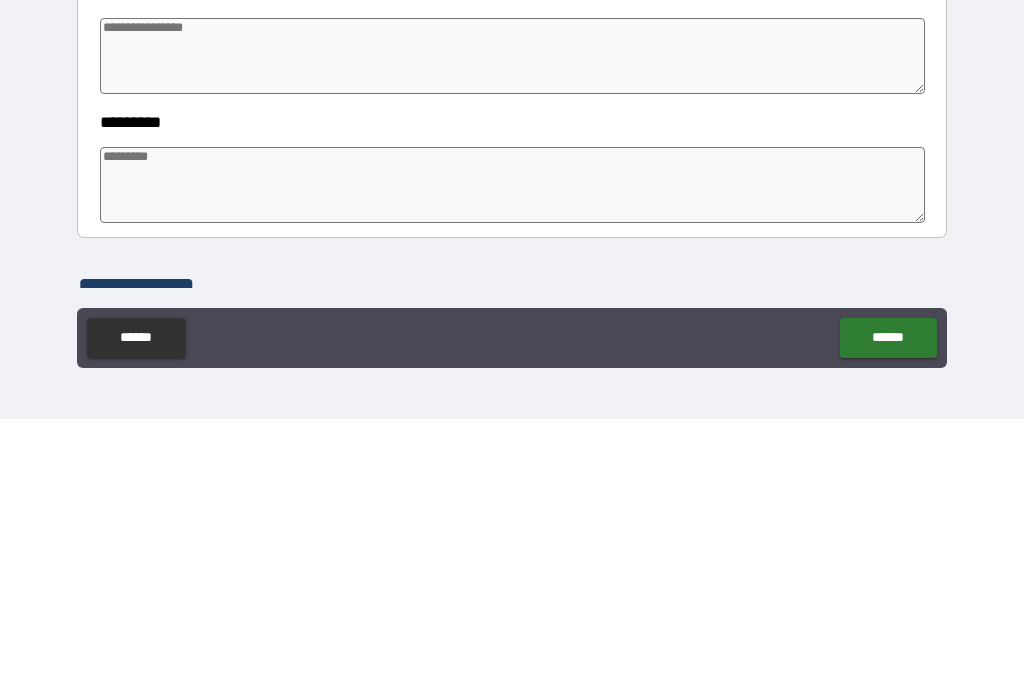 click at bounding box center [513, 335] 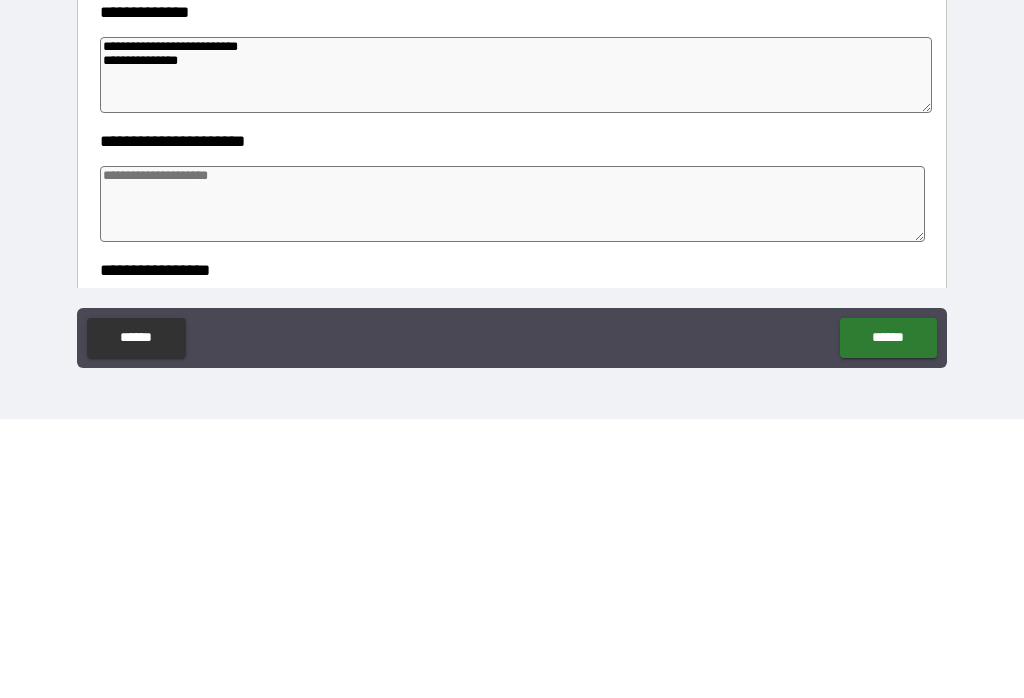 scroll, scrollTop: 66, scrollLeft: 0, axis: vertical 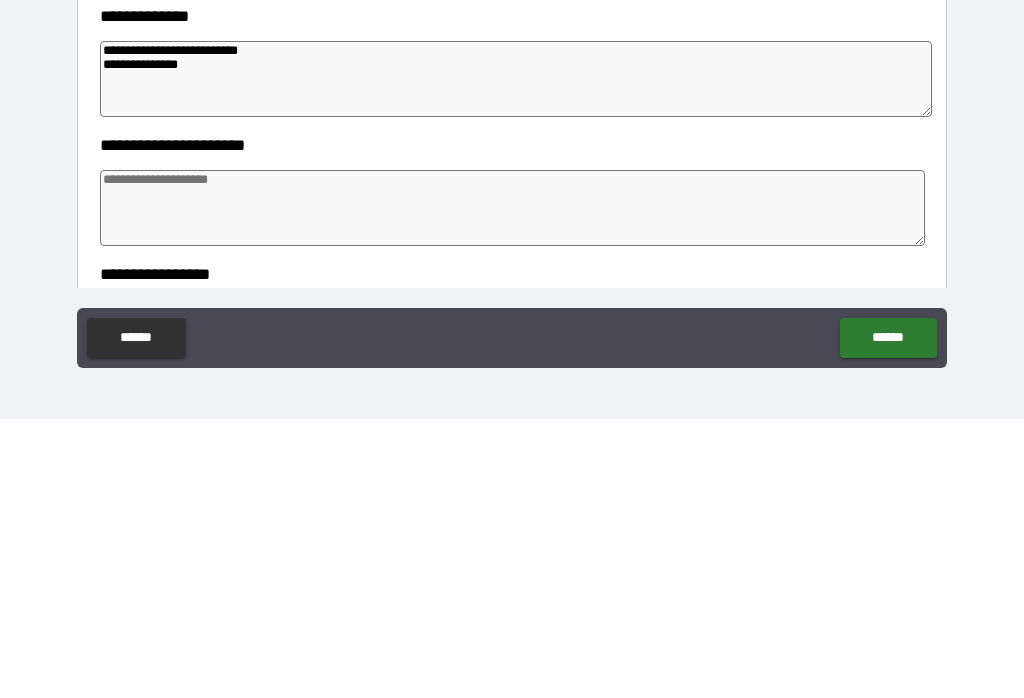 click on "**********" at bounding box center (516, 358) 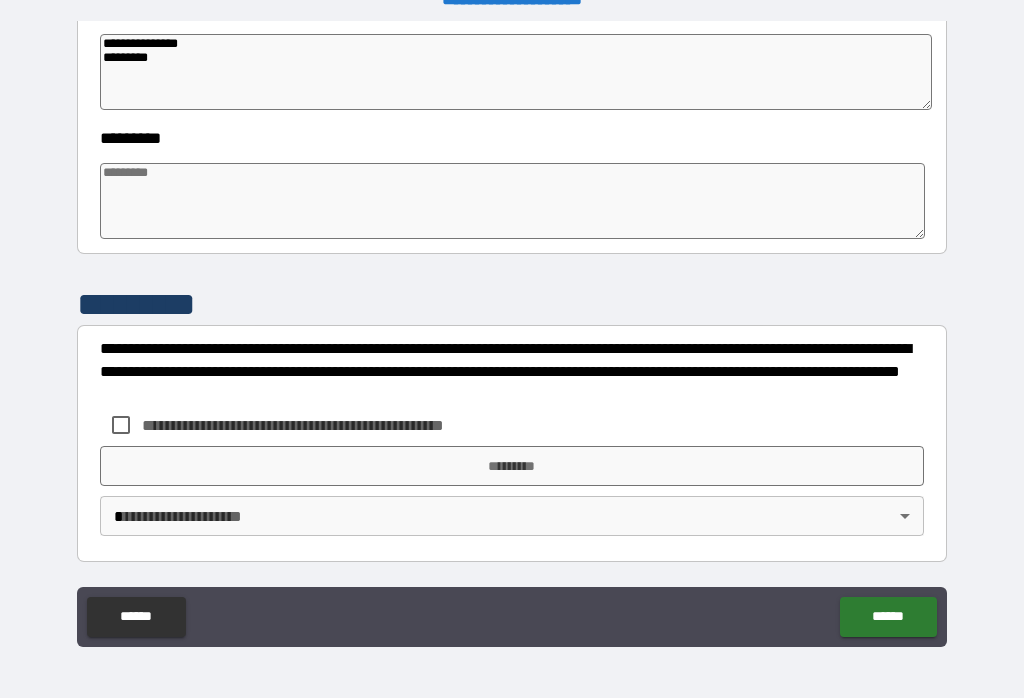 scroll, scrollTop: 610, scrollLeft: 0, axis: vertical 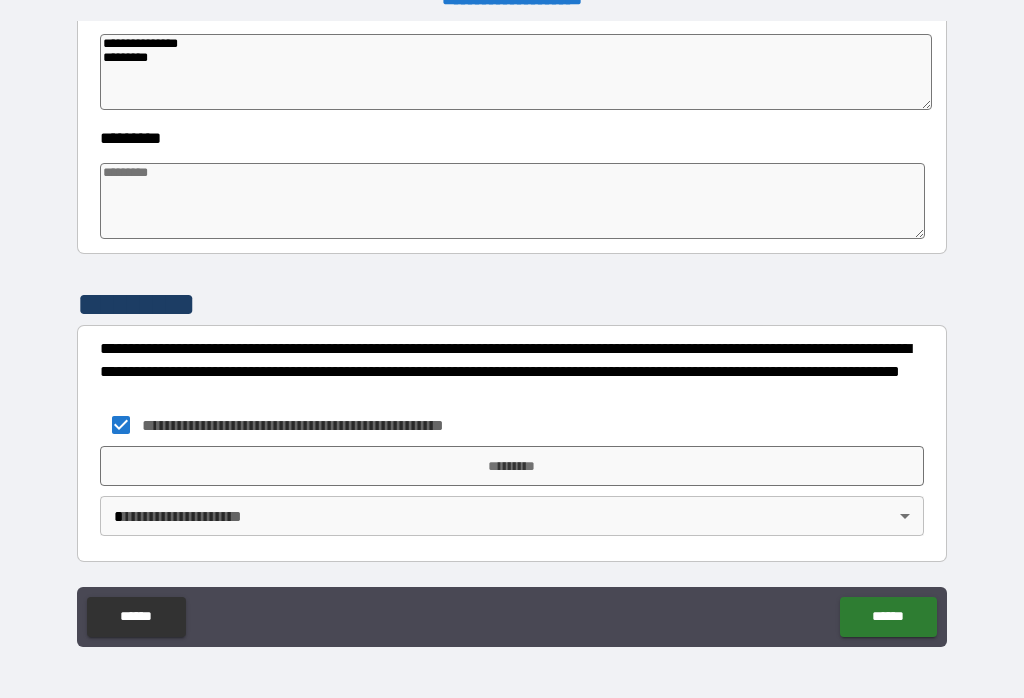 click on "*********" at bounding box center (512, 466) 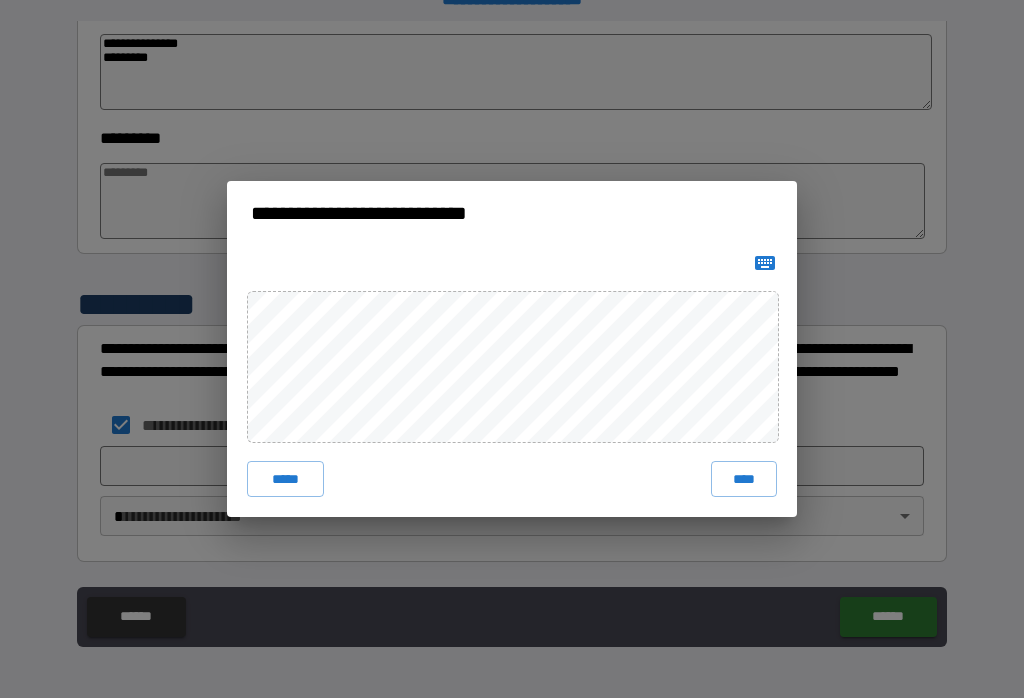 click on "****" at bounding box center [744, 479] 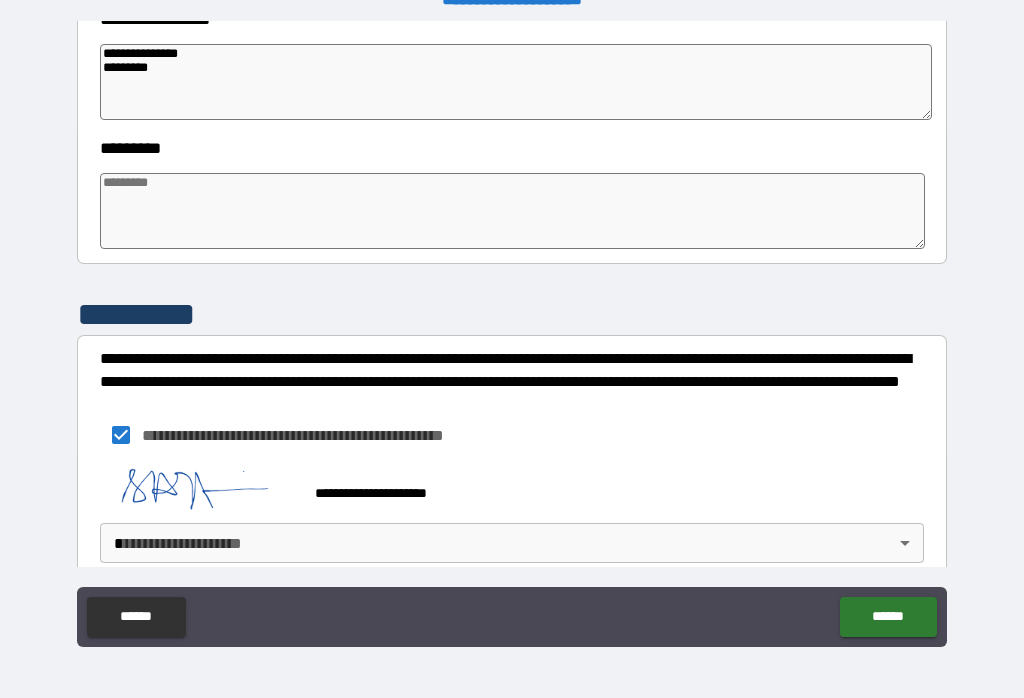 click on "**********" at bounding box center (512, 333) 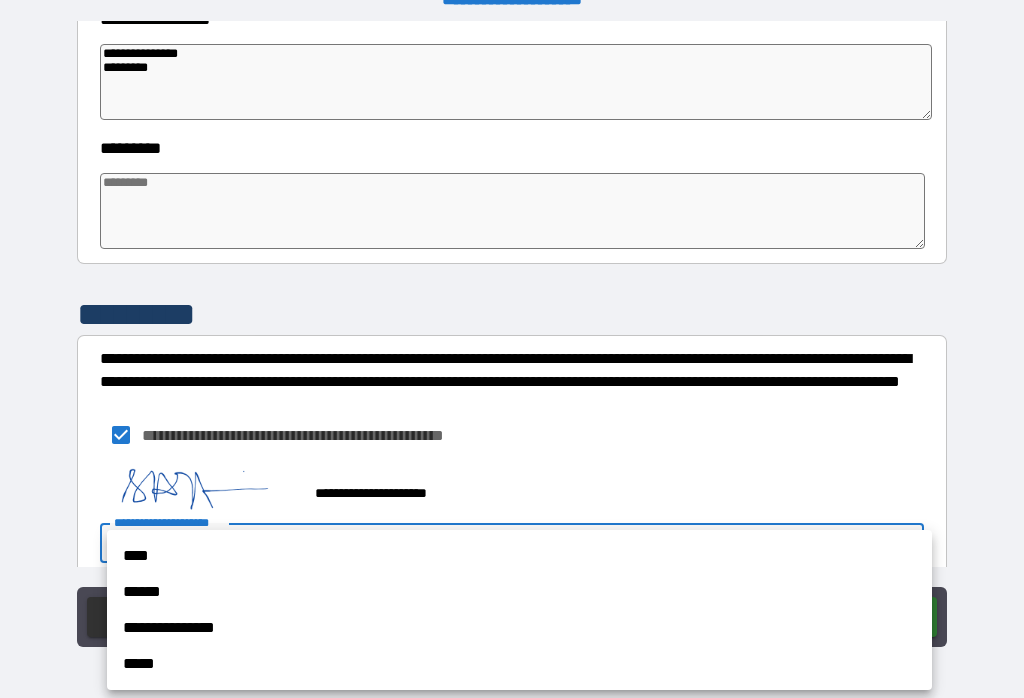 click on "****" at bounding box center [519, 556] 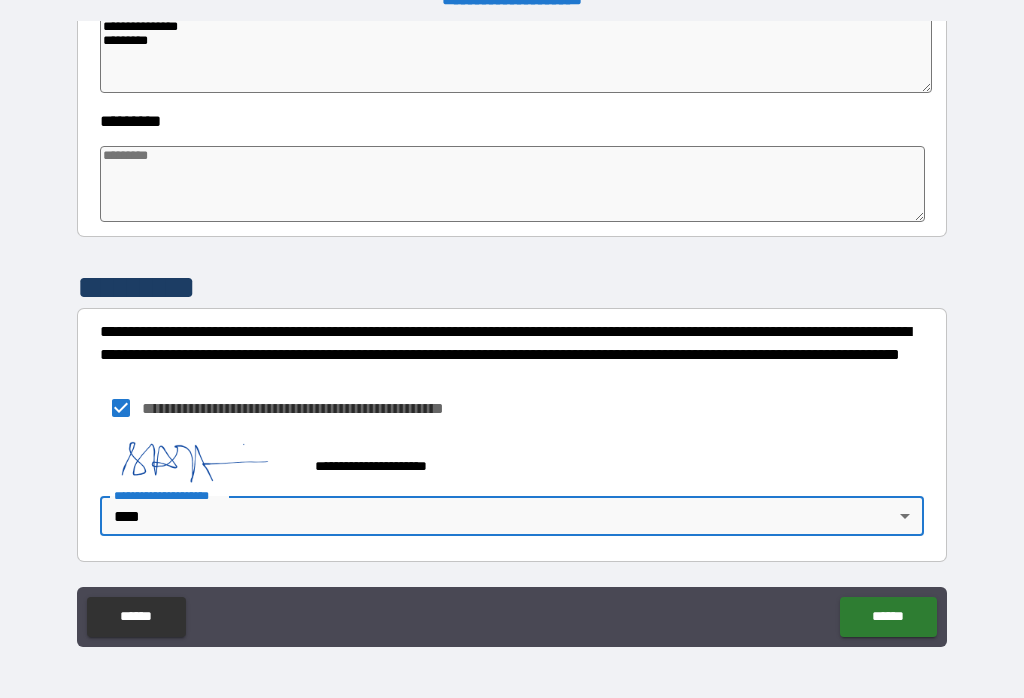 scroll, scrollTop: 627, scrollLeft: 0, axis: vertical 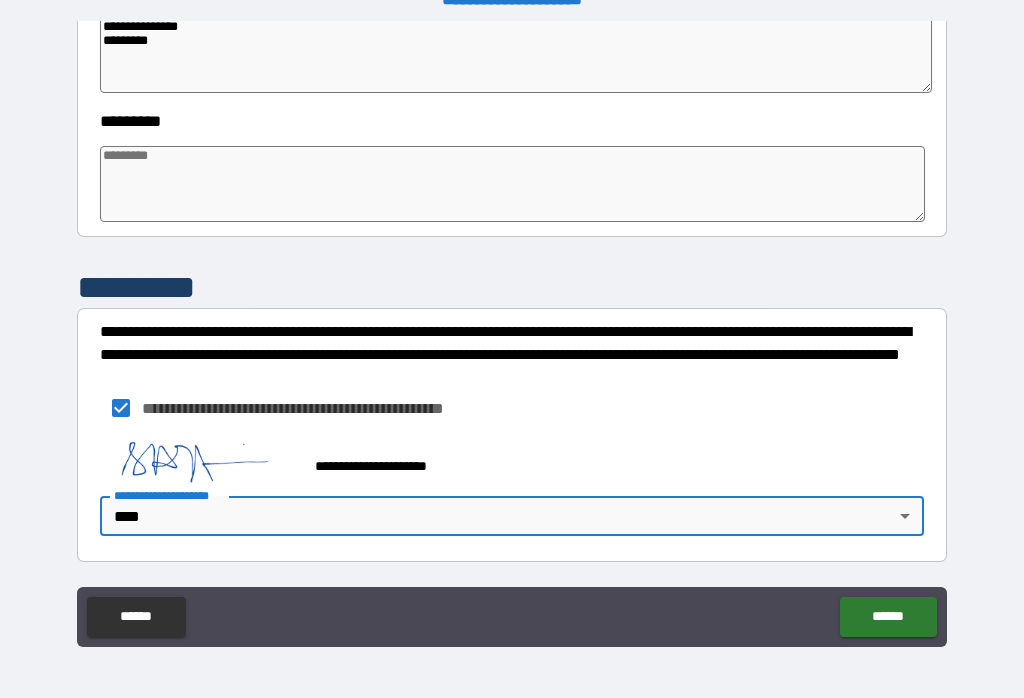 click on "******" at bounding box center (888, 617) 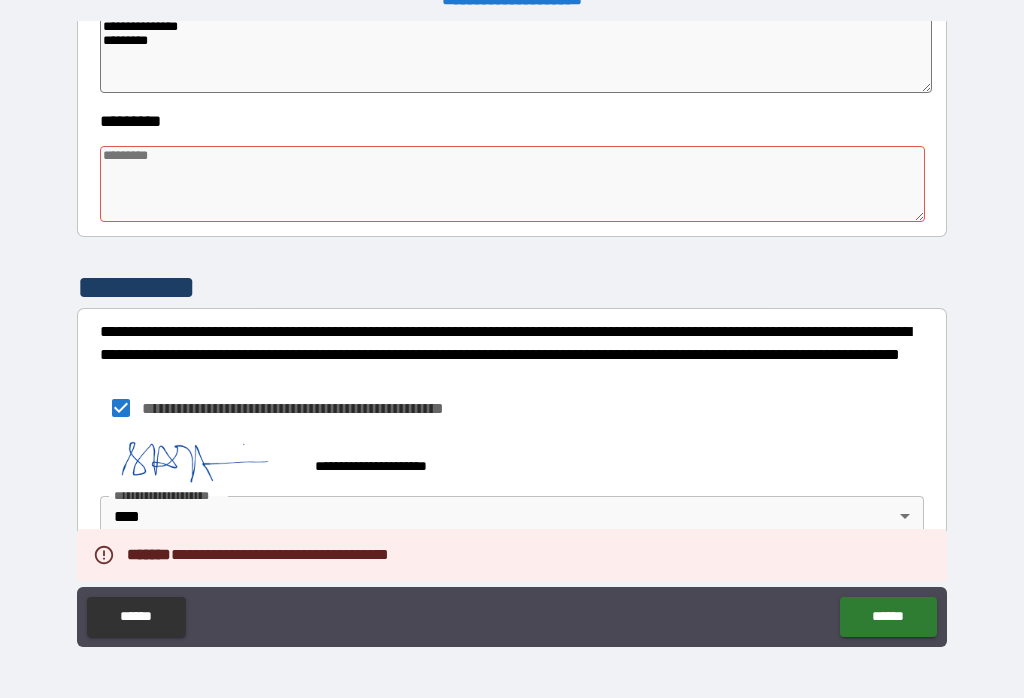 click at bounding box center [513, 184] 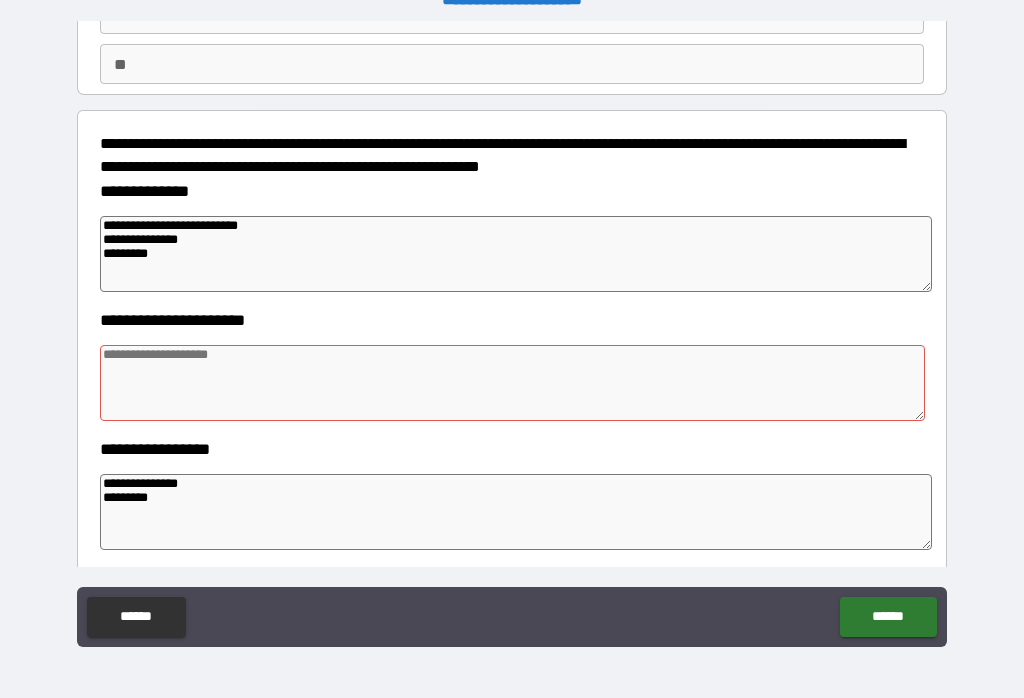 scroll, scrollTop: 153, scrollLeft: 0, axis: vertical 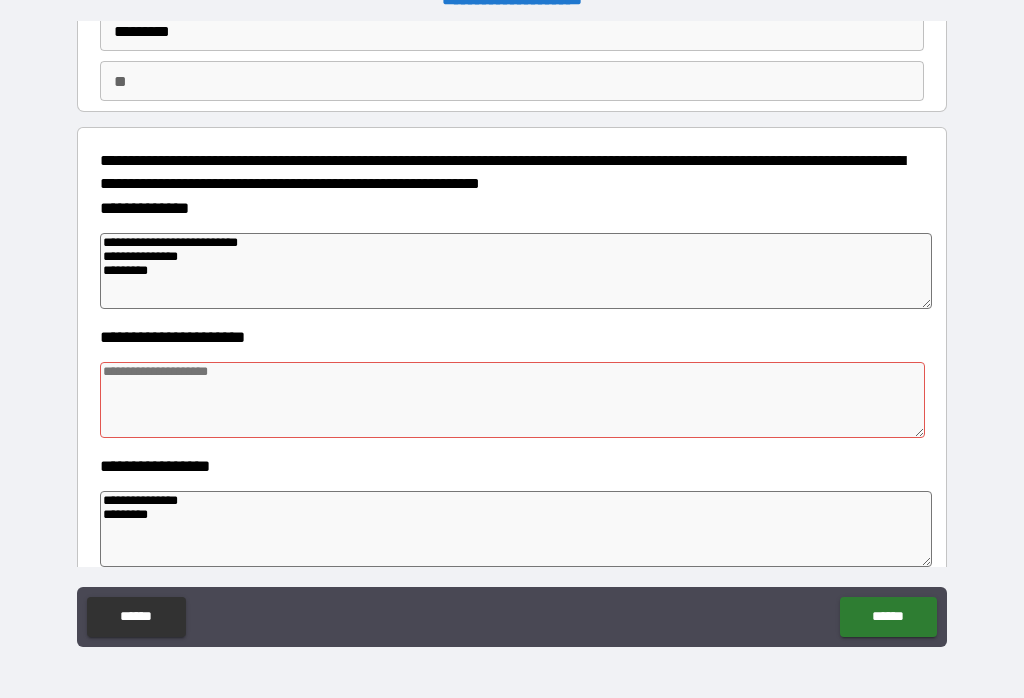 click at bounding box center (513, 400) 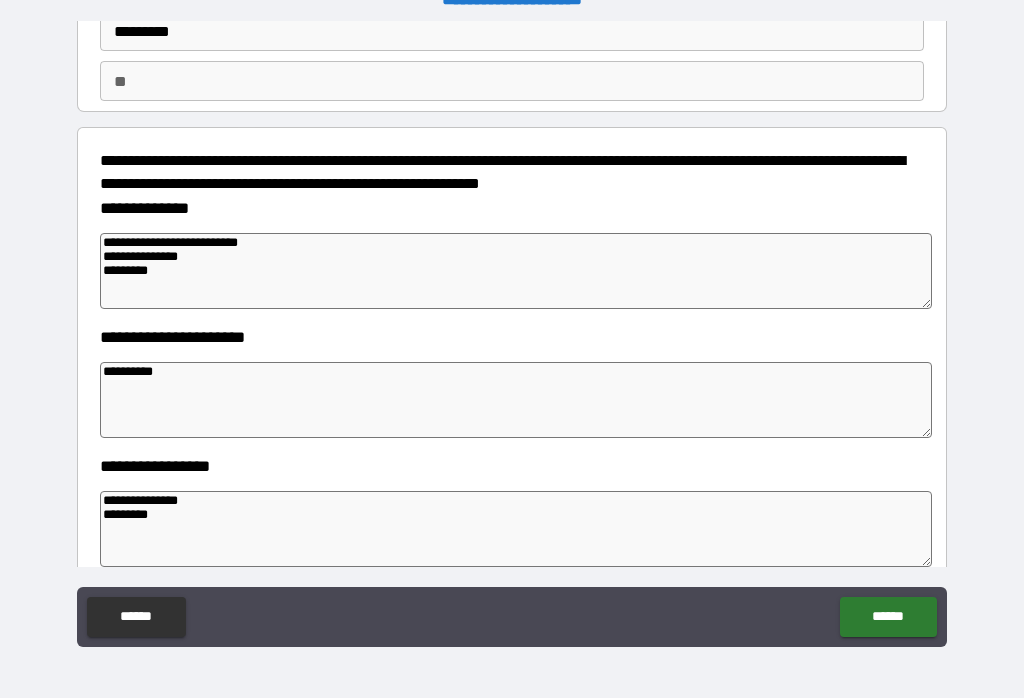 click on "******" at bounding box center [888, 617] 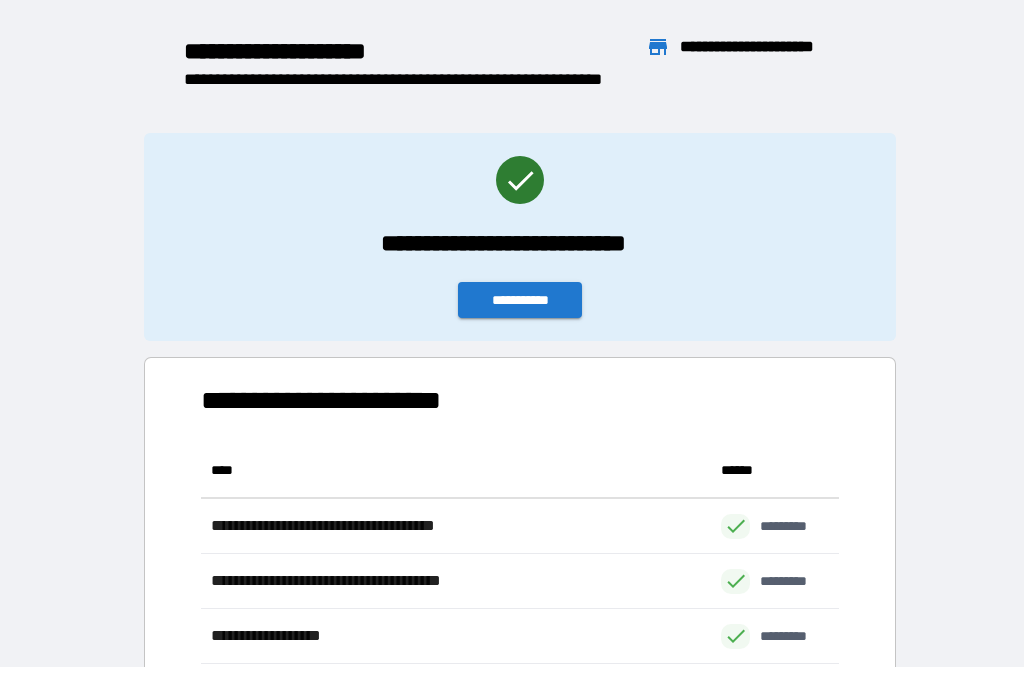 scroll, scrollTop: 386, scrollLeft: 638, axis: both 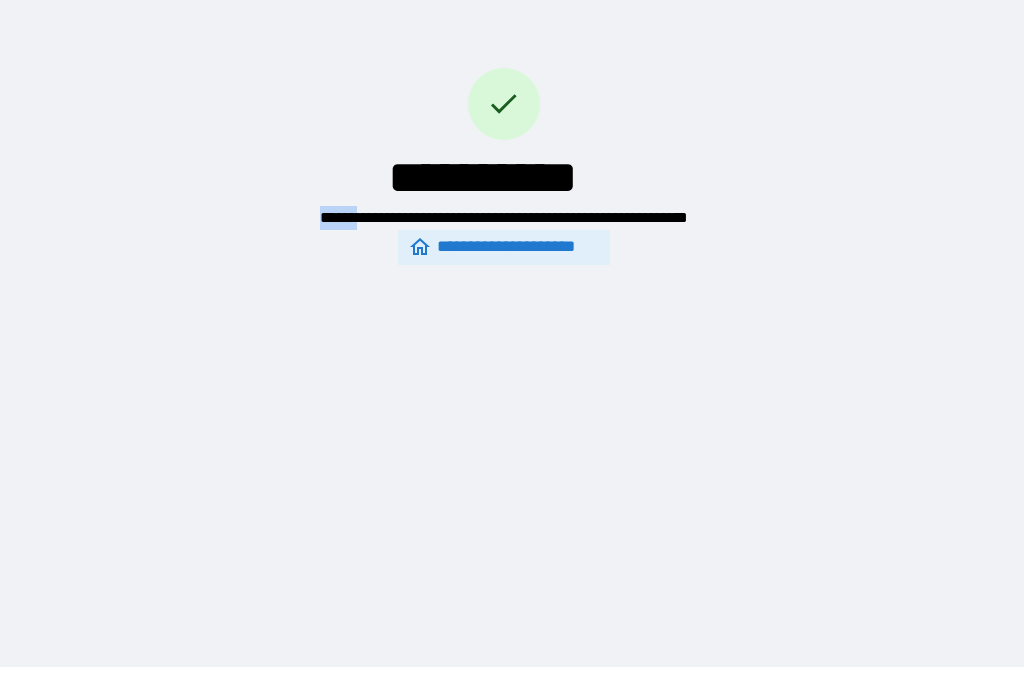 click on "**********" at bounding box center [504, 114] 